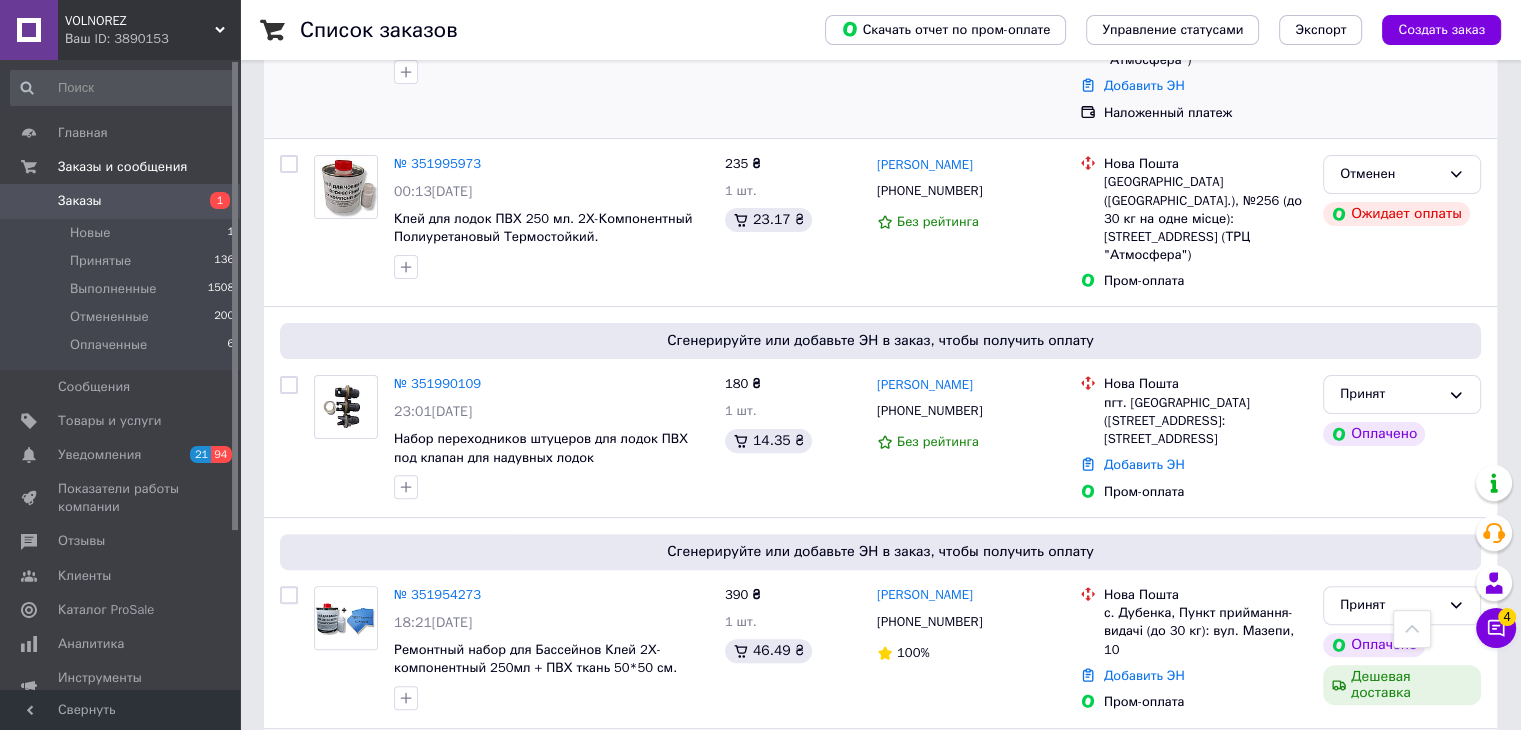 scroll, scrollTop: 700, scrollLeft: 0, axis: vertical 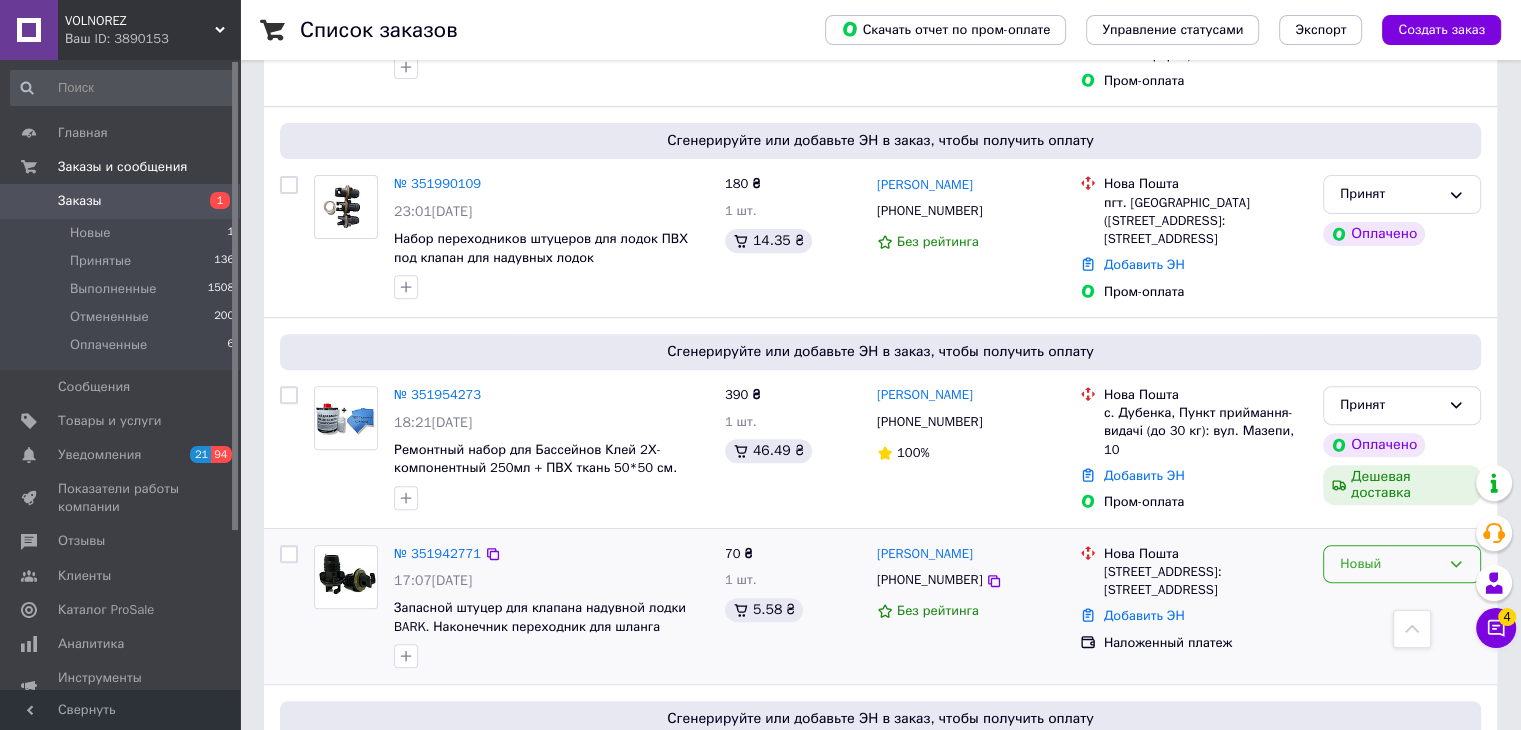 click on "Новый" at bounding box center [1402, 564] 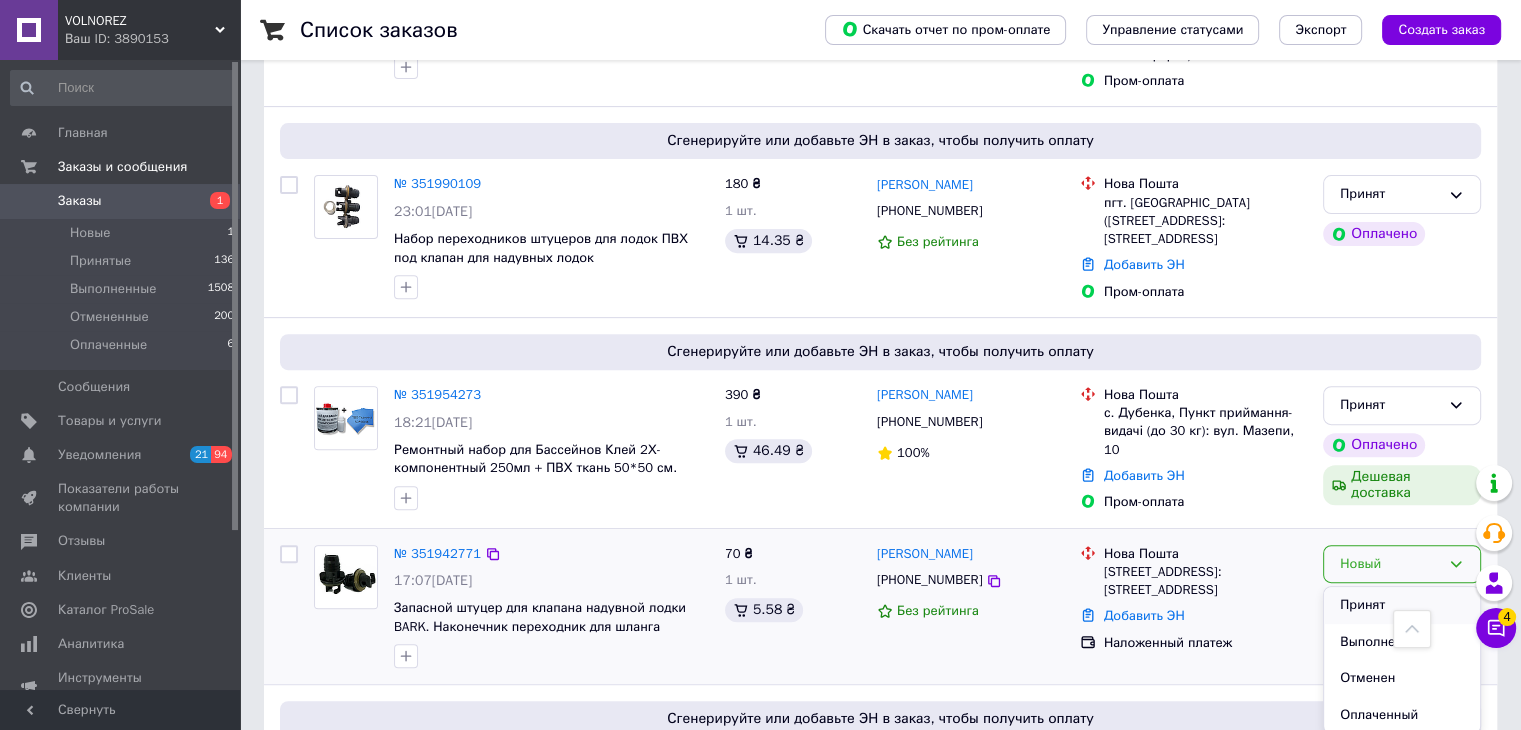 click on "Принят" at bounding box center [1402, 605] 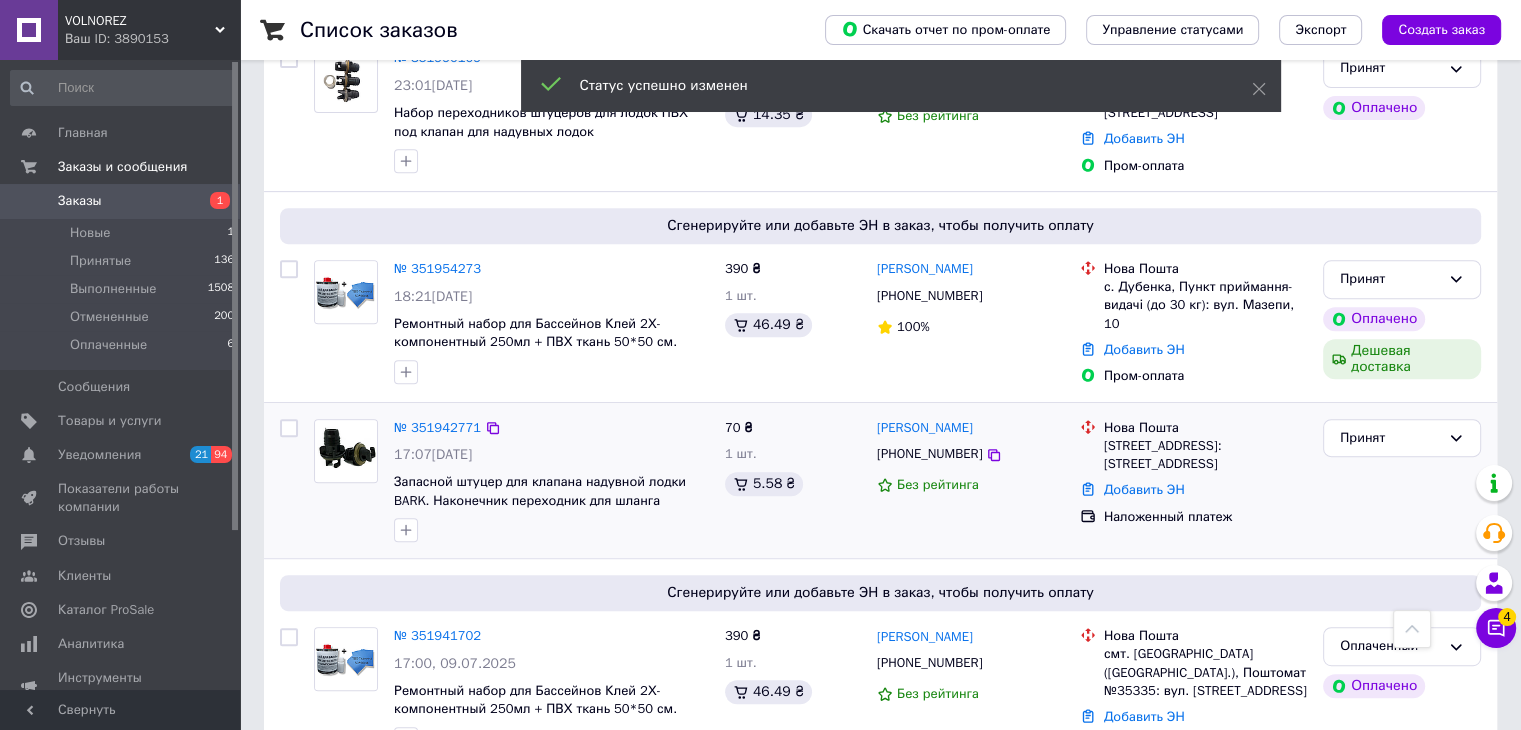 scroll, scrollTop: 1100, scrollLeft: 0, axis: vertical 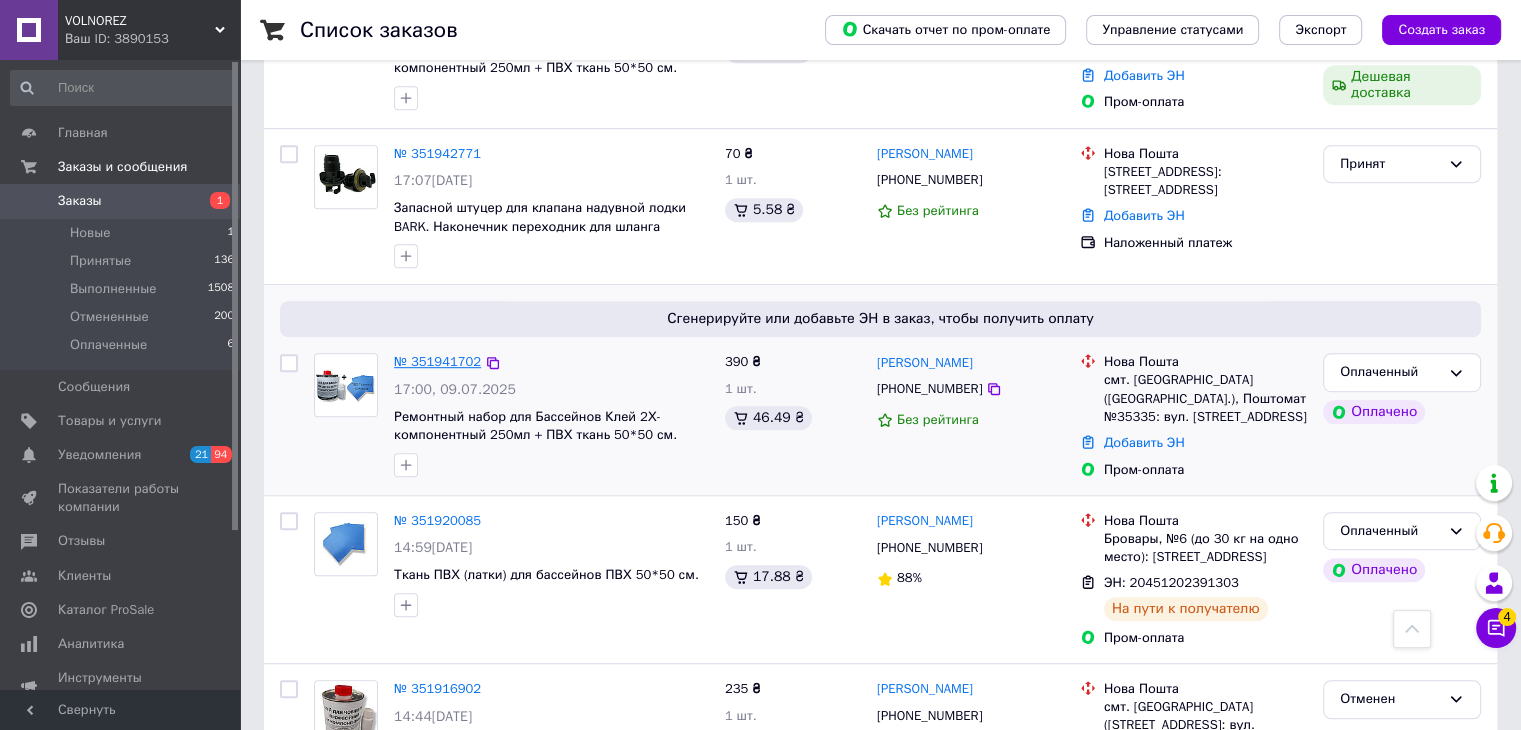 click on "№ 351941702" at bounding box center [437, 361] 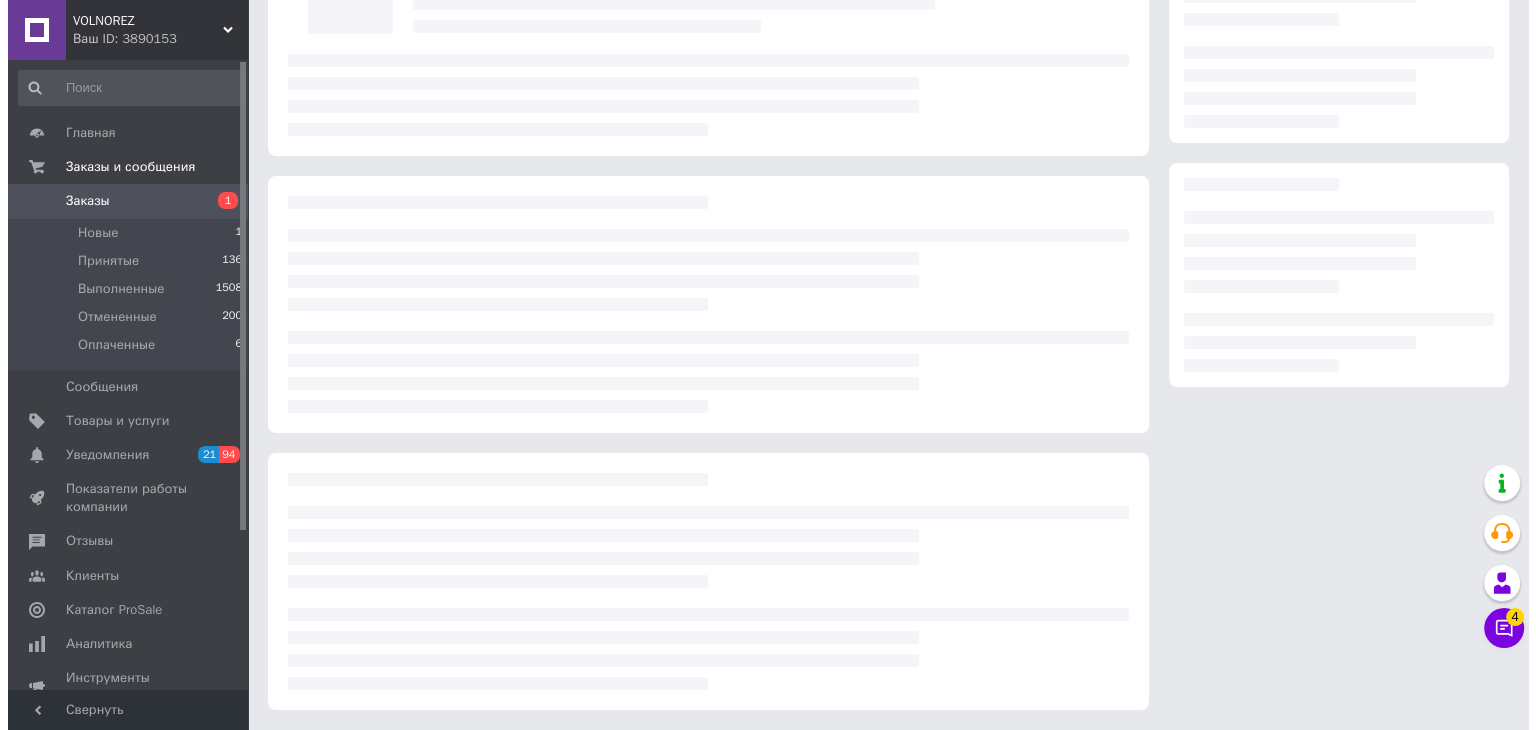 scroll, scrollTop: 0, scrollLeft: 0, axis: both 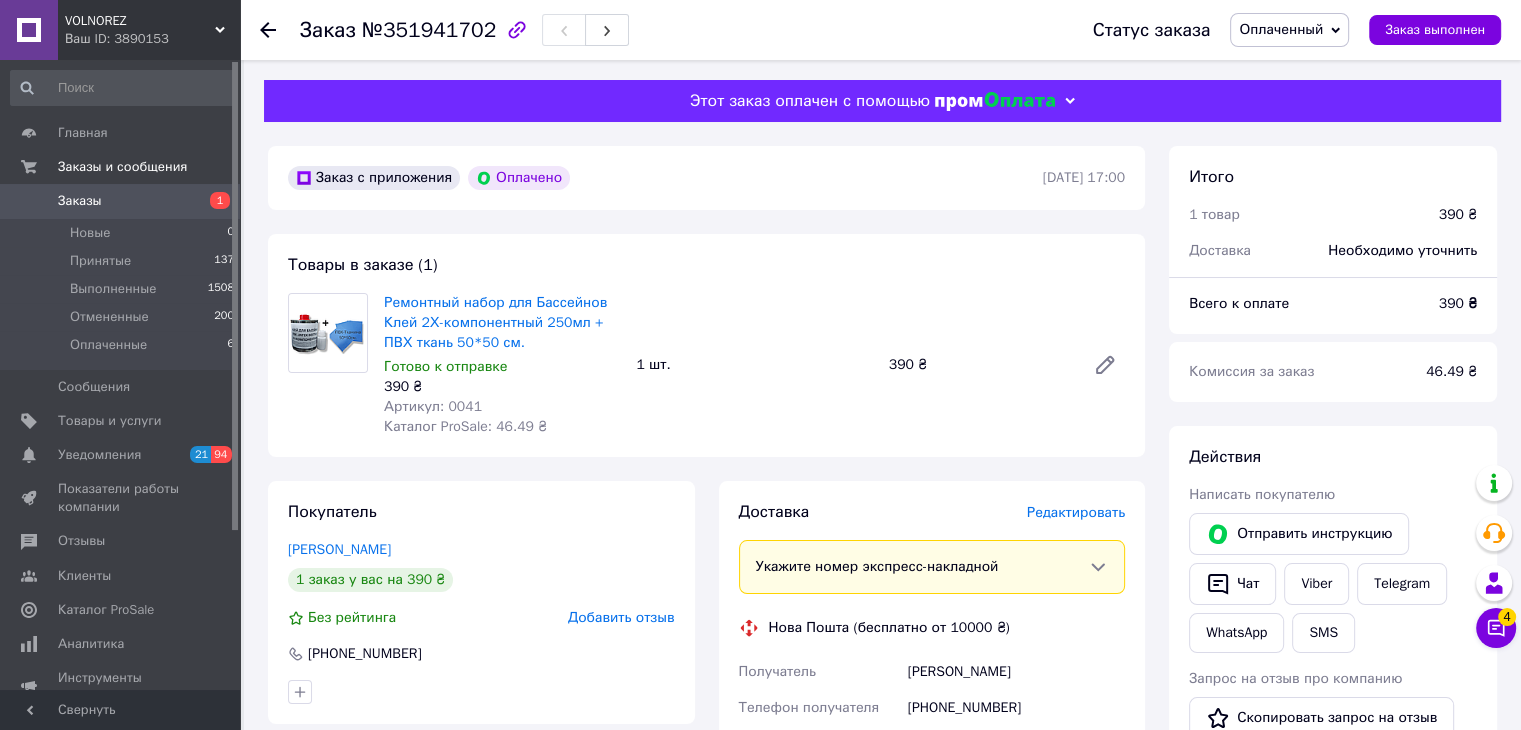 click on "Редактировать" at bounding box center [1076, 512] 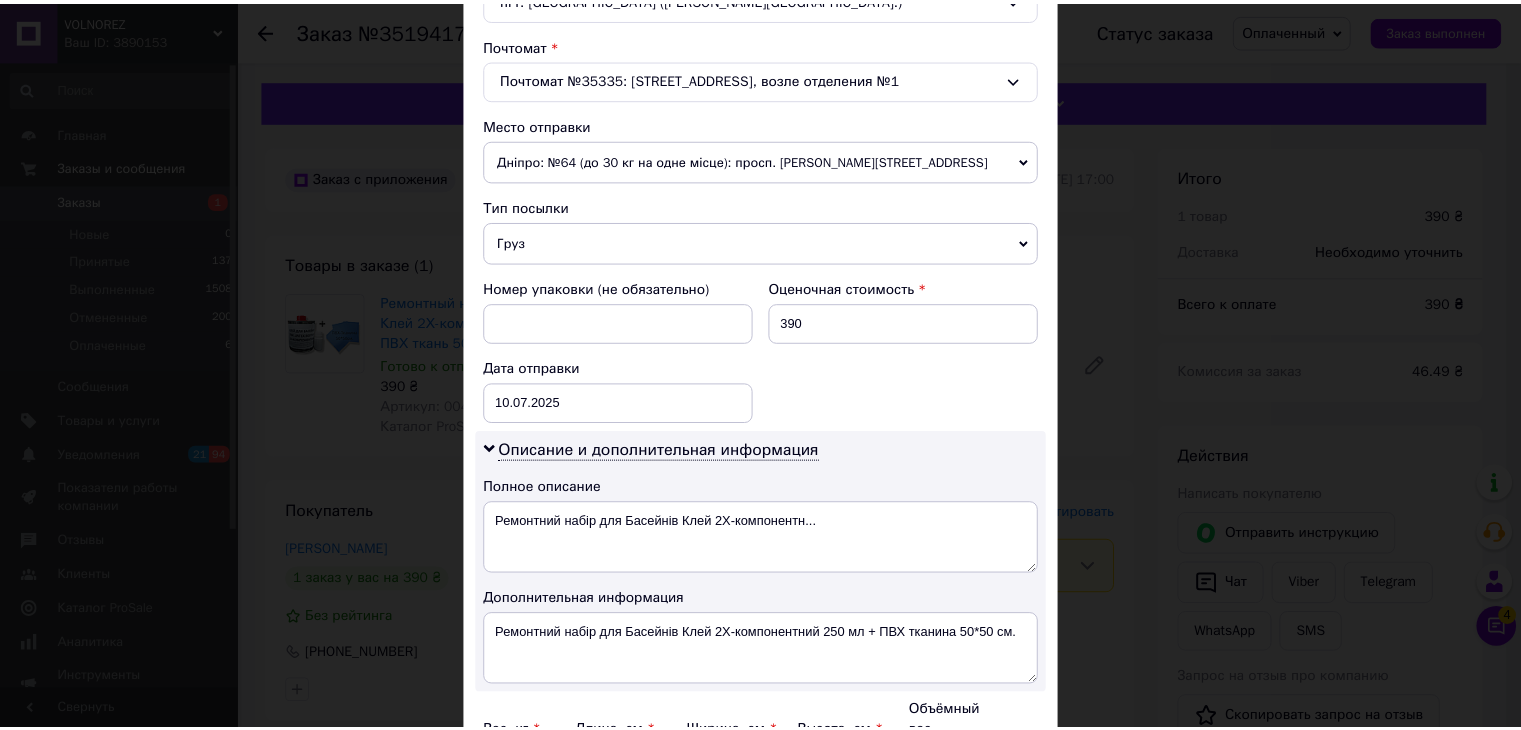 scroll, scrollTop: 816, scrollLeft: 0, axis: vertical 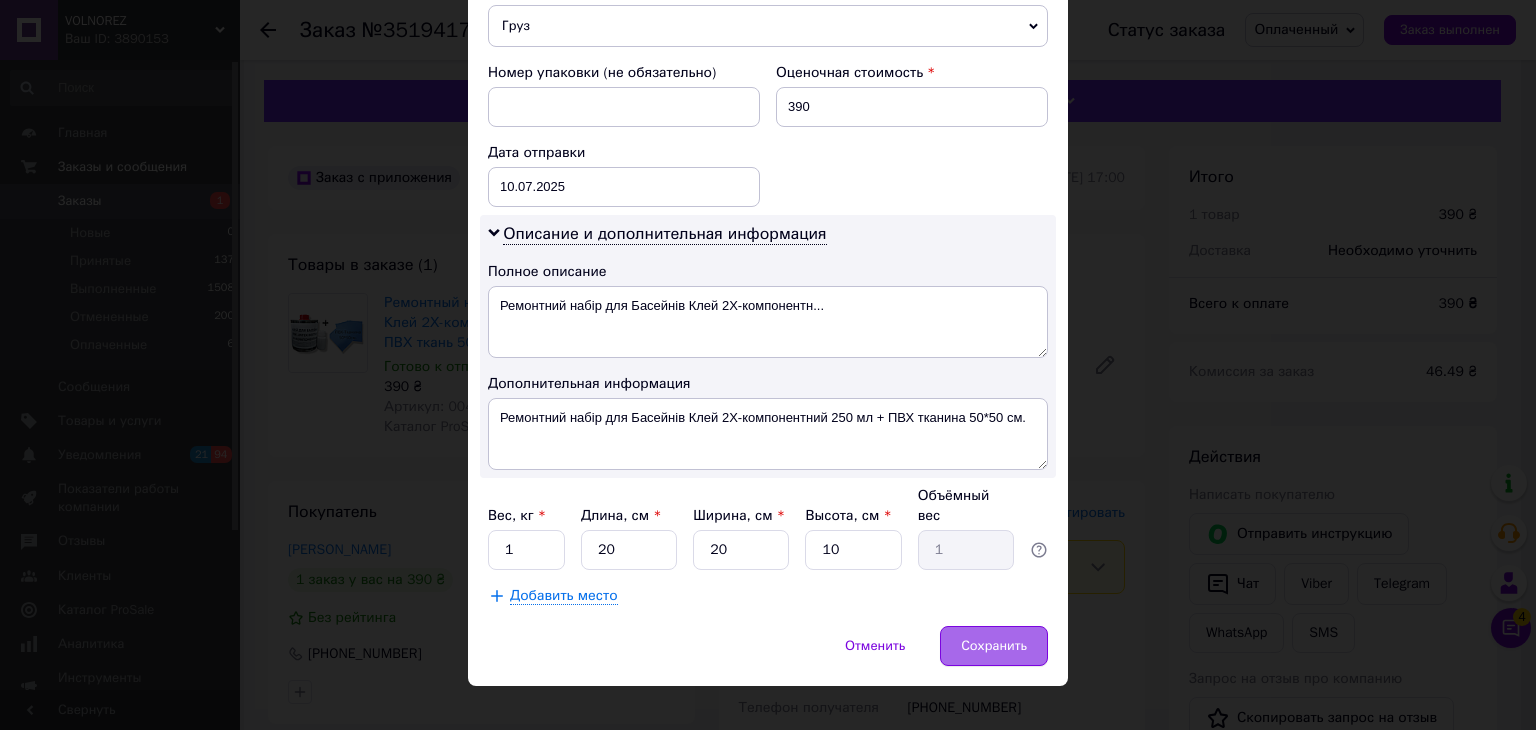 click on "Сохранить" at bounding box center [994, 646] 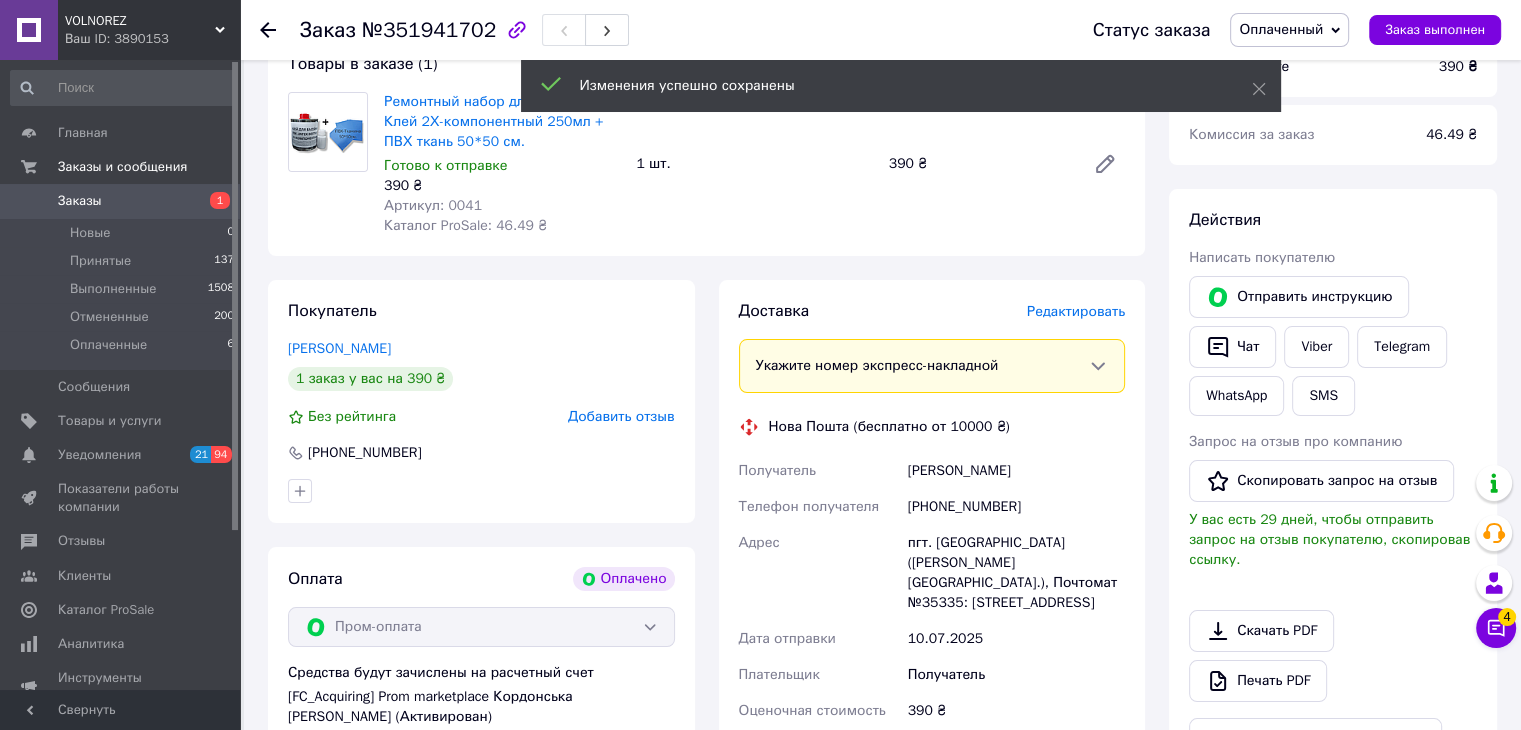 scroll, scrollTop: 400, scrollLeft: 0, axis: vertical 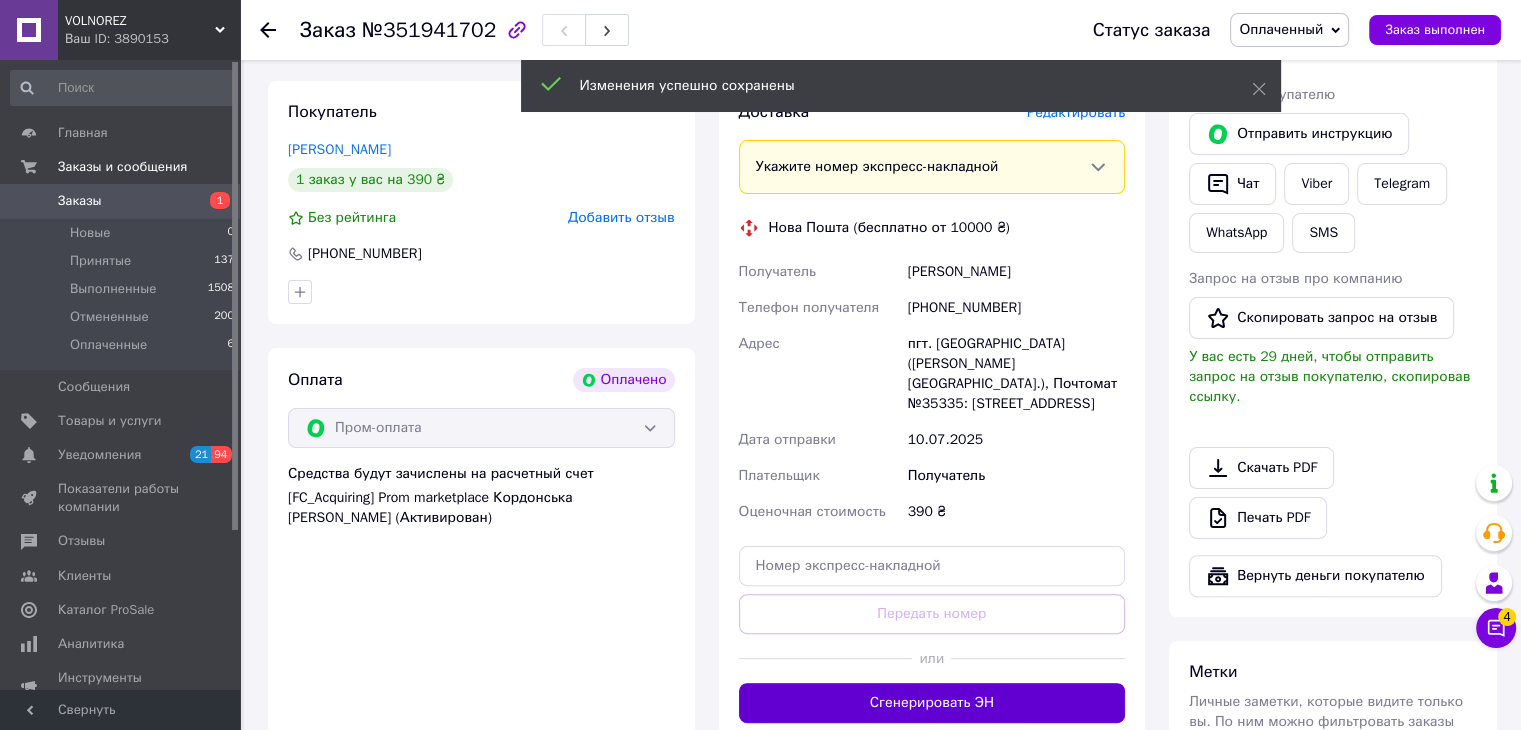 click on "Сгенерировать ЭН" at bounding box center [932, 703] 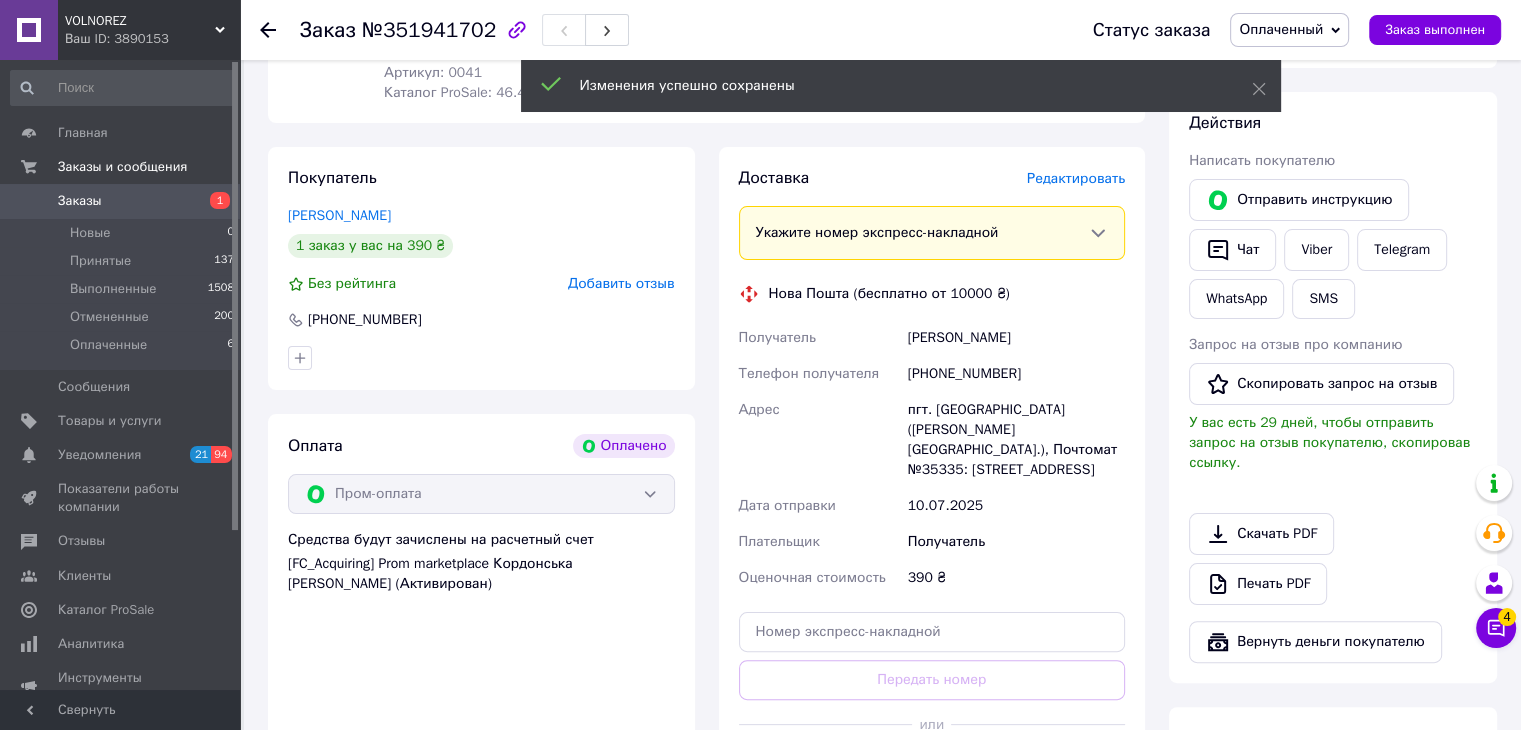 scroll, scrollTop: 300, scrollLeft: 0, axis: vertical 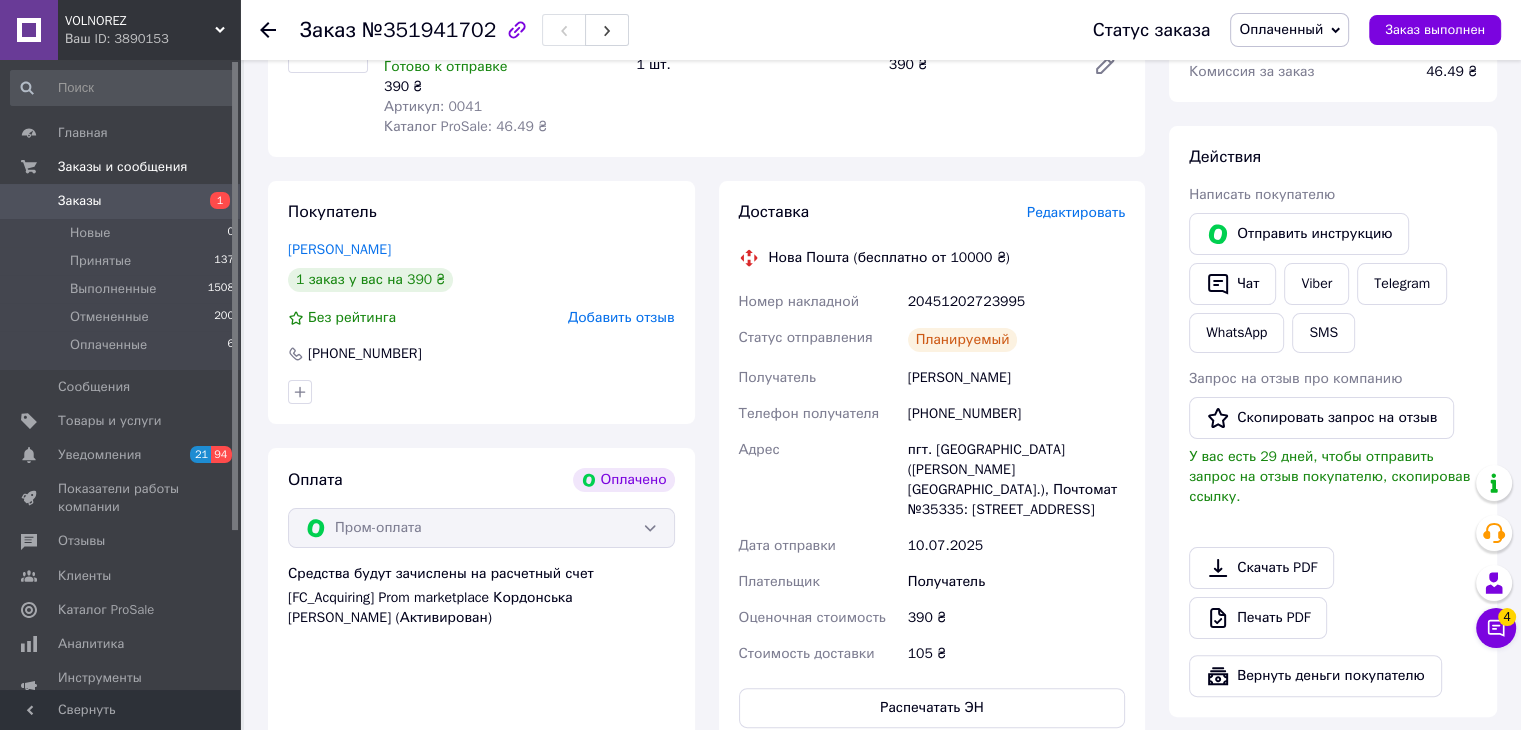 click 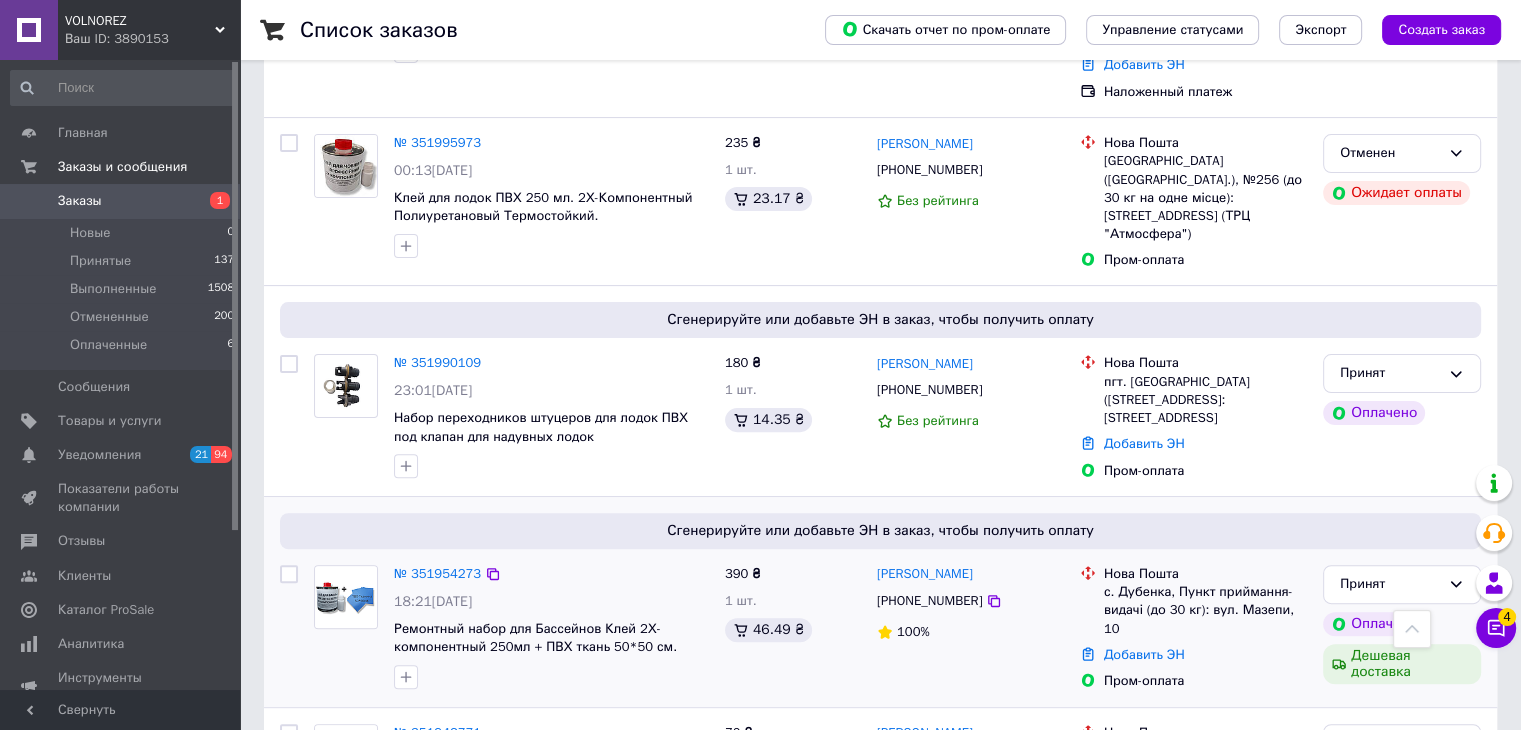 scroll, scrollTop: 700, scrollLeft: 0, axis: vertical 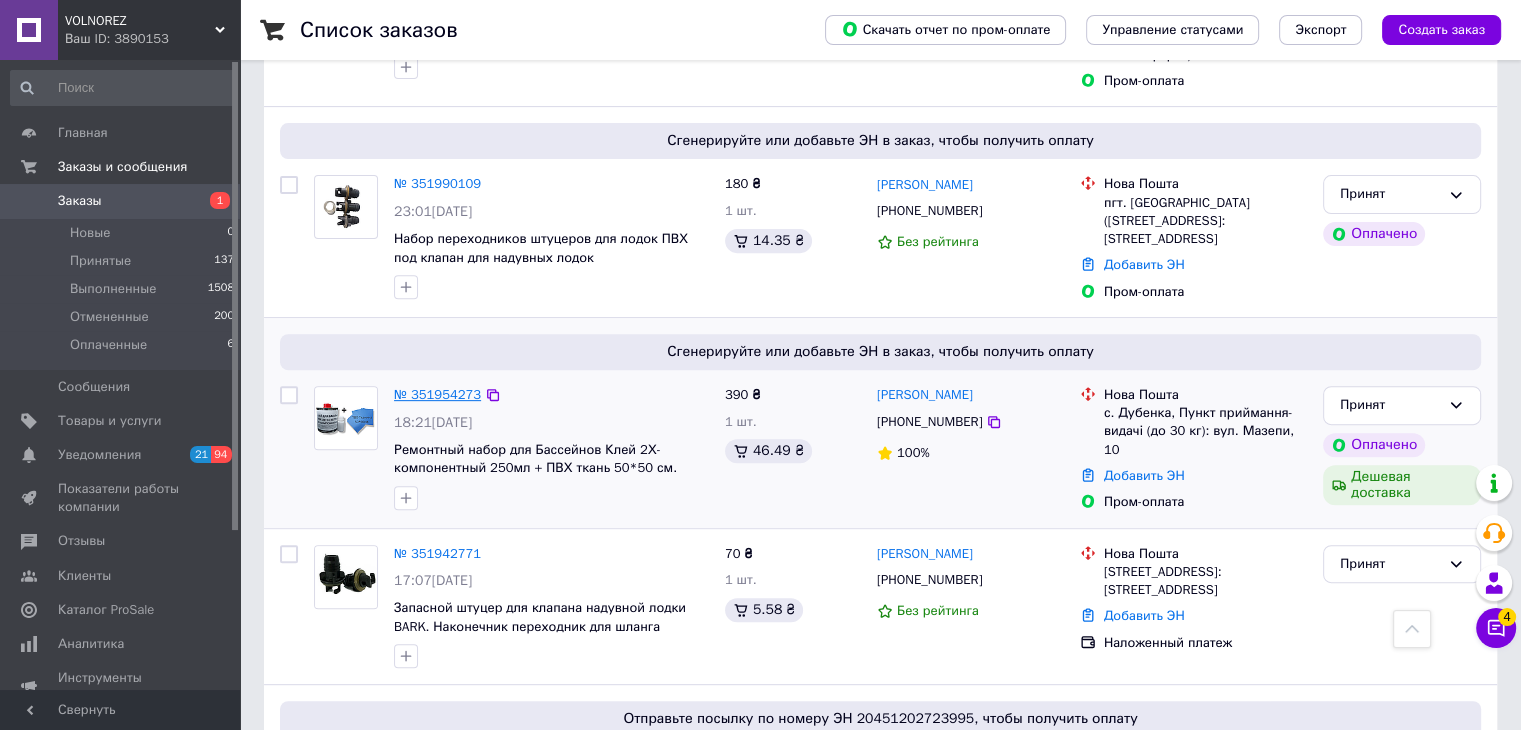 click on "№ 351954273" at bounding box center (437, 394) 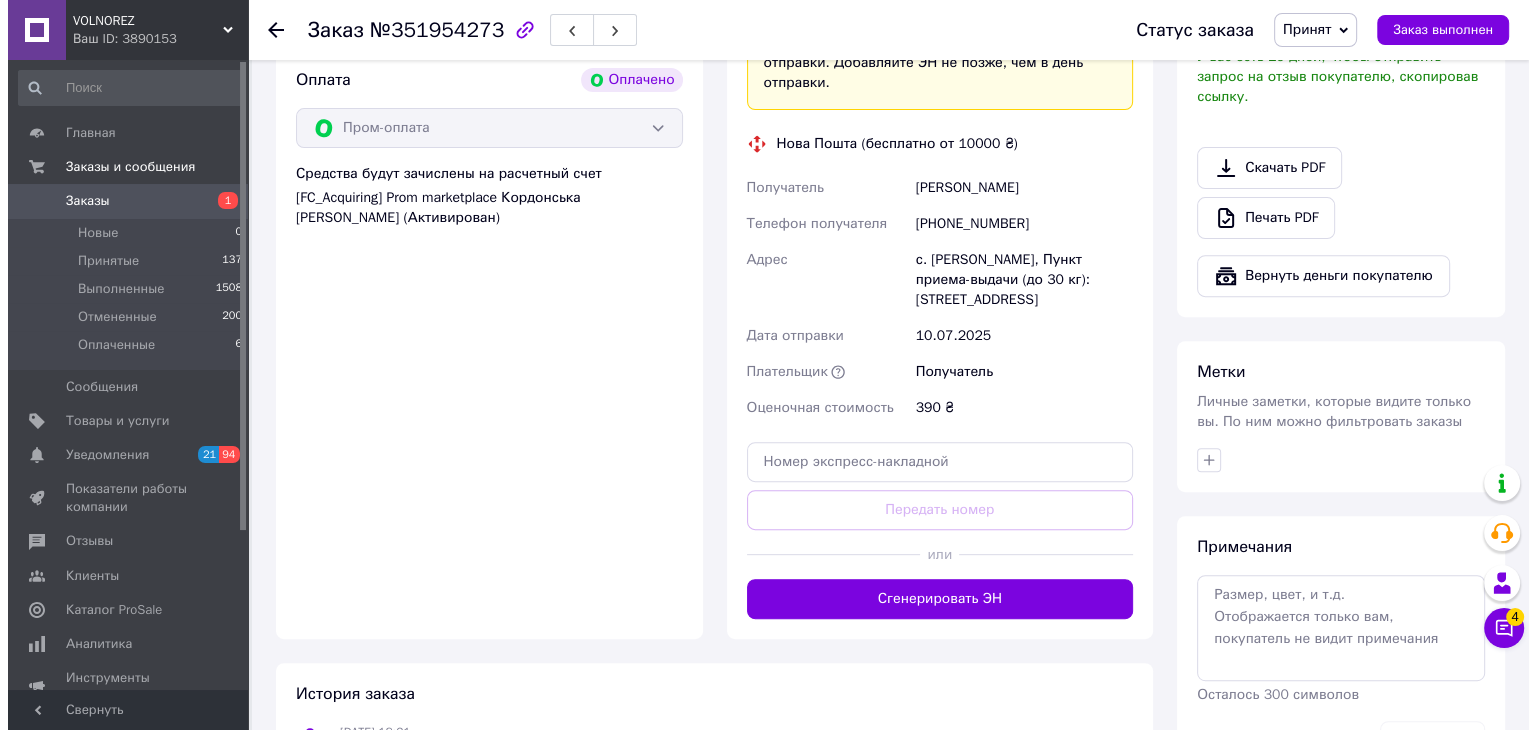scroll, scrollTop: 200, scrollLeft: 0, axis: vertical 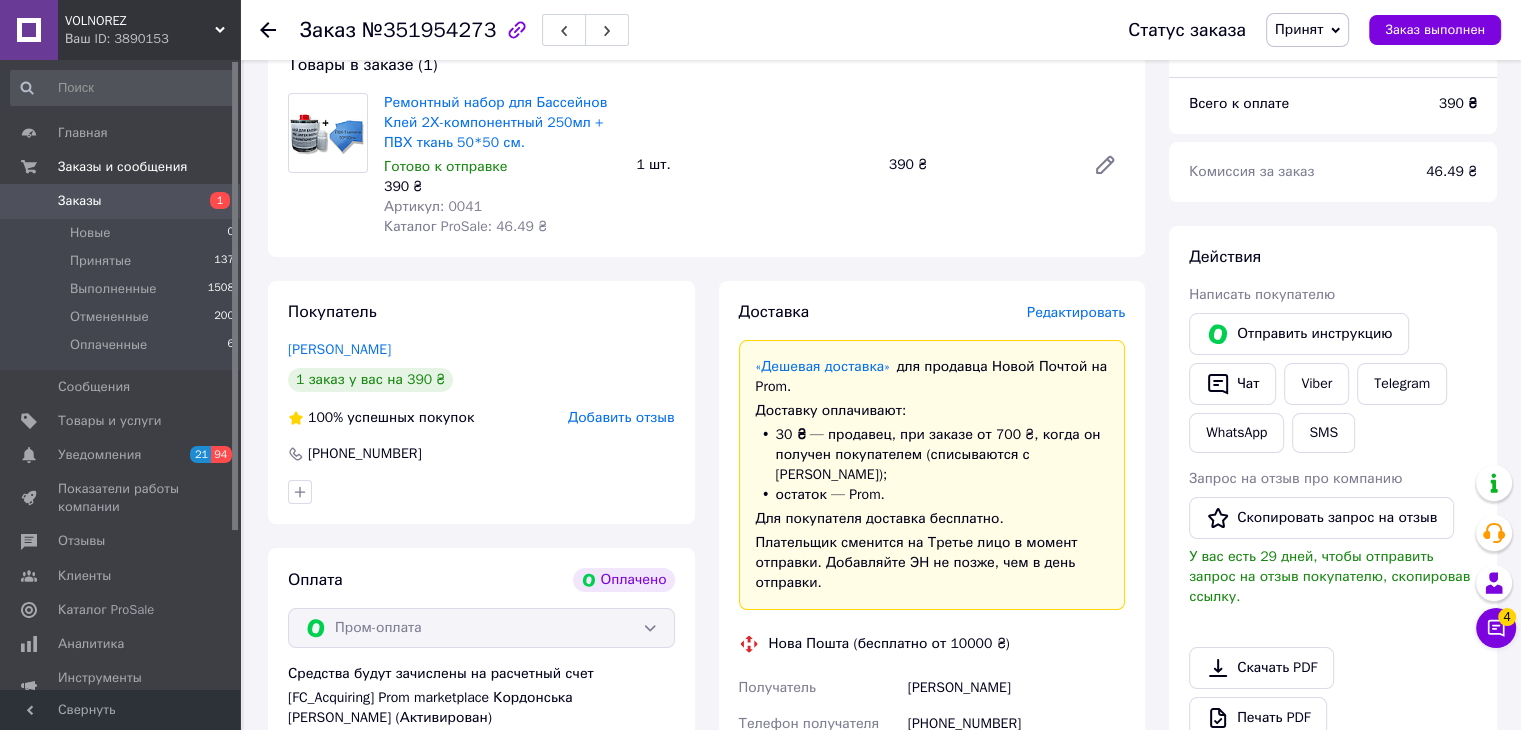 click on "Доставка Редактировать «Дешевая доставка»   для продавца [GEOGRAPHIC_DATA] на Prom. Доставку оплачивают: 30 ₴   — продавец , при заказе от 700 ₴, когда он
получен покупателем (списываются с [PERSON_NAME]); остаток — Prom. Для покупателя доставка бесплатно. Плательщик сменится на Третье лицо в момент отправки.
Добавляйте ЭН не позже, чем в день отправки. Нова Пошта (бесплатно от 10000 ₴) Получатель [PERSON_NAME] Телефон получателя [PHONE_NUMBER] Адрес с. [PERSON_NAME], Пункт приема-выдачи (до 30 кг): [STREET_ADDRESS] Дата отправки [DATE] Плательщик   Получатель Оценочная стоимость 390 ₴" at bounding box center [932, 710] 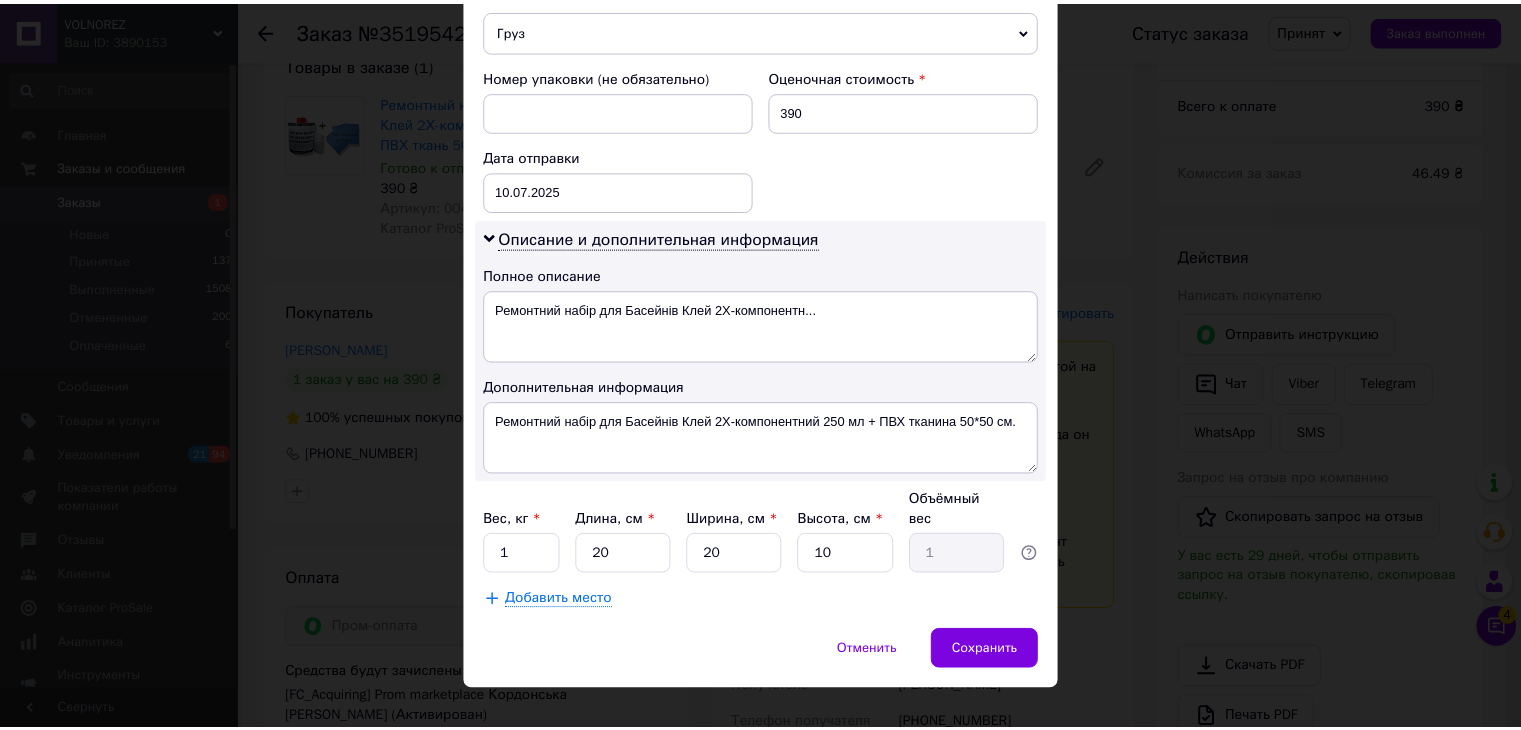 scroll, scrollTop: 816, scrollLeft: 0, axis: vertical 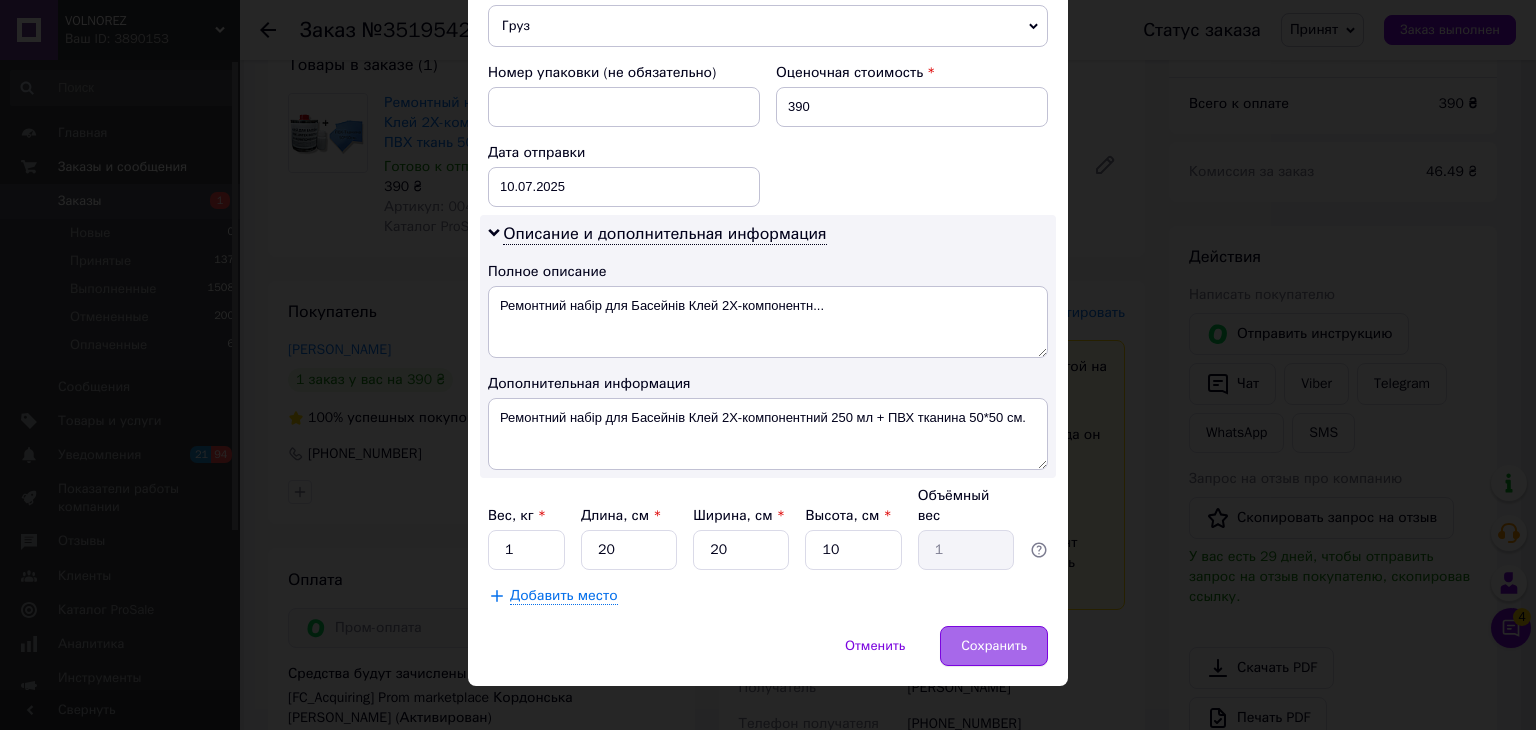 click on "Сохранить" at bounding box center [994, 646] 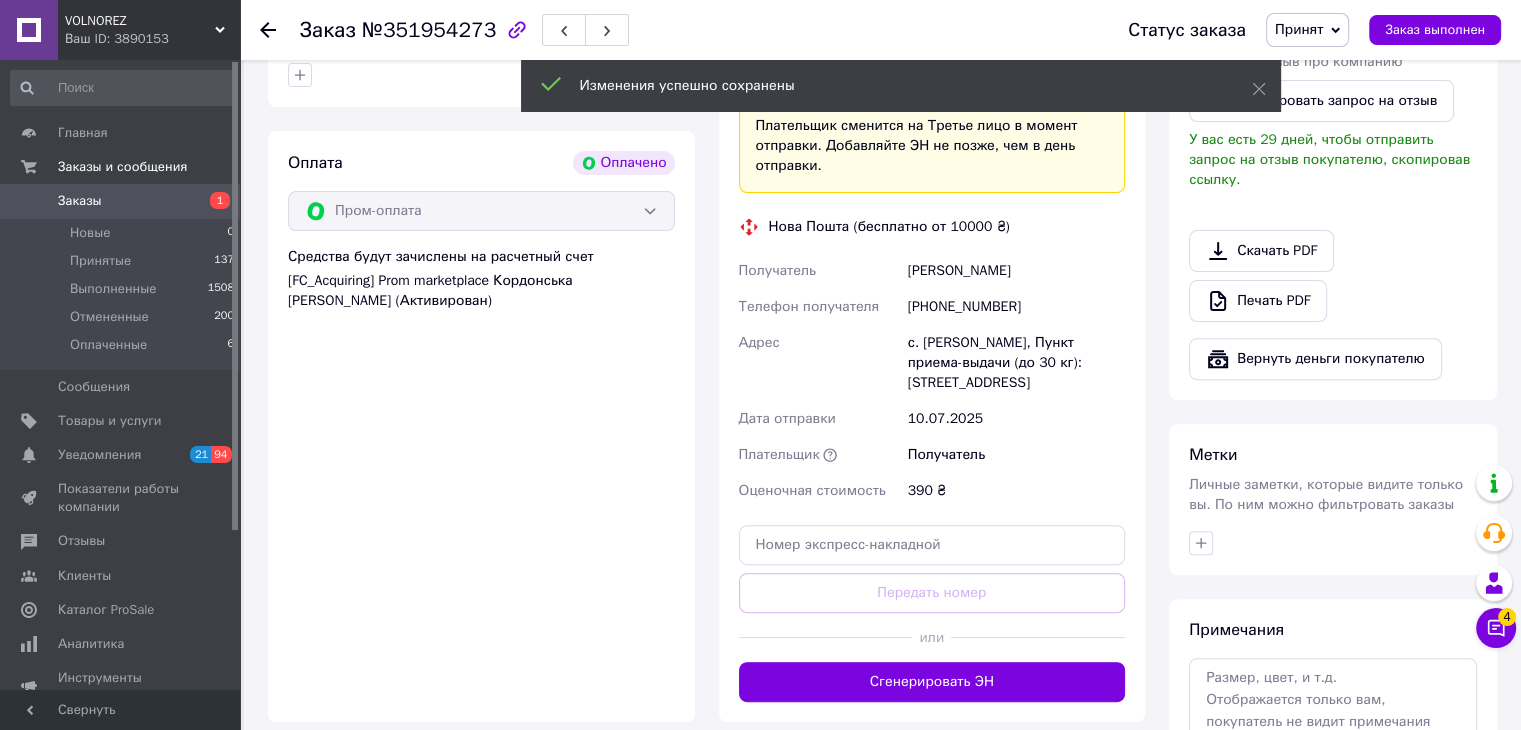 scroll, scrollTop: 700, scrollLeft: 0, axis: vertical 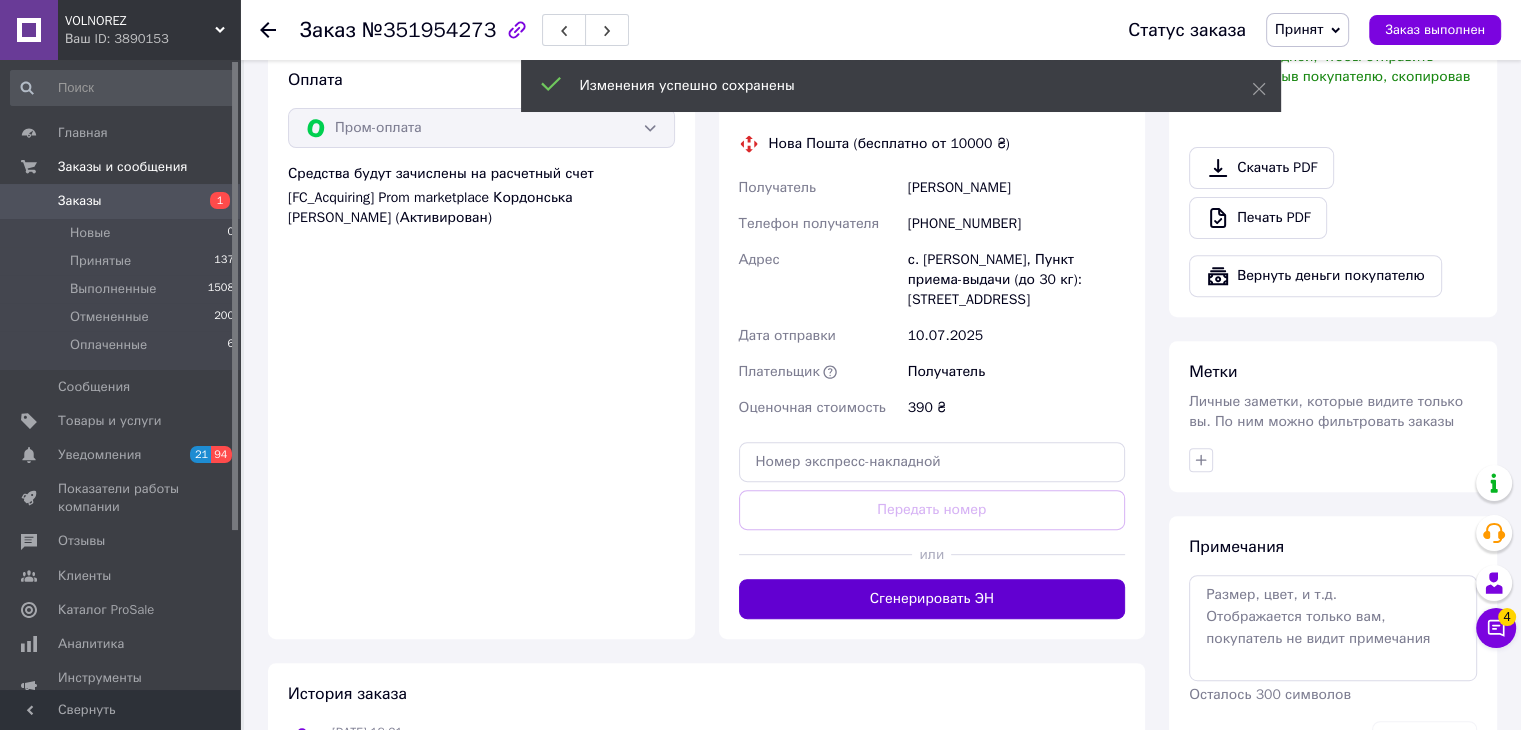 click on "Сгенерировать ЭН" at bounding box center (932, 599) 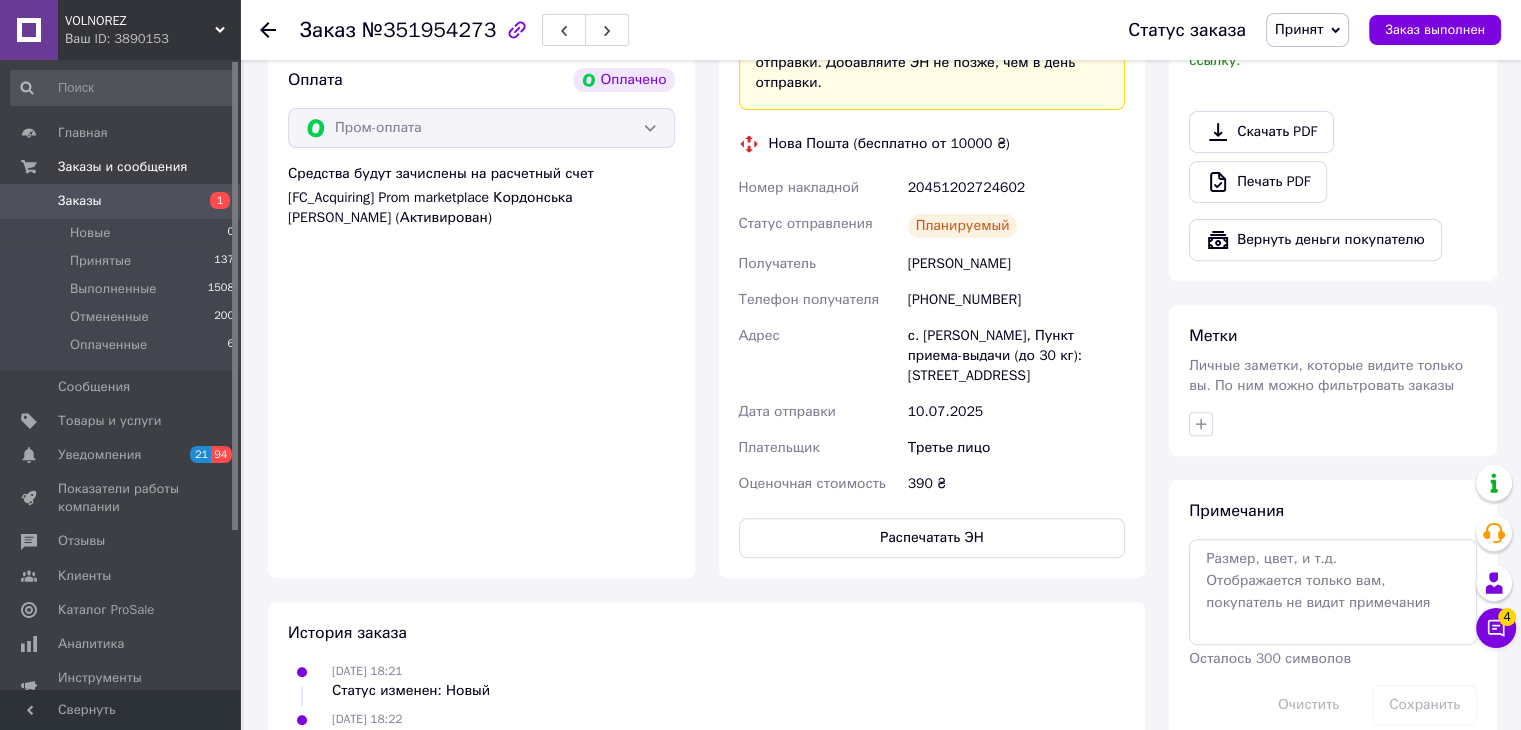 click 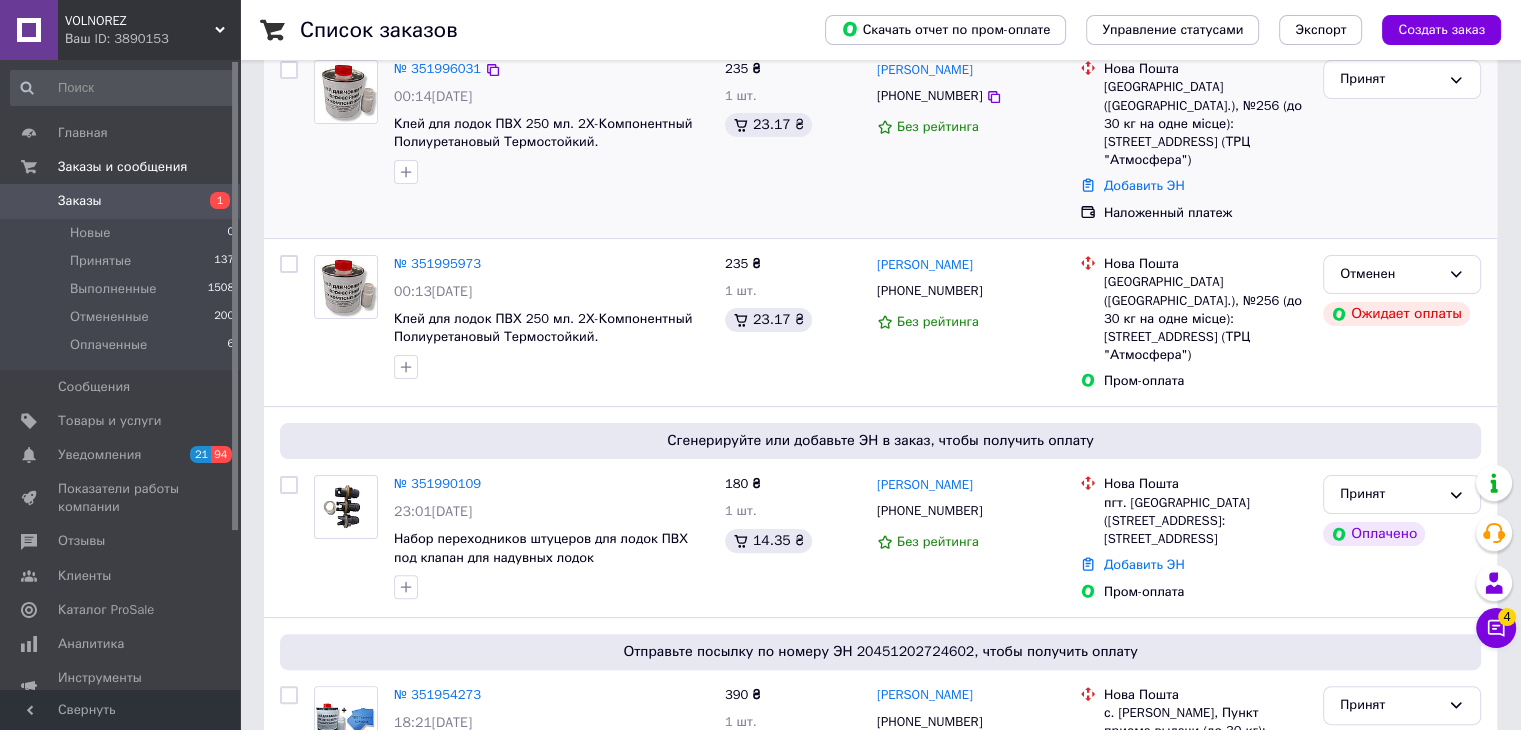scroll, scrollTop: 600, scrollLeft: 0, axis: vertical 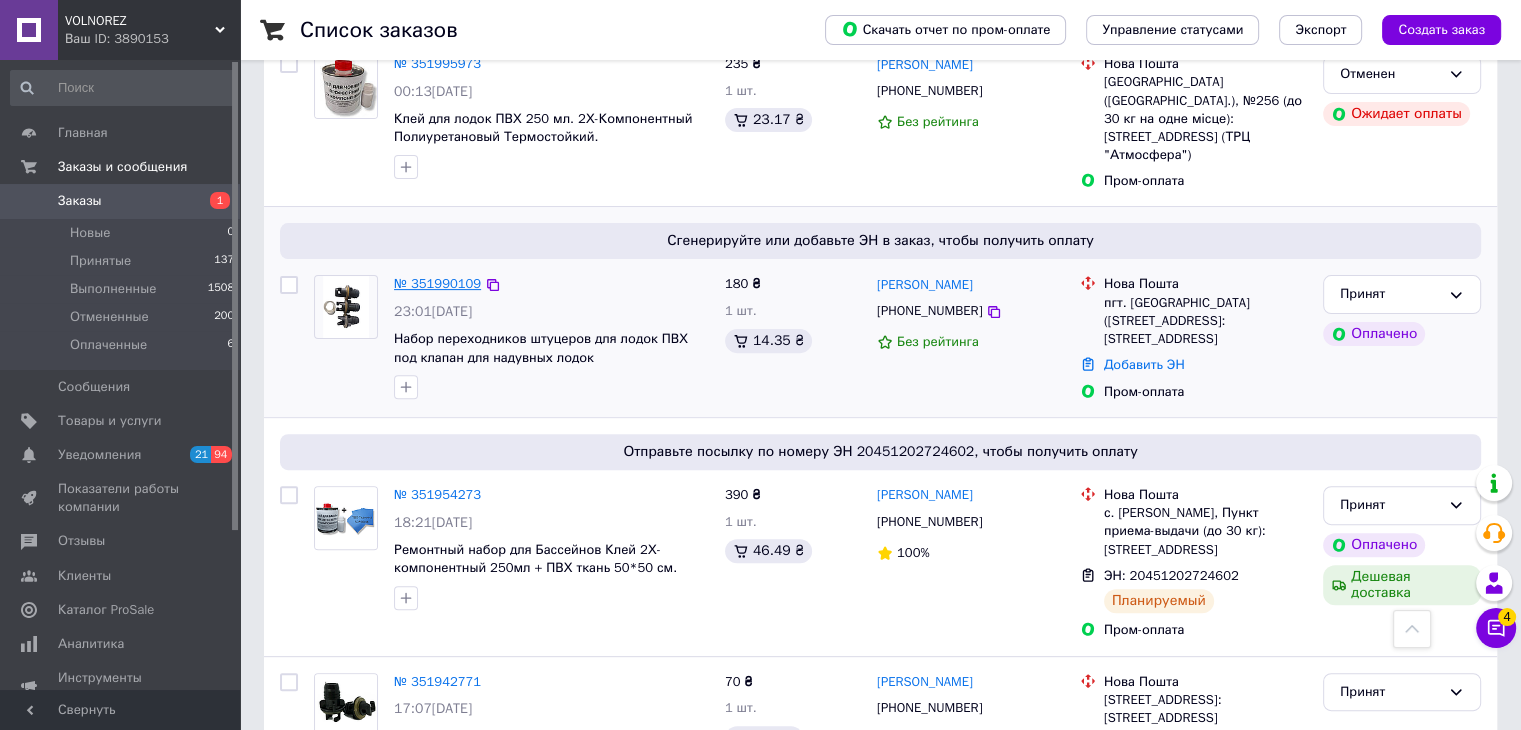click on "№ 351990109" at bounding box center (437, 283) 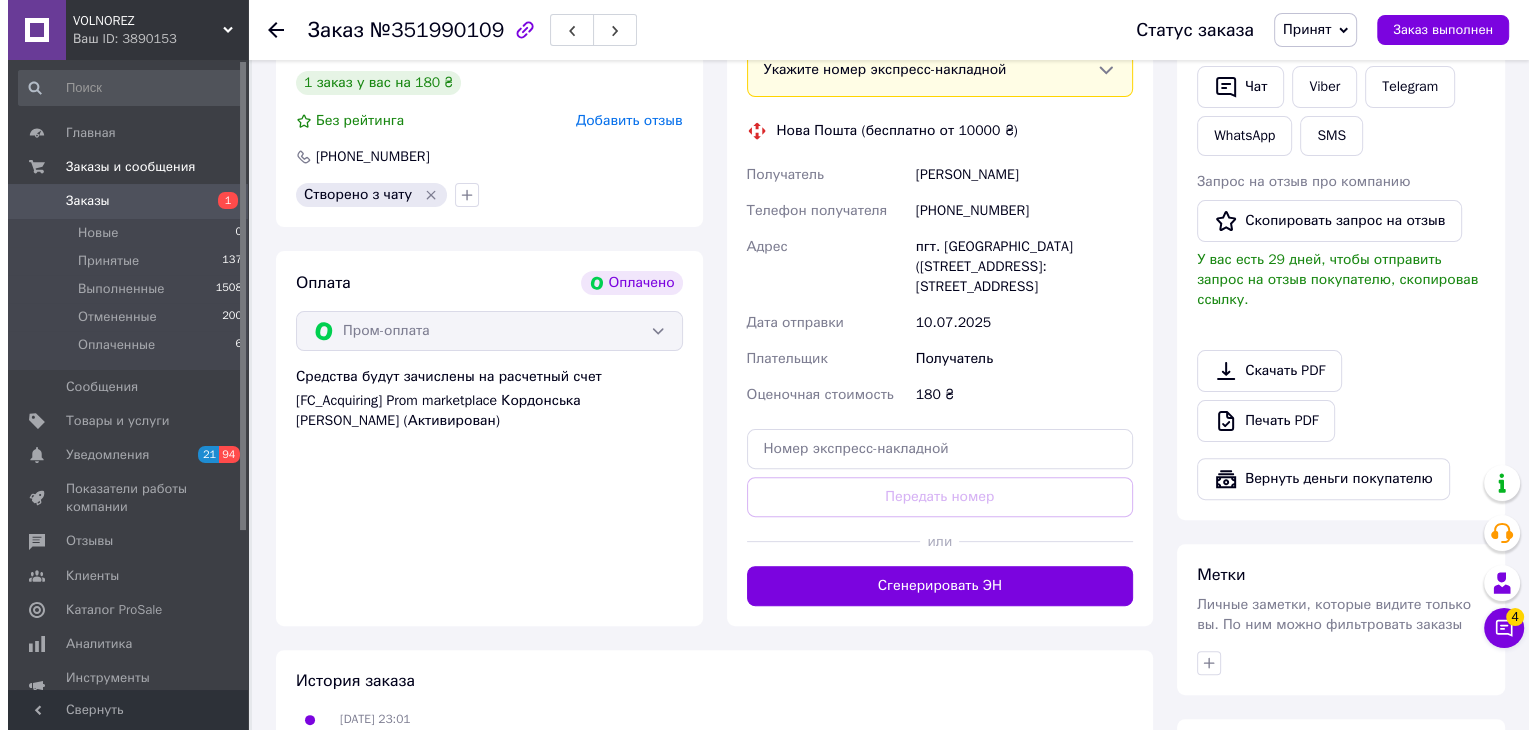 scroll, scrollTop: 300, scrollLeft: 0, axis: vertical 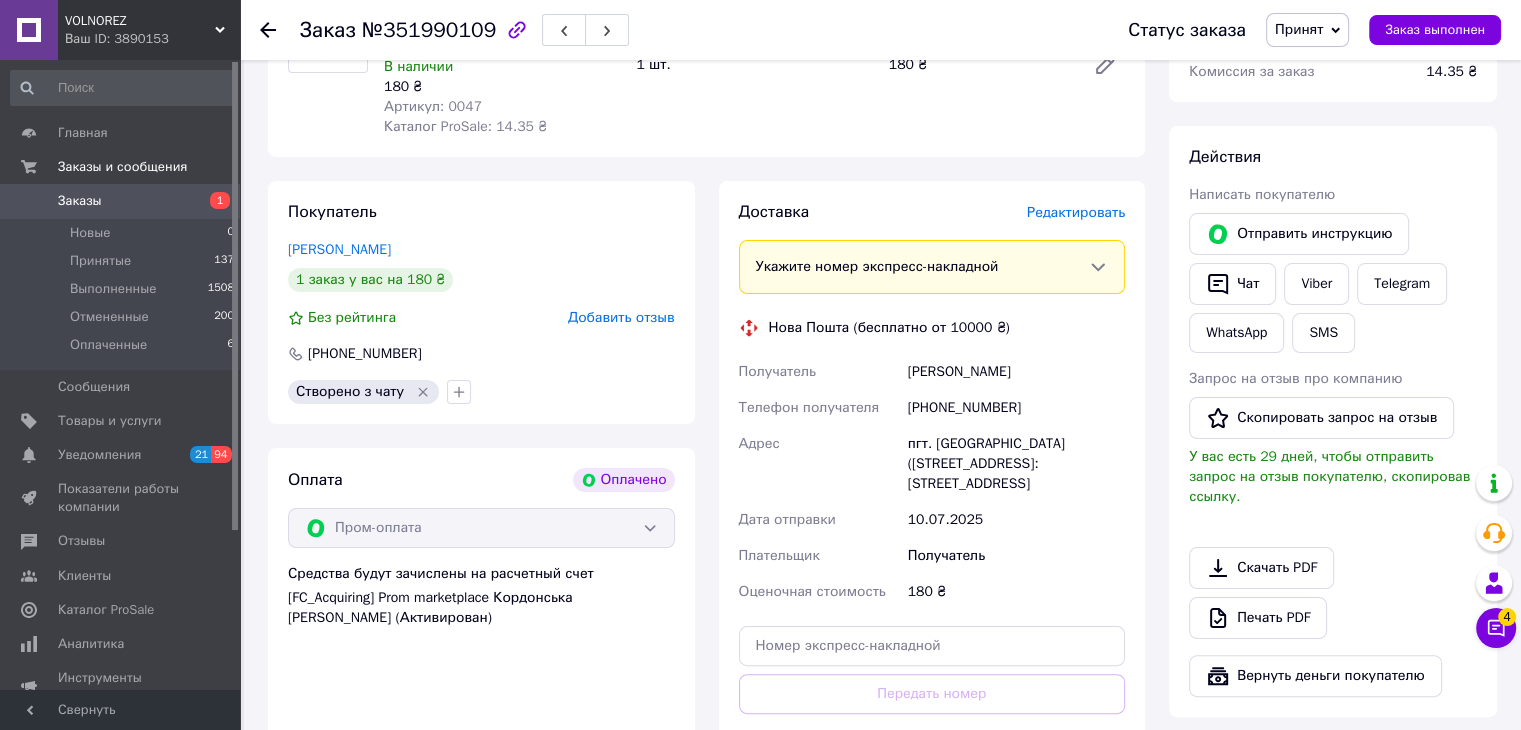click on "Редактировать" at bounding box center (1076, 212) 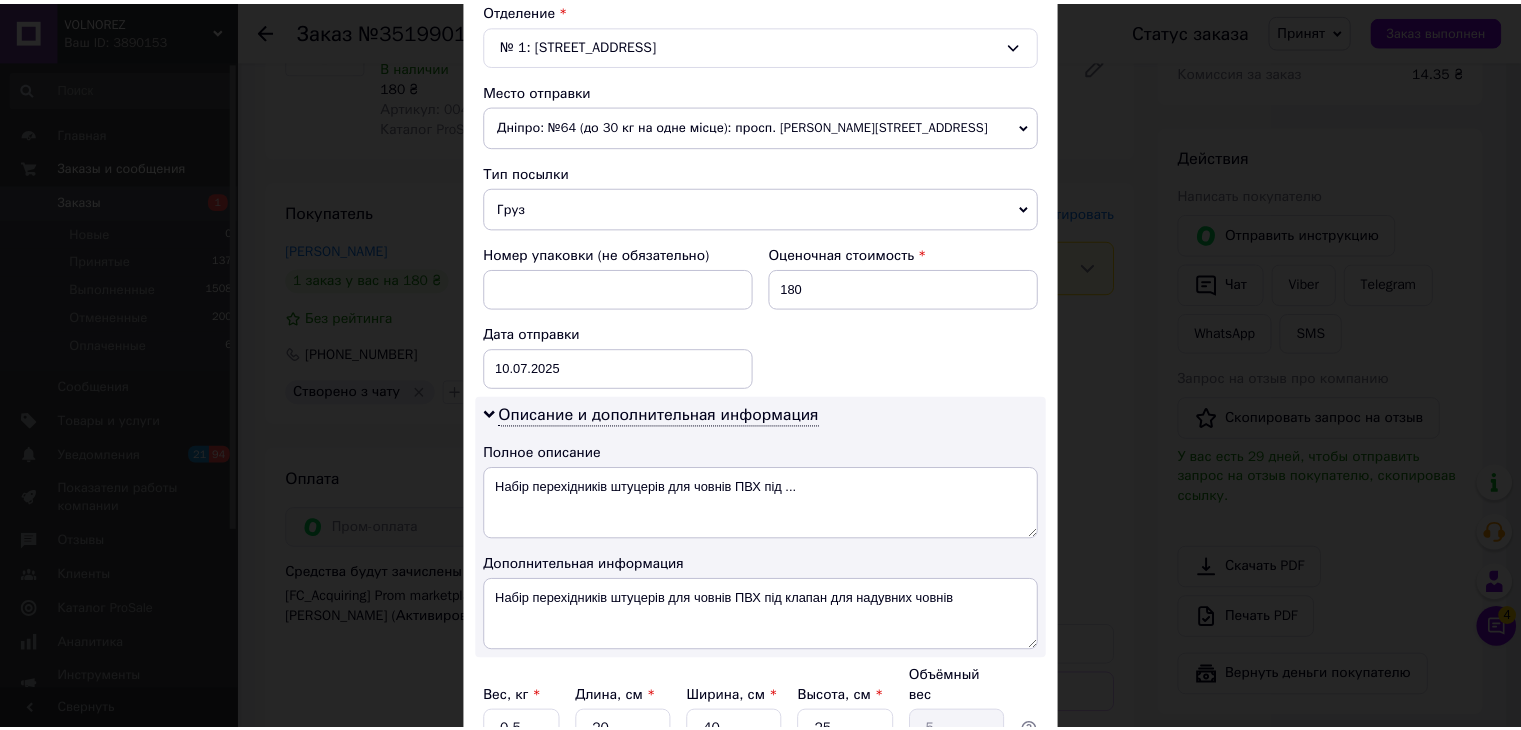 scroll, scrollTop: 816, scrollLeft: 0, axis: vertical 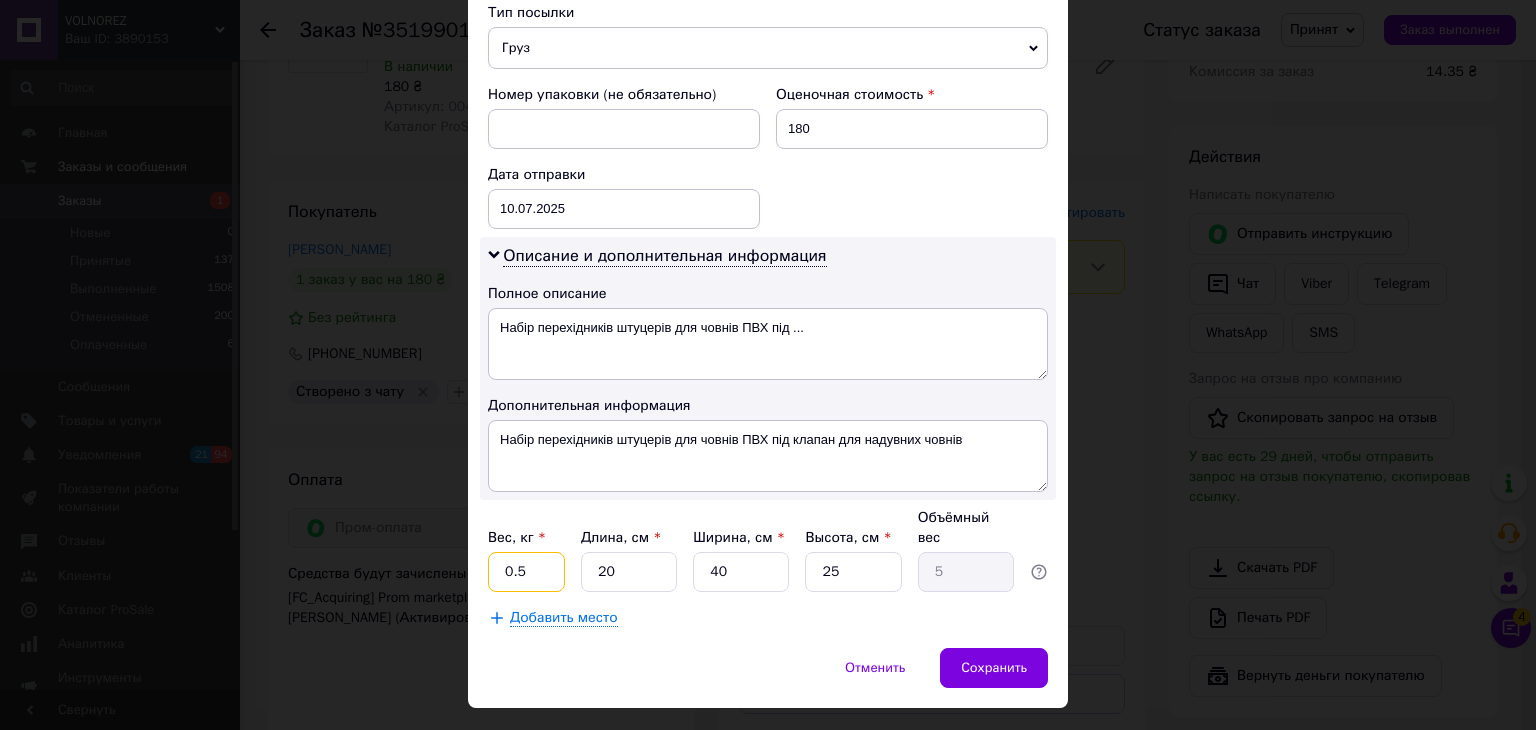 click on "0.5" at bounding box center [526, 572] 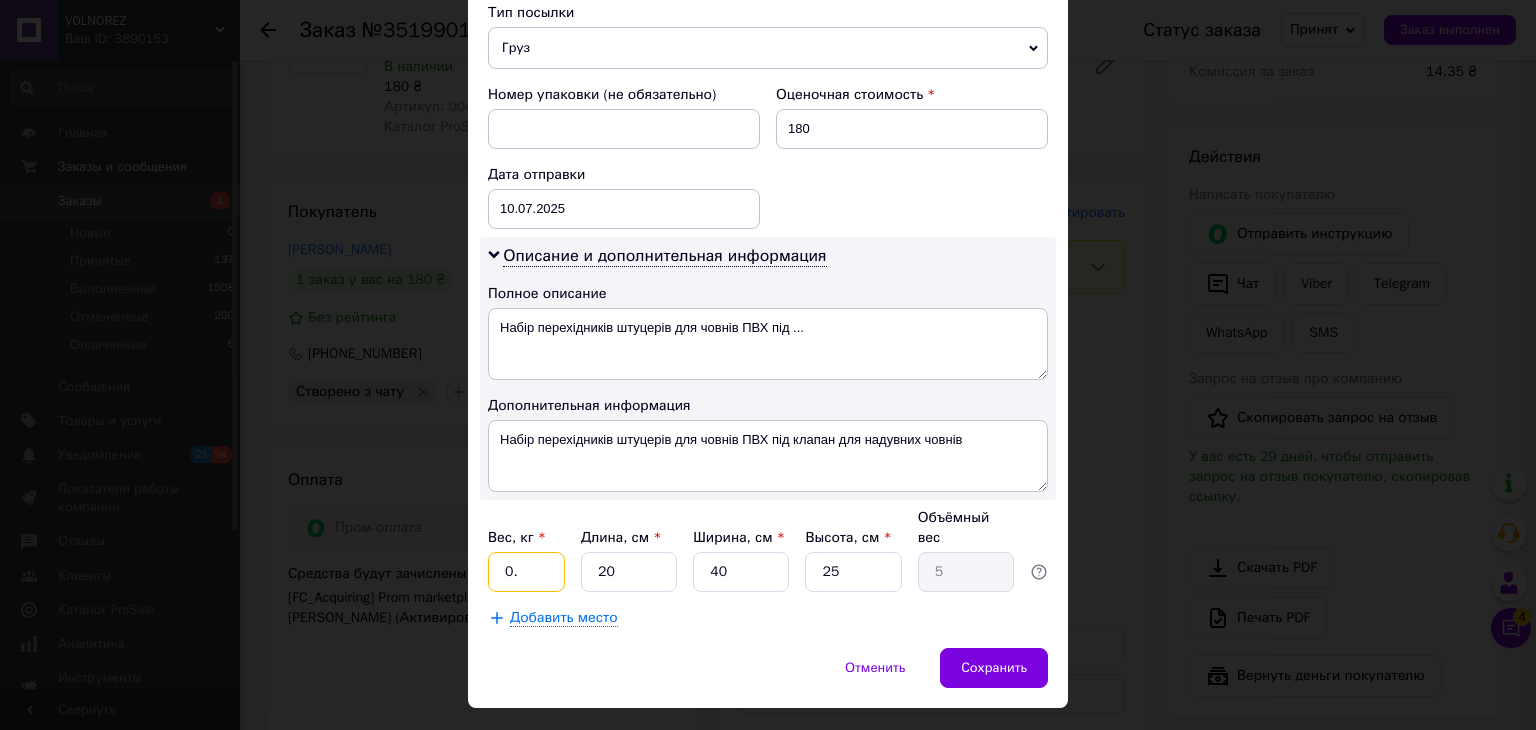 type on "0" 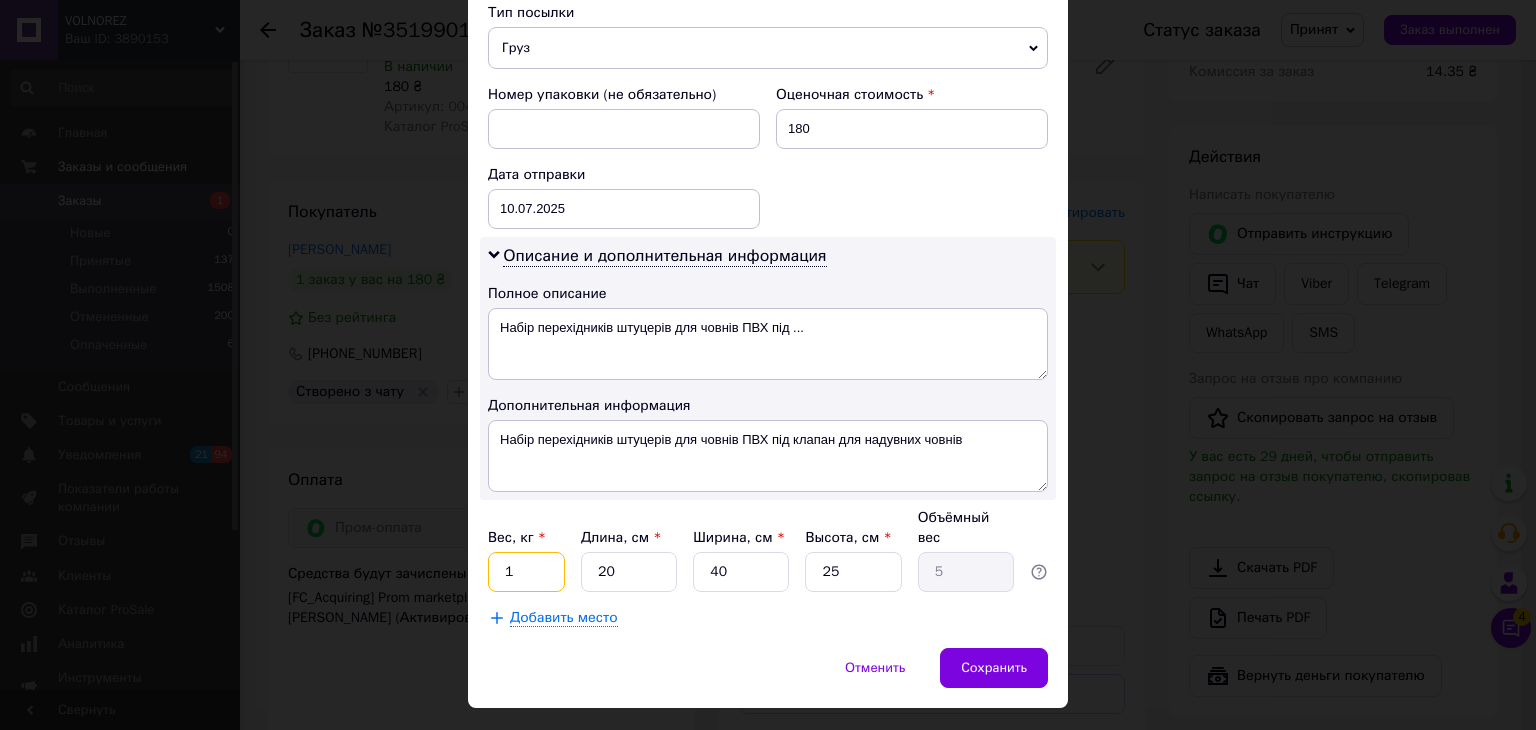 type on "1" 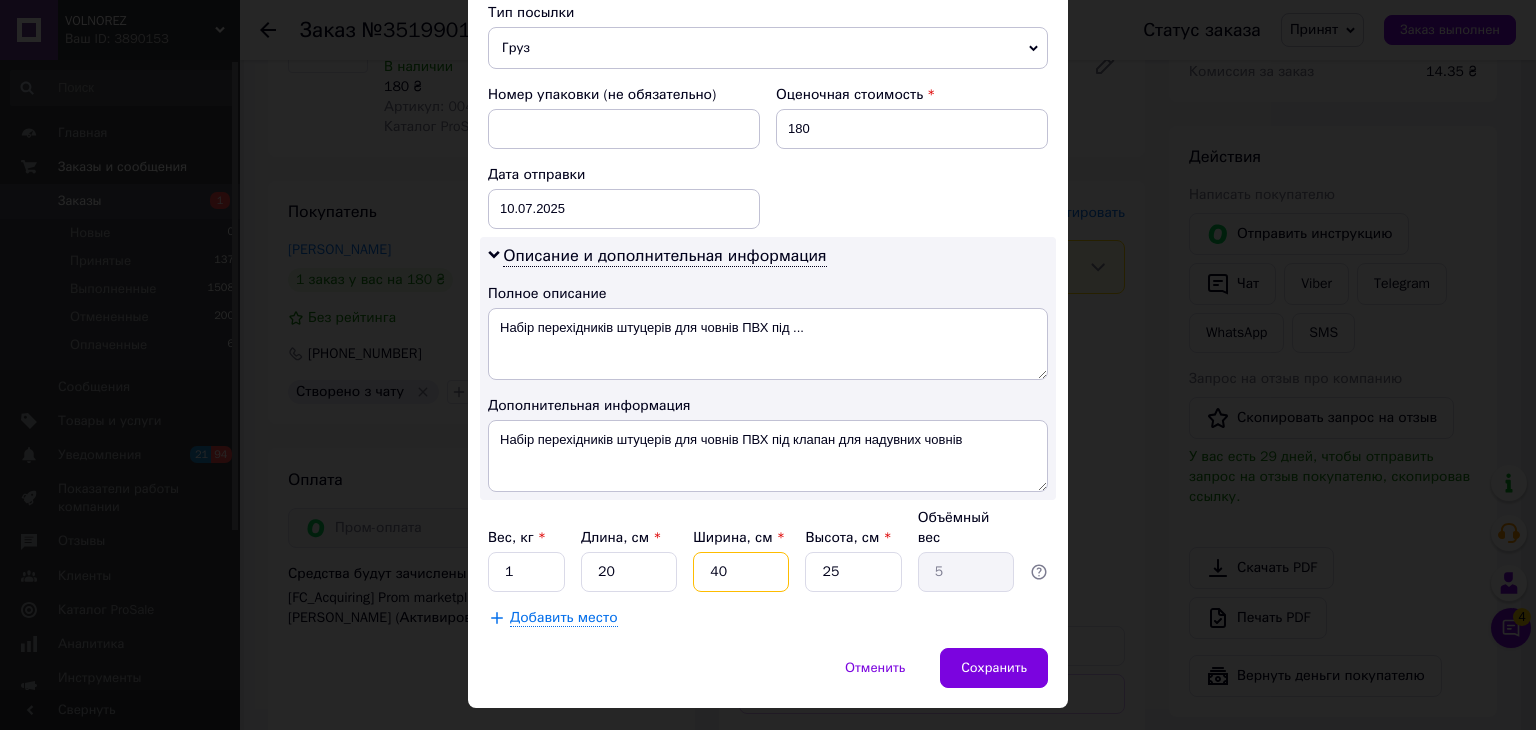 click on "40" at bounding box center [741, 572] 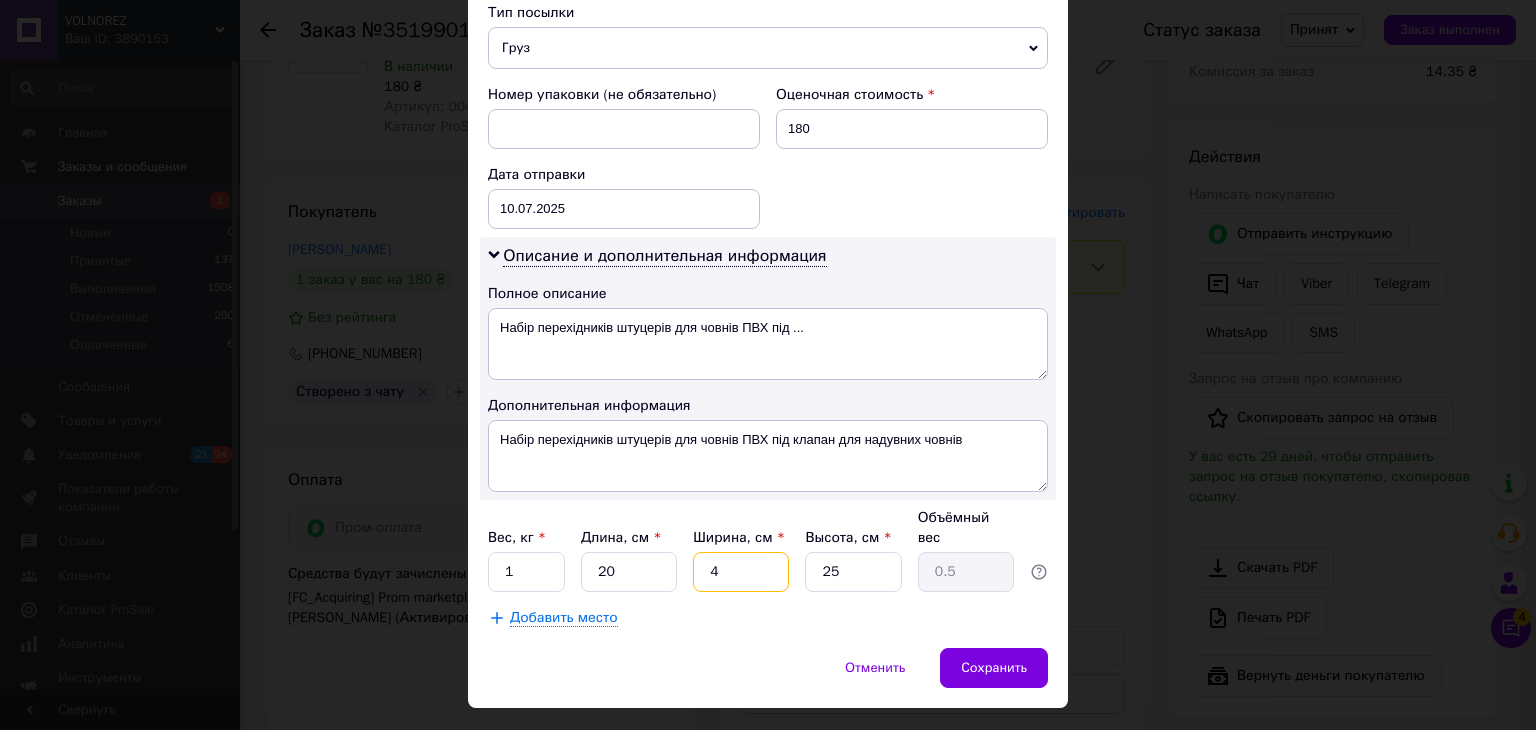 type 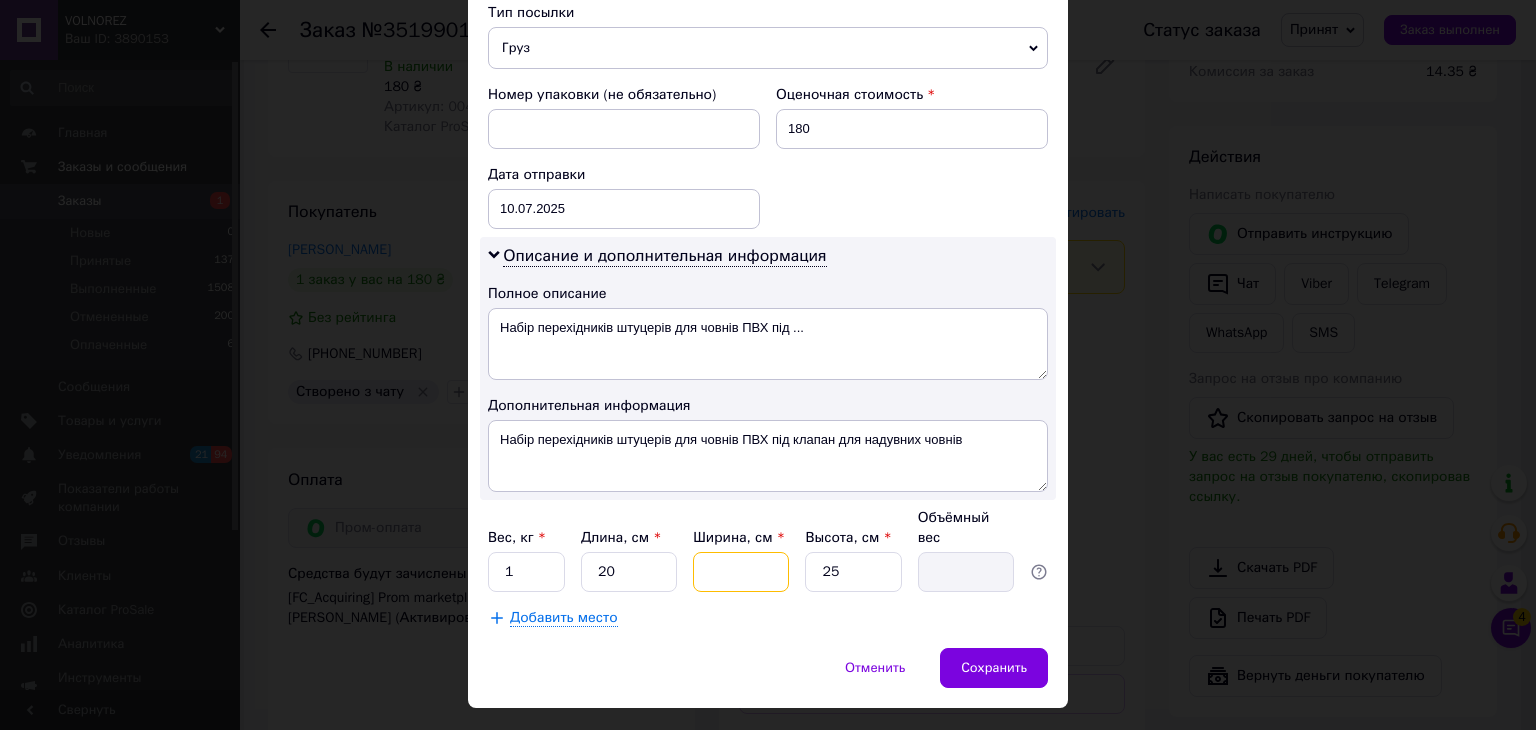 type on "2" 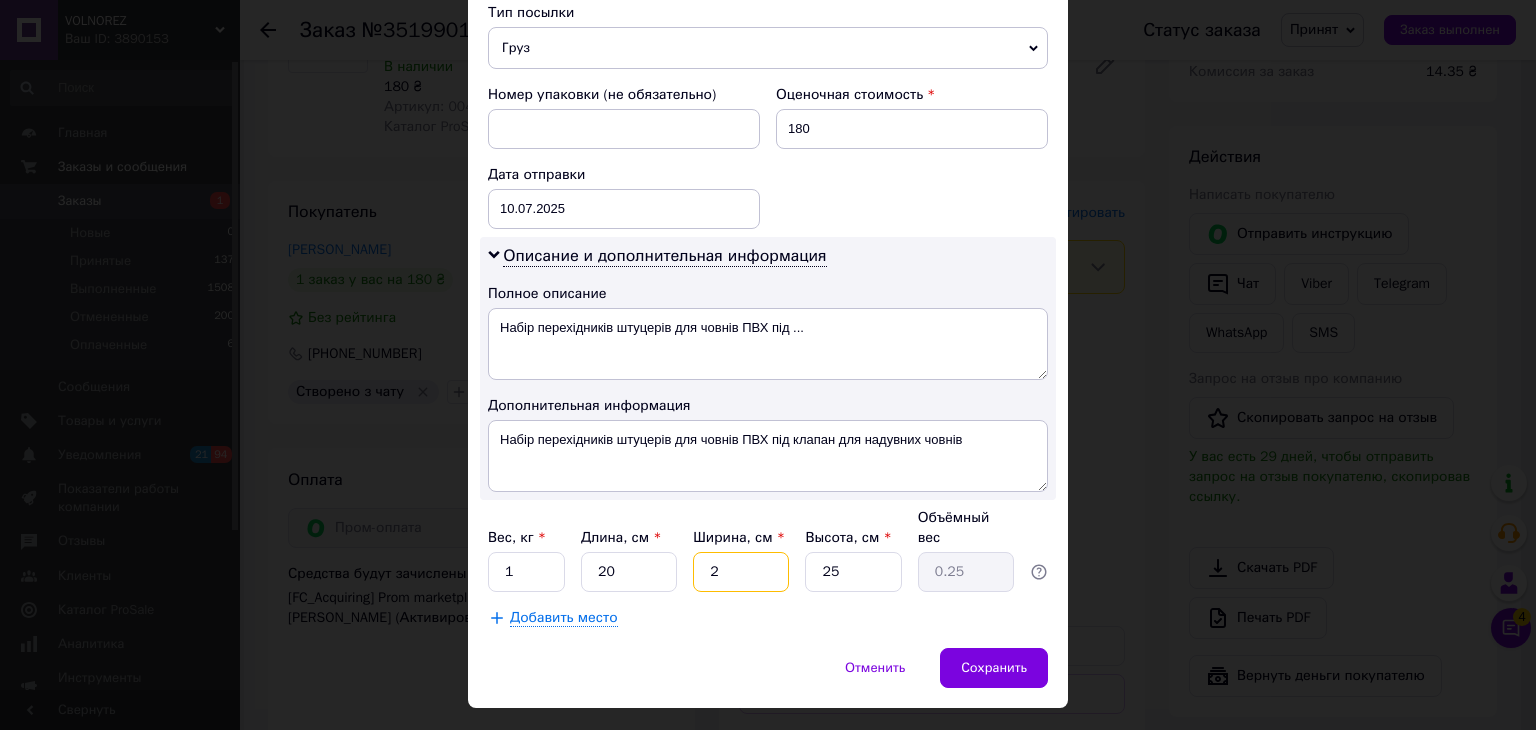 type on "20" 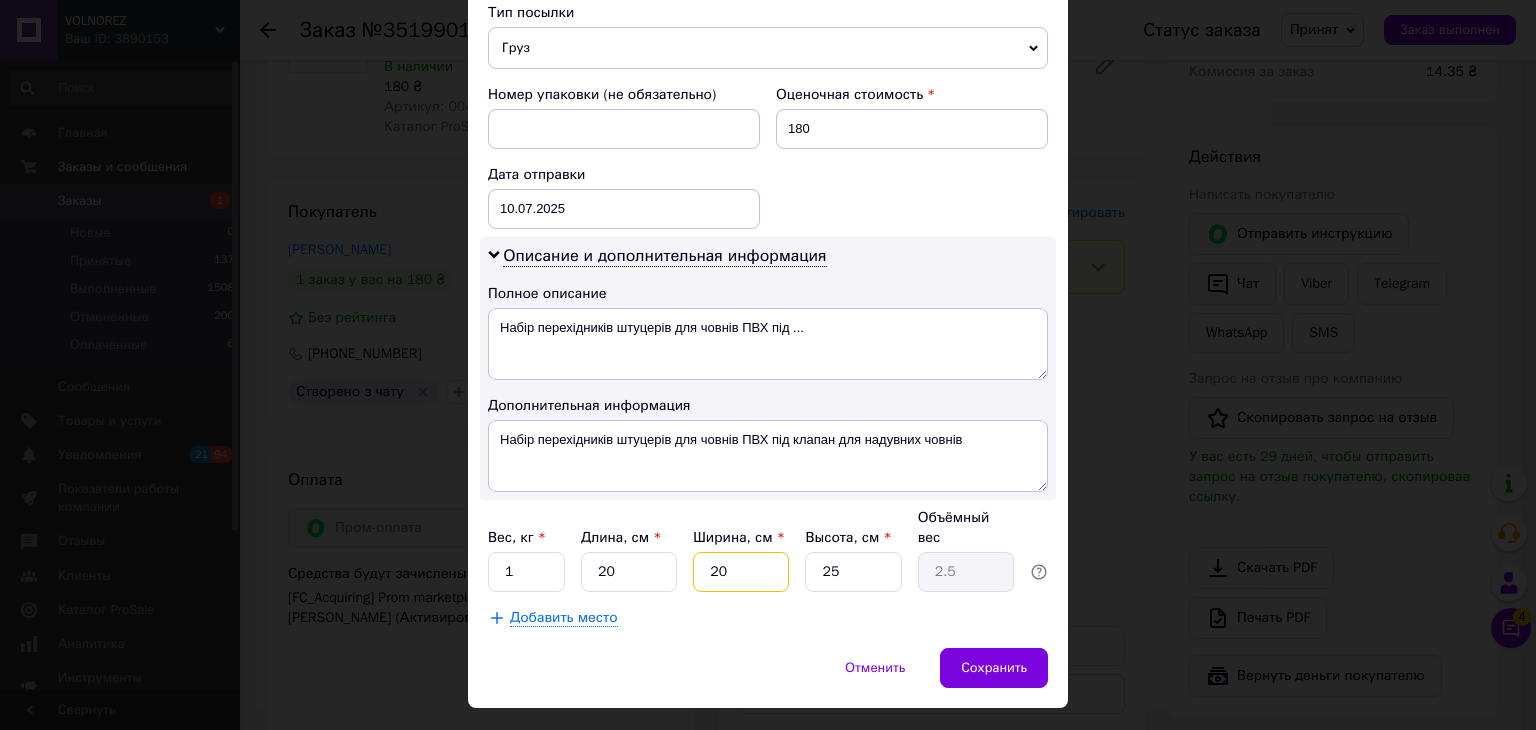 type on "20" 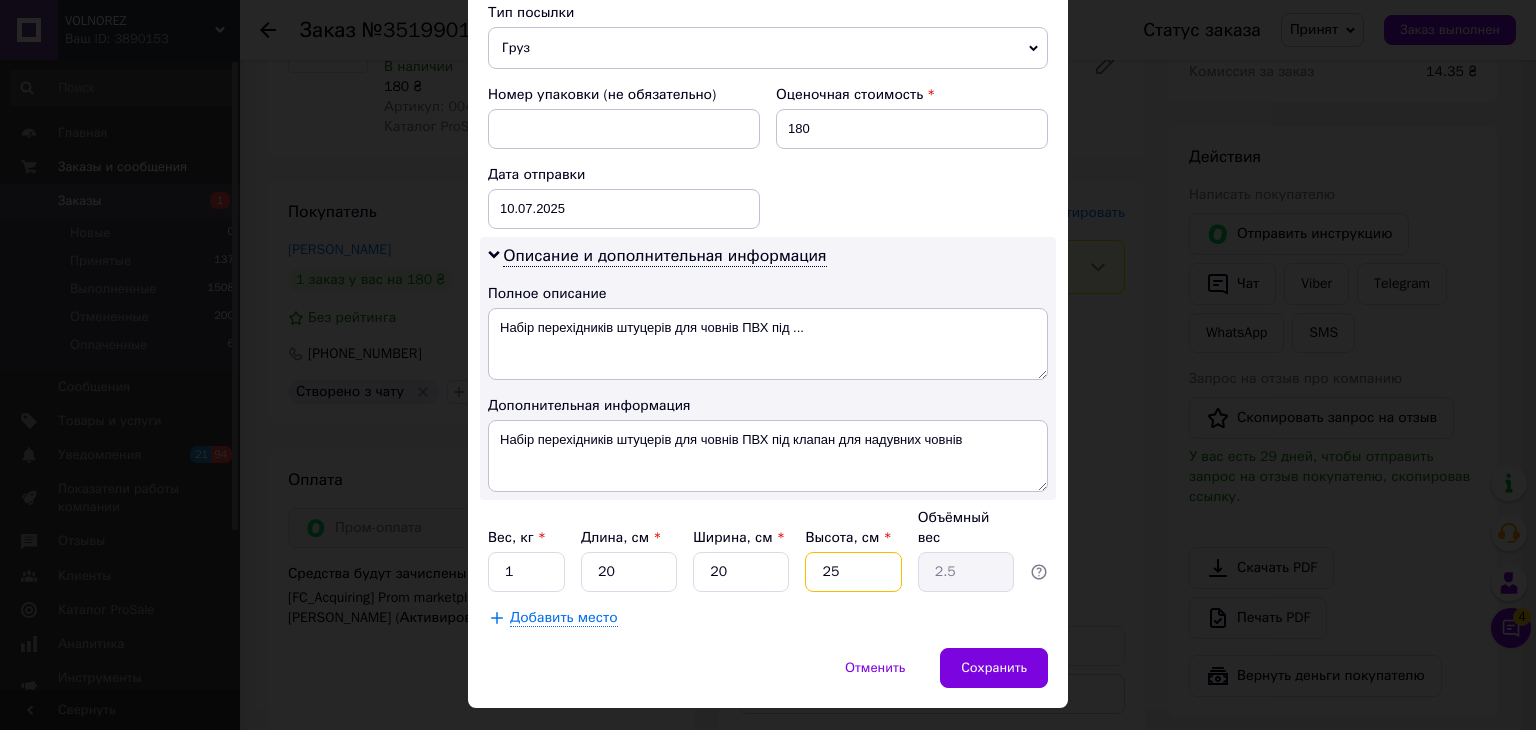 click on "25" at bounding box center [853, 572] 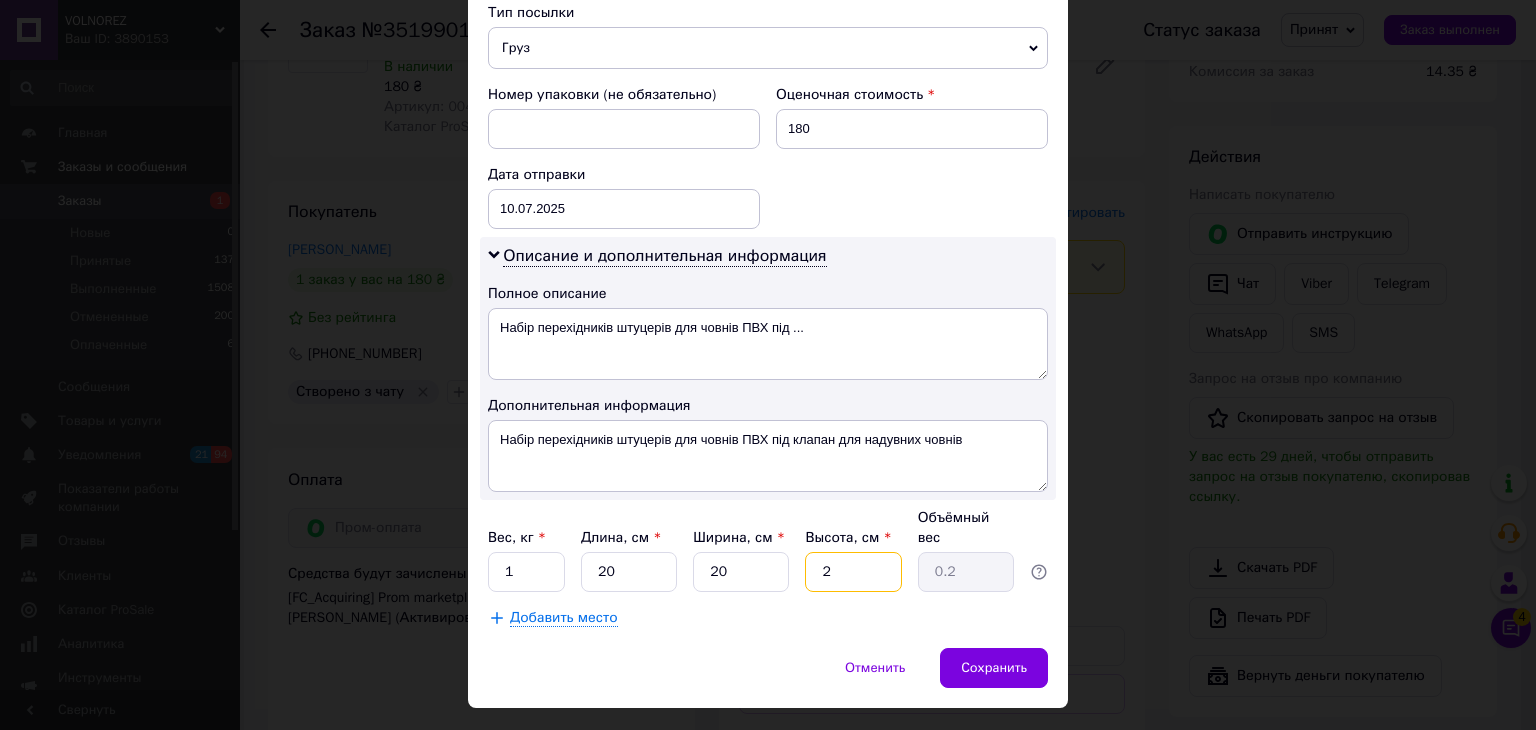type 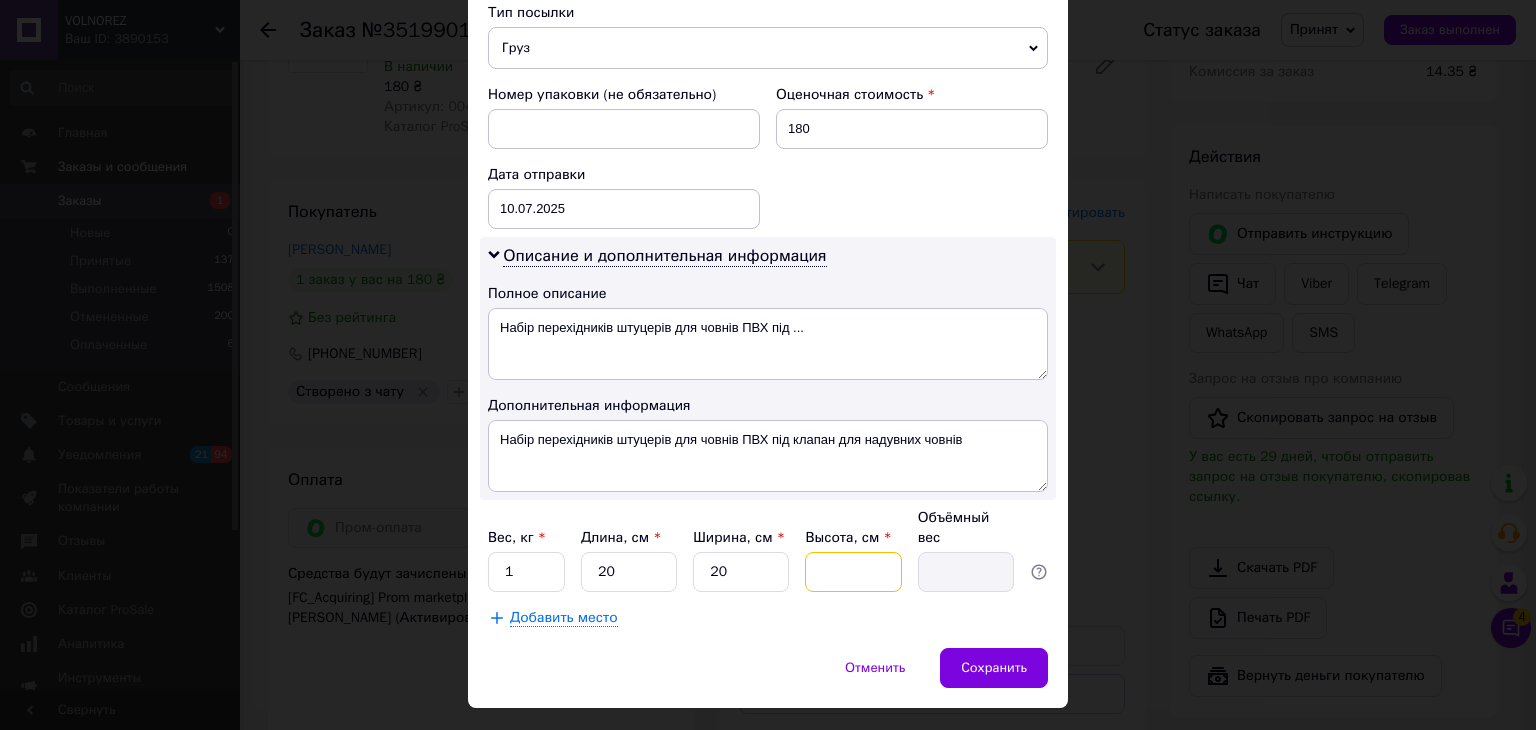 type on "1" 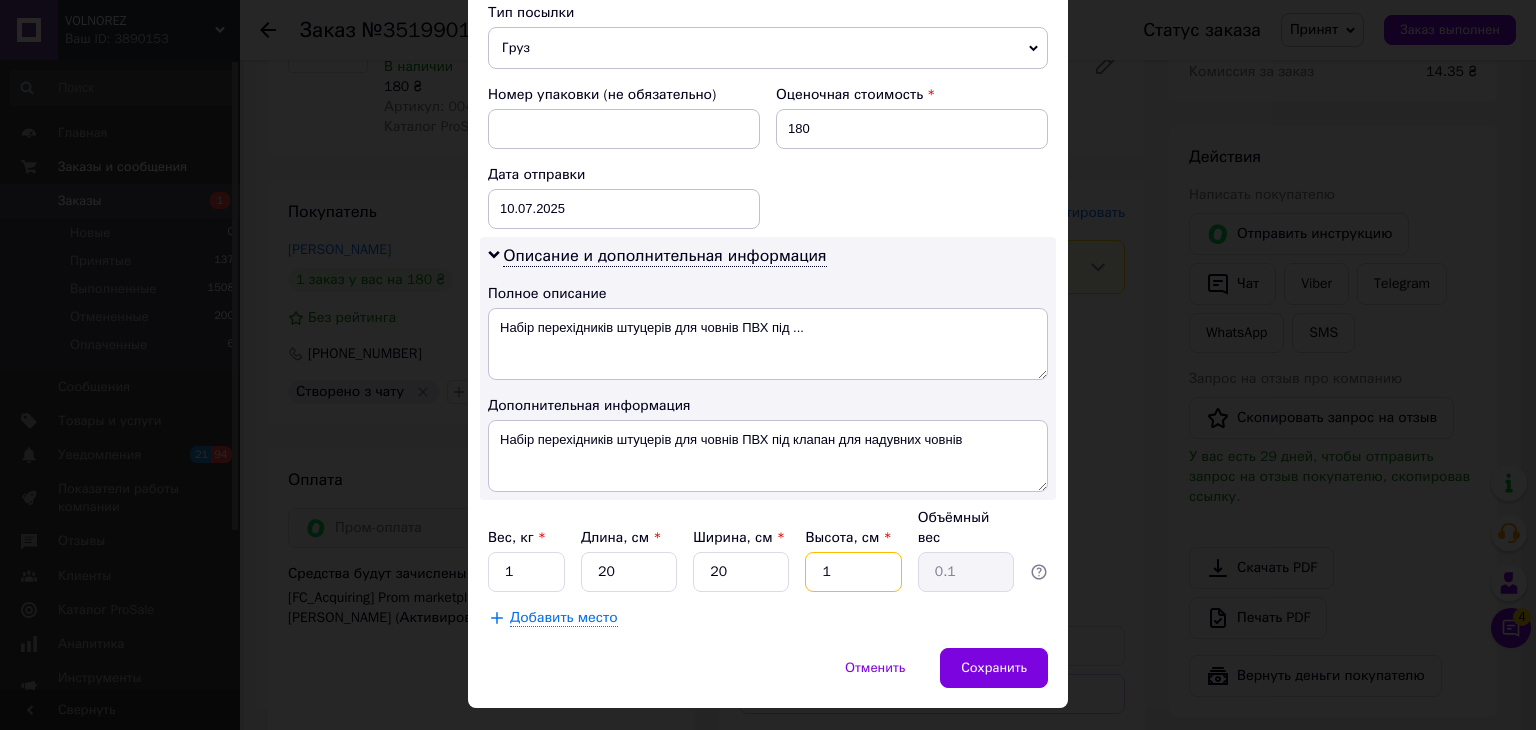 type on "10" 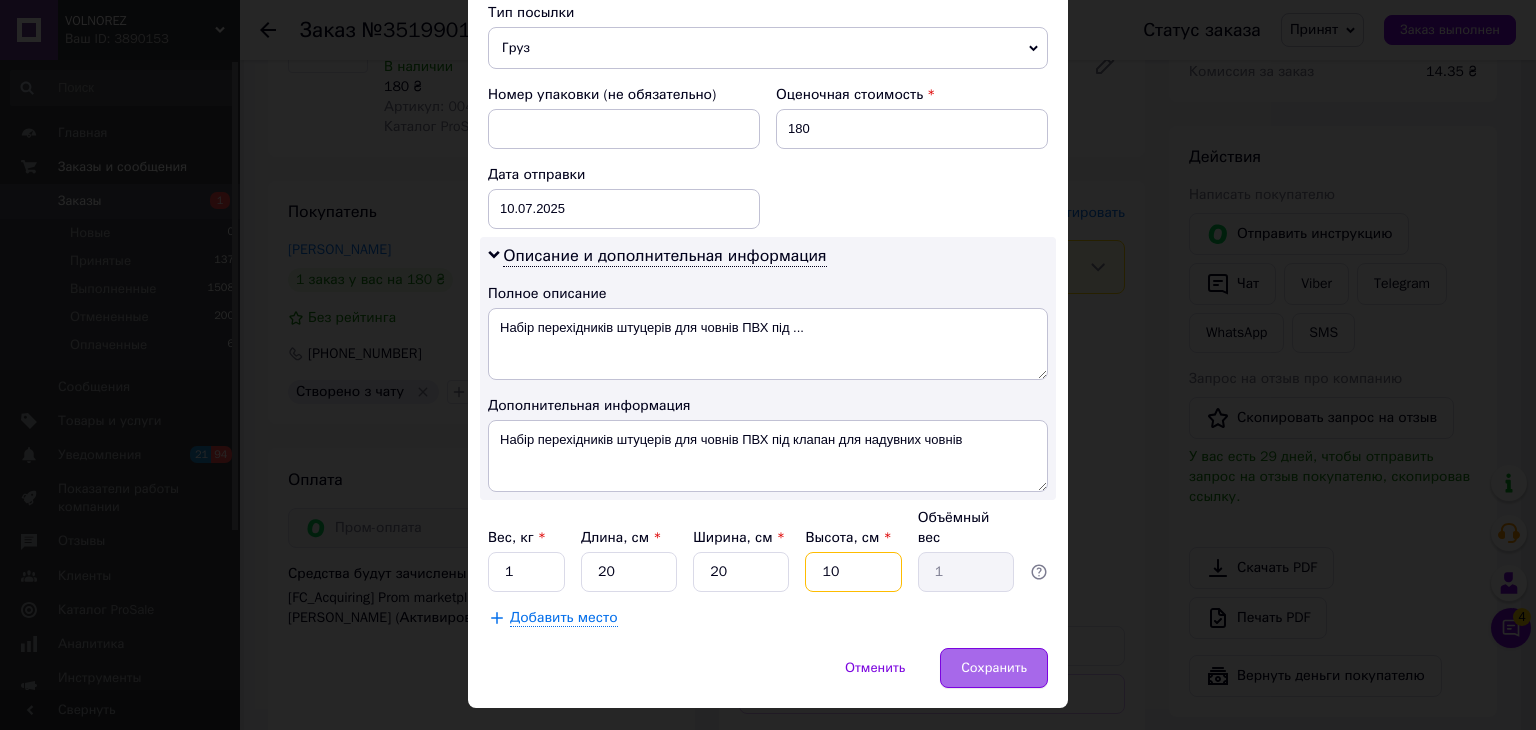 type on "10" 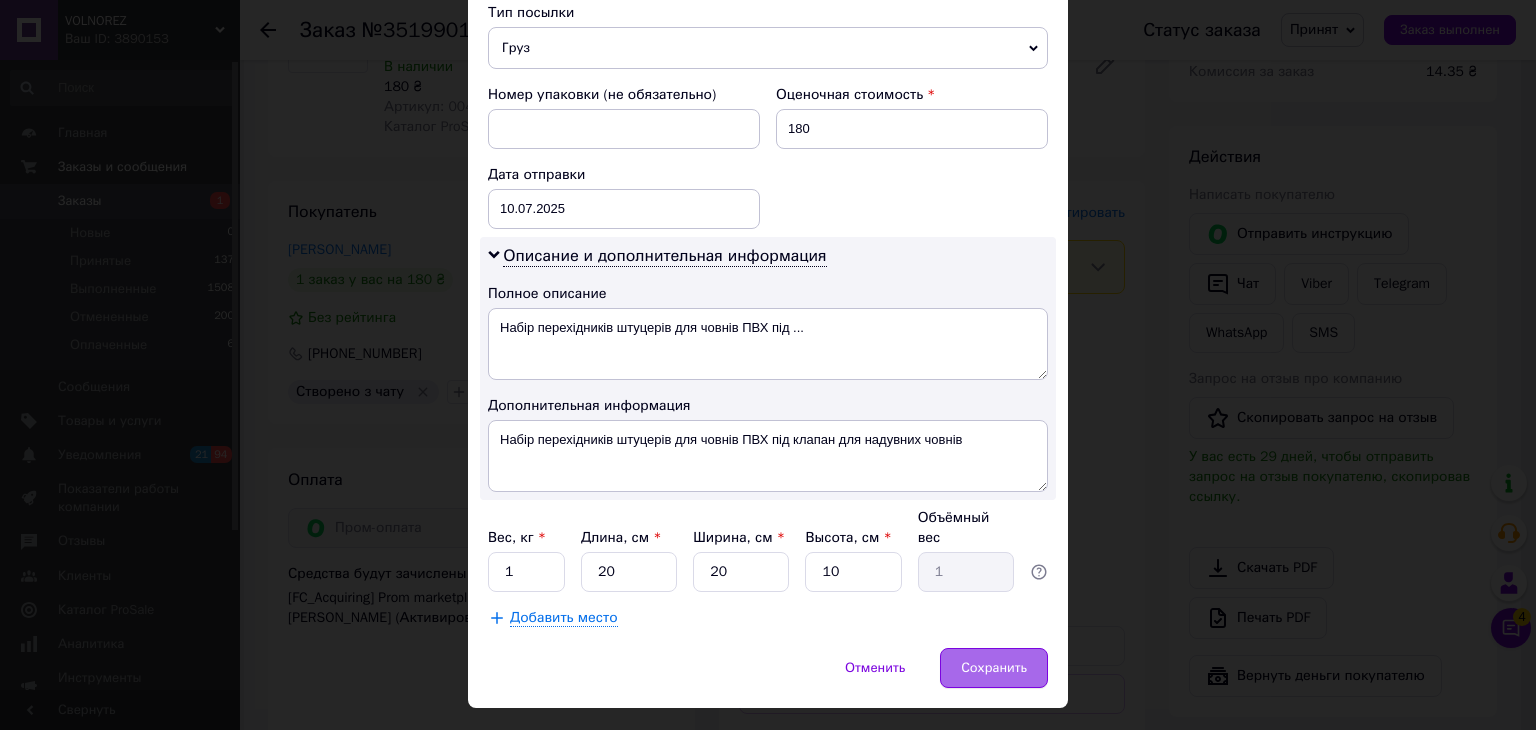 click on "Сохранить" at bounding box center (994, 668) 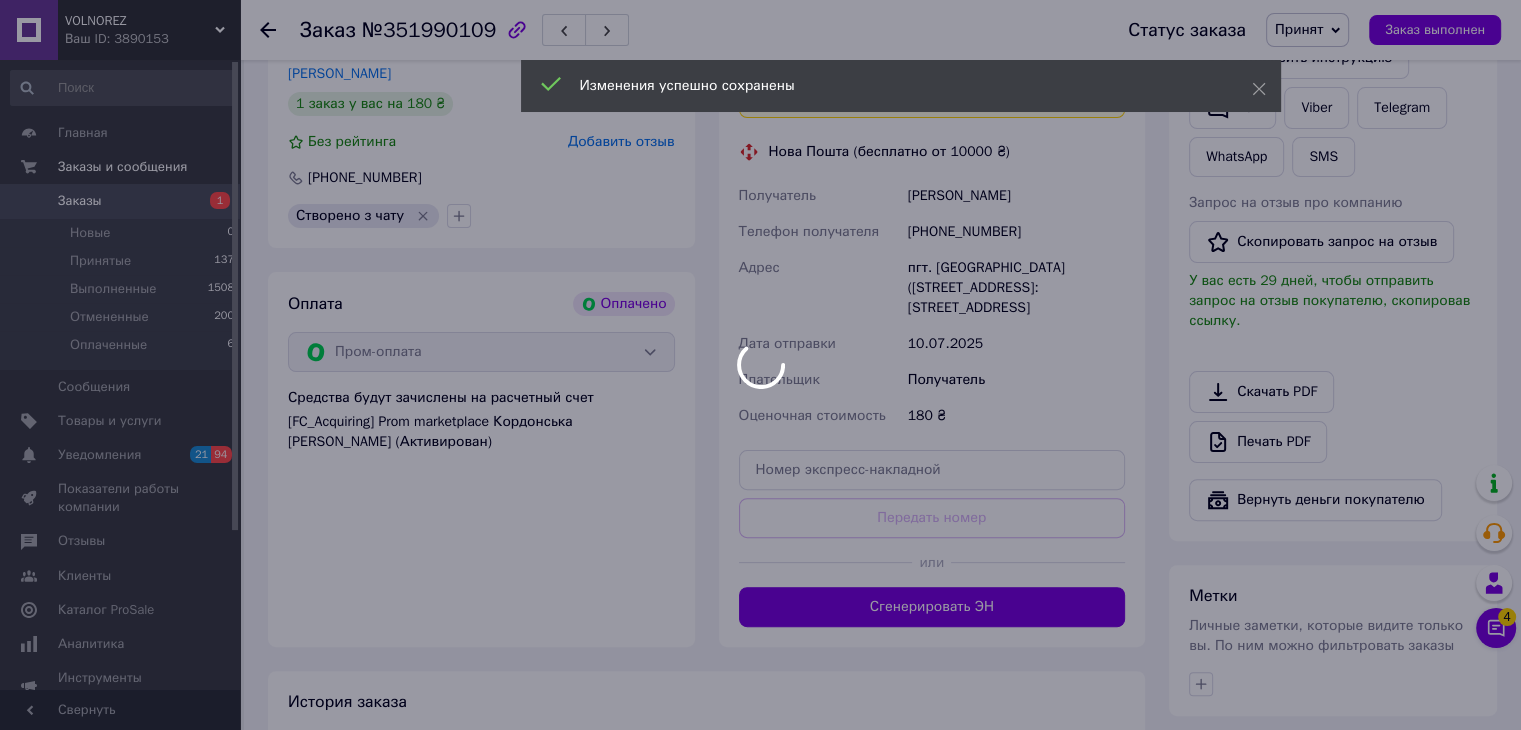 scroll, scrollTop: 600, scrollLeft: 0, axis: vertical 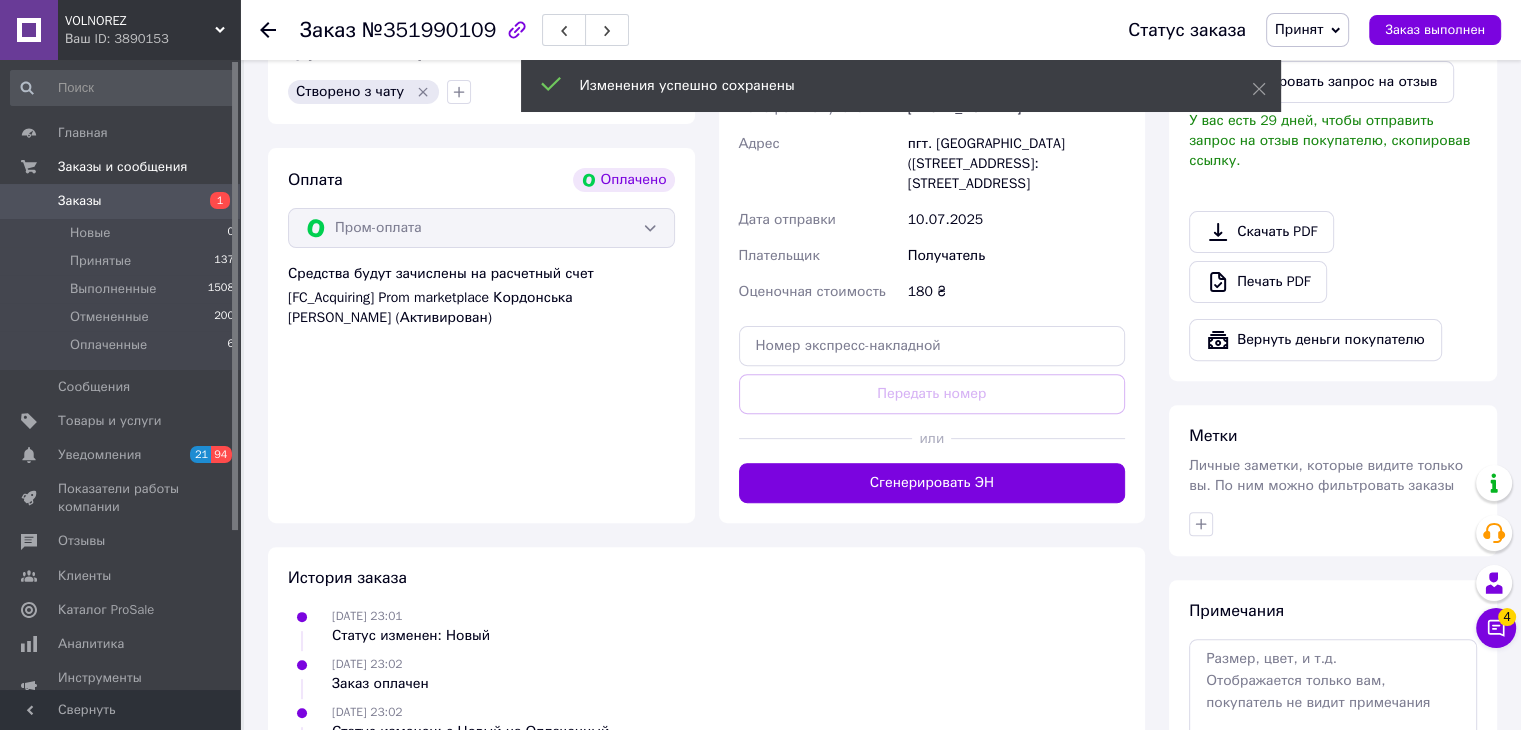 click on "Сгенерировать ЭН" at bounding box center (932, 483) 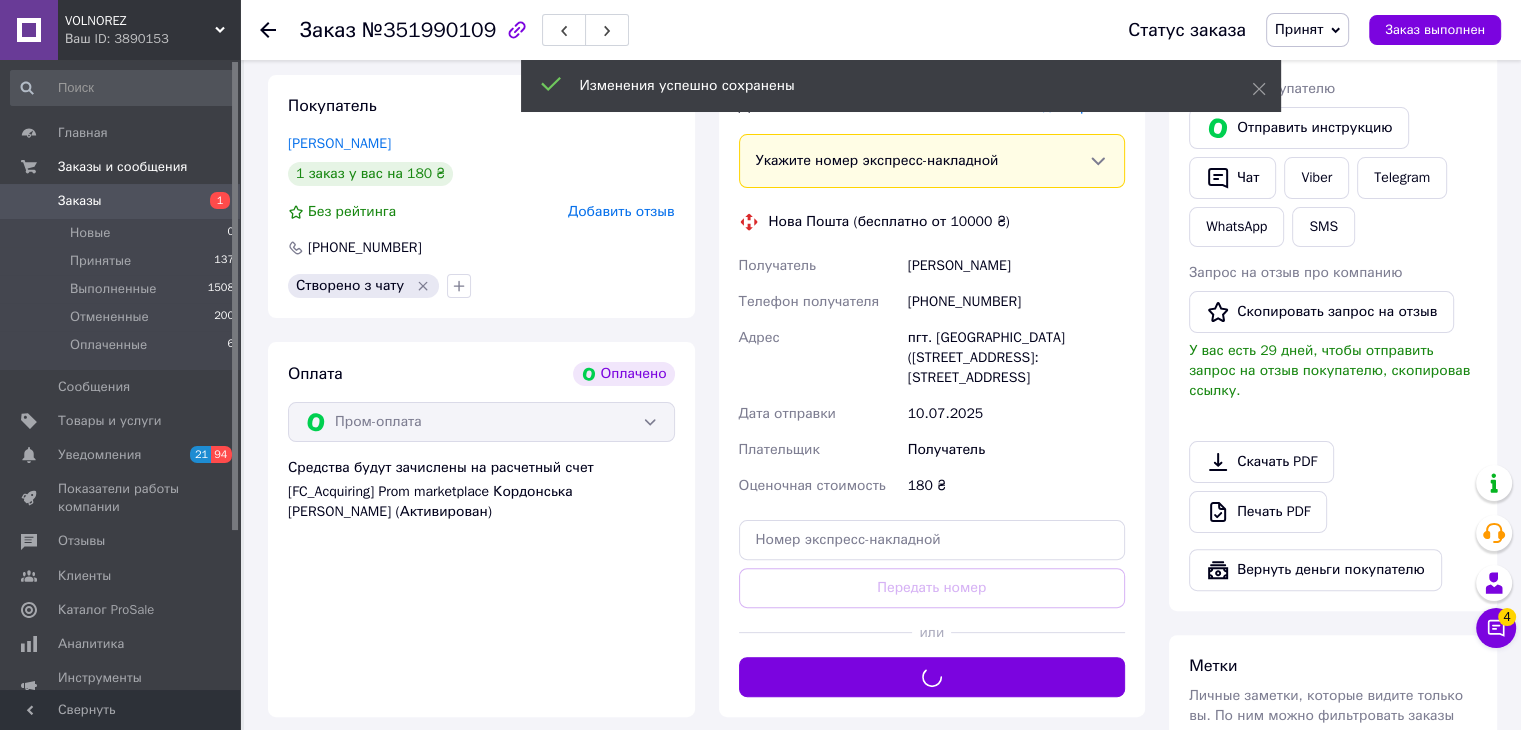 scroll, scrollTop: 400, scrollLeft: 0, axis: vertical 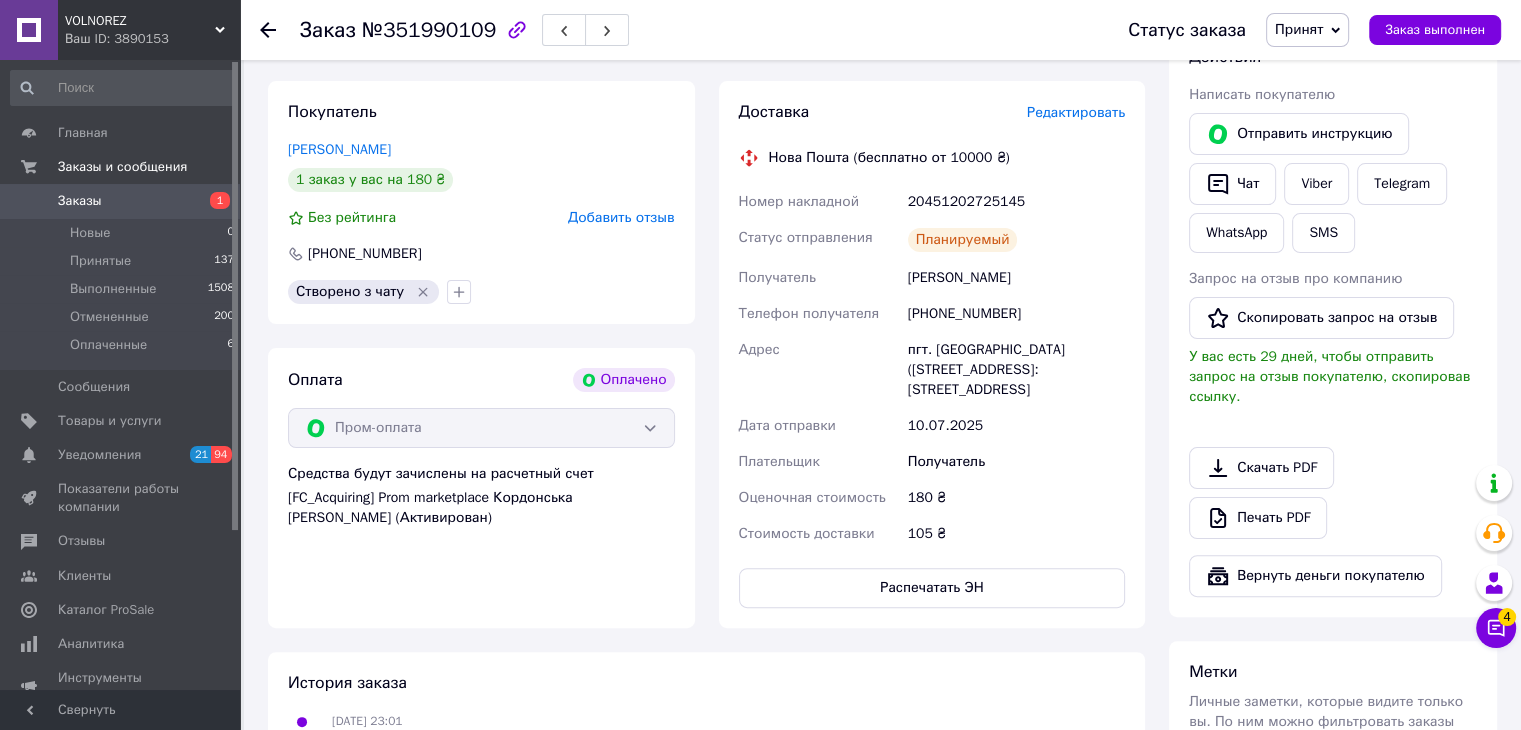 click 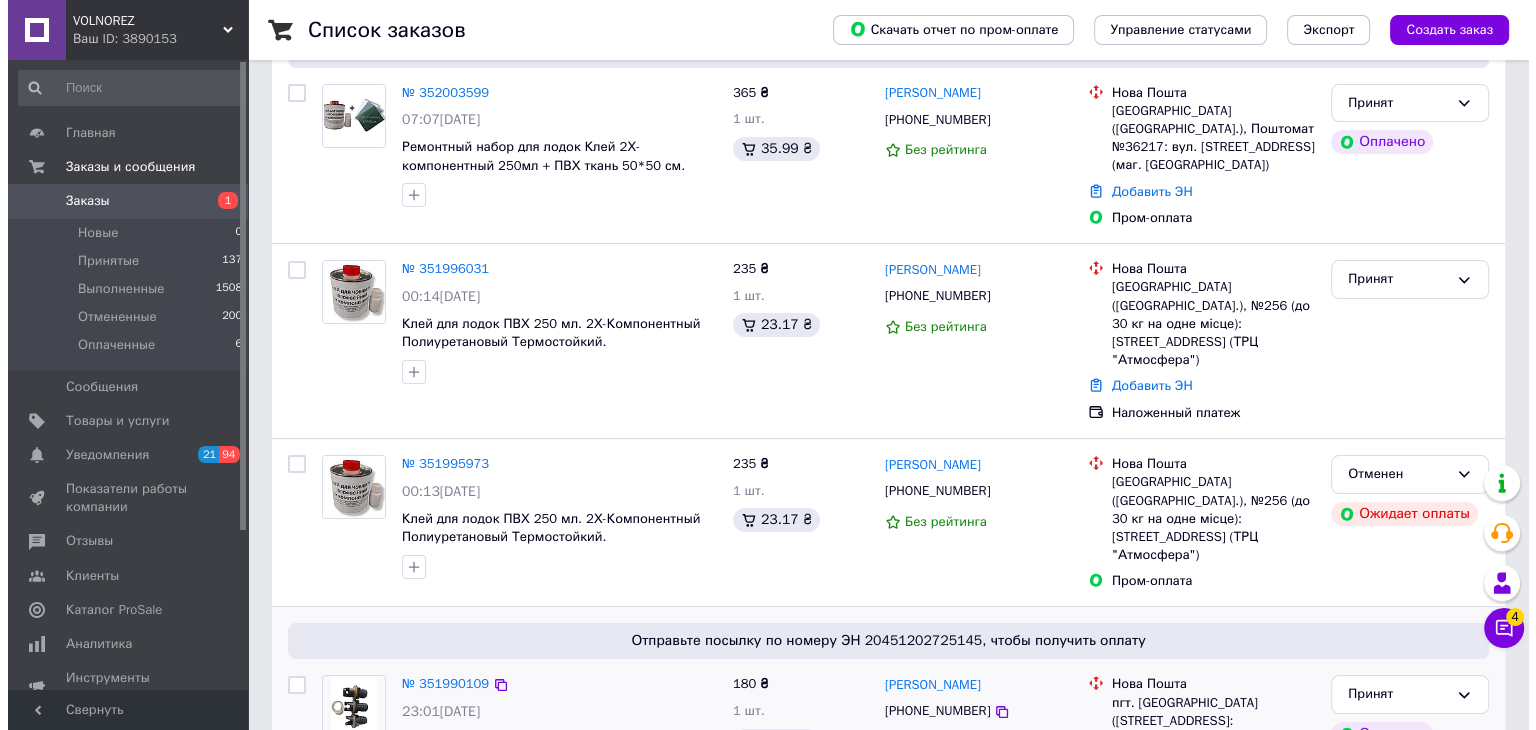 scroll, scrollTop: 100, scrollLeft: 0, axis: vertical 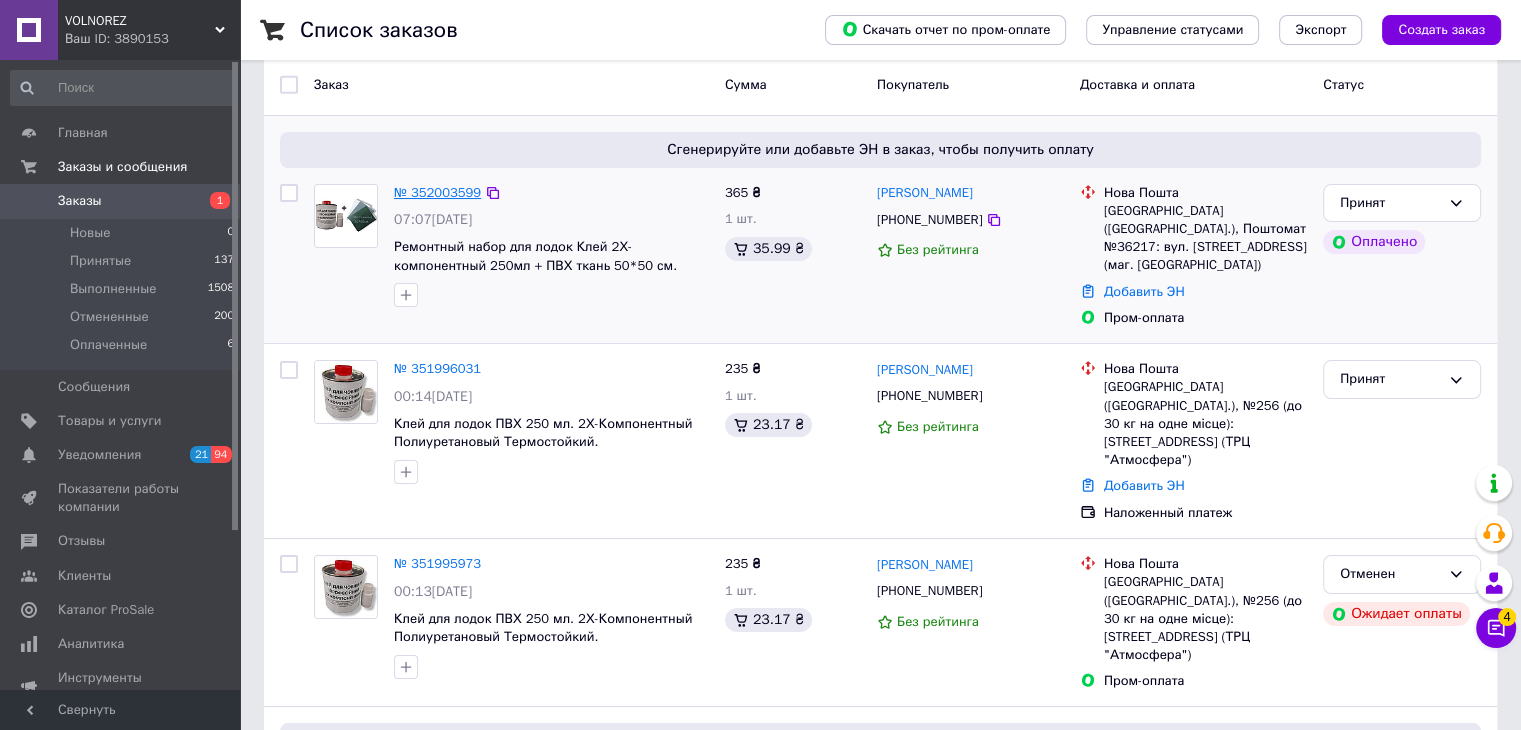 click on "№ 352003599" at bounding box center [437, 192] 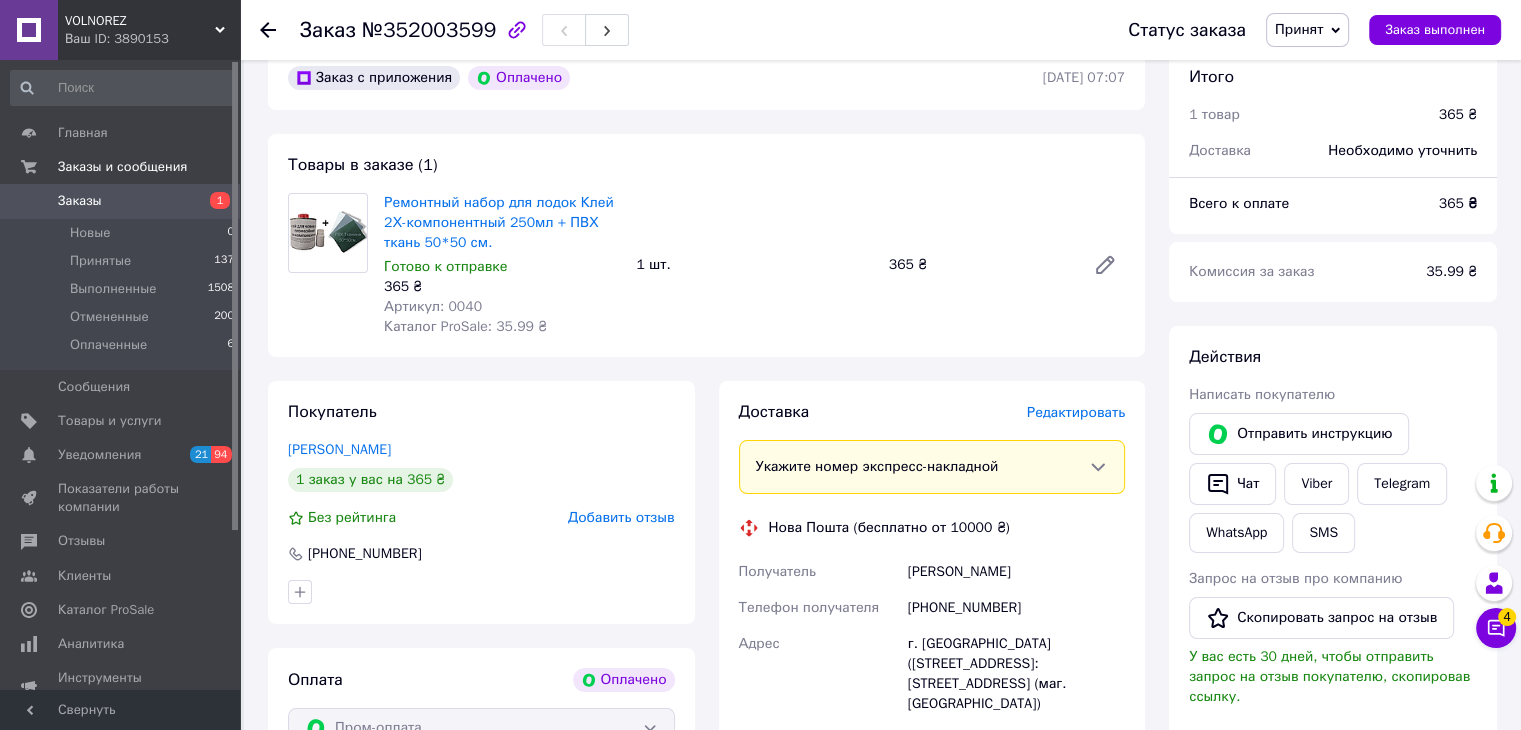 click on "Редактировать" at bounding box center (1076, 412) 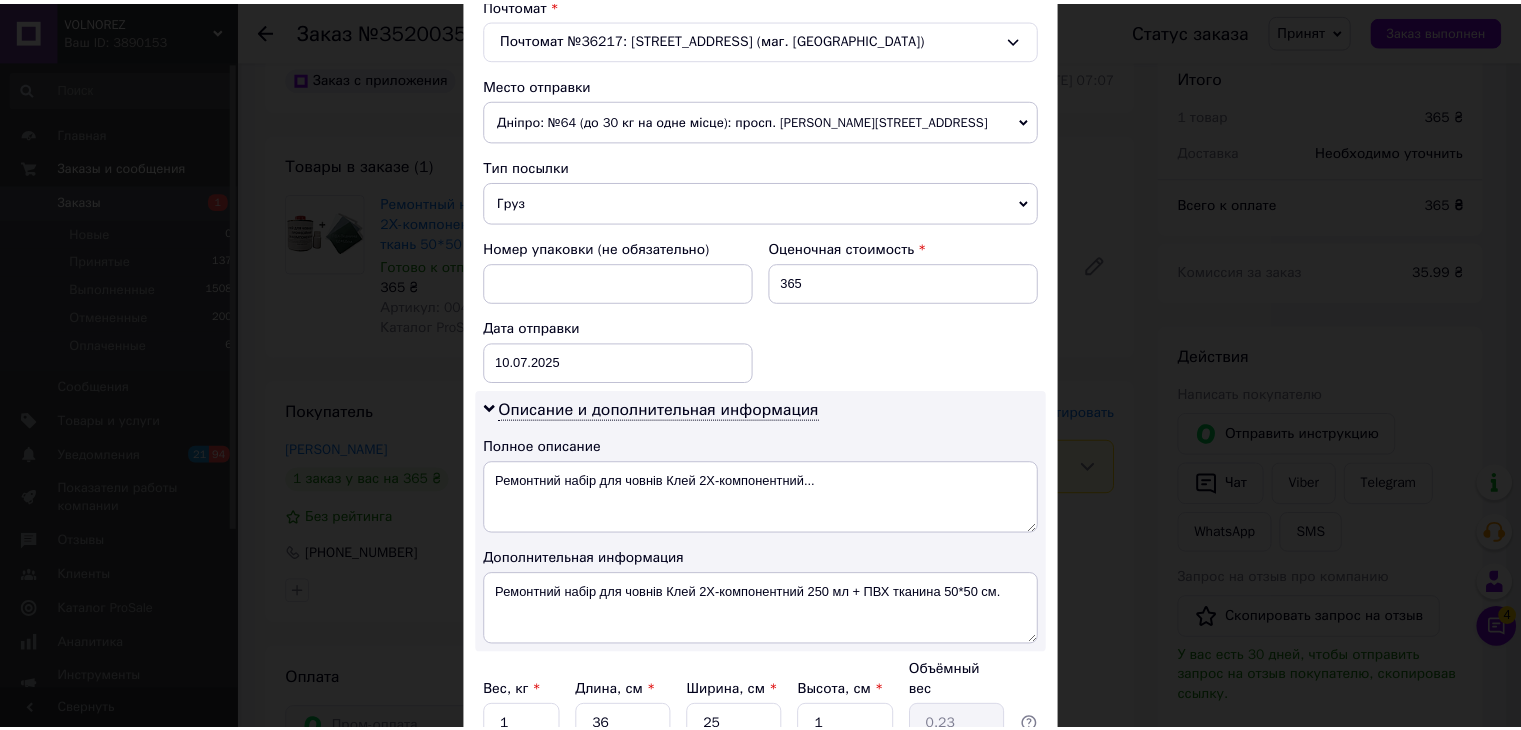 scroll, scrollTop: 816, scrollLeft: 0, axis: vertical 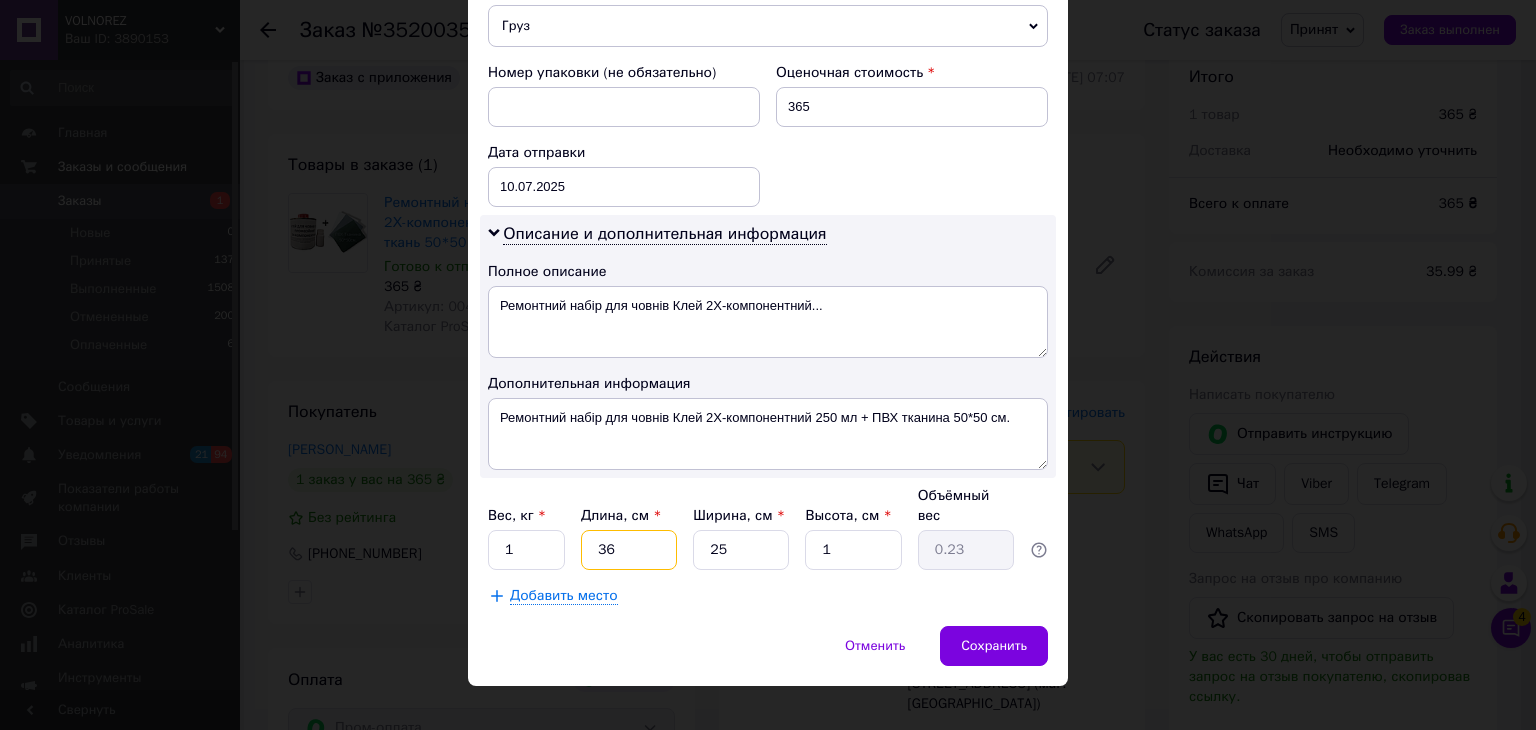 click on "36" at bounding box center [629, 550] 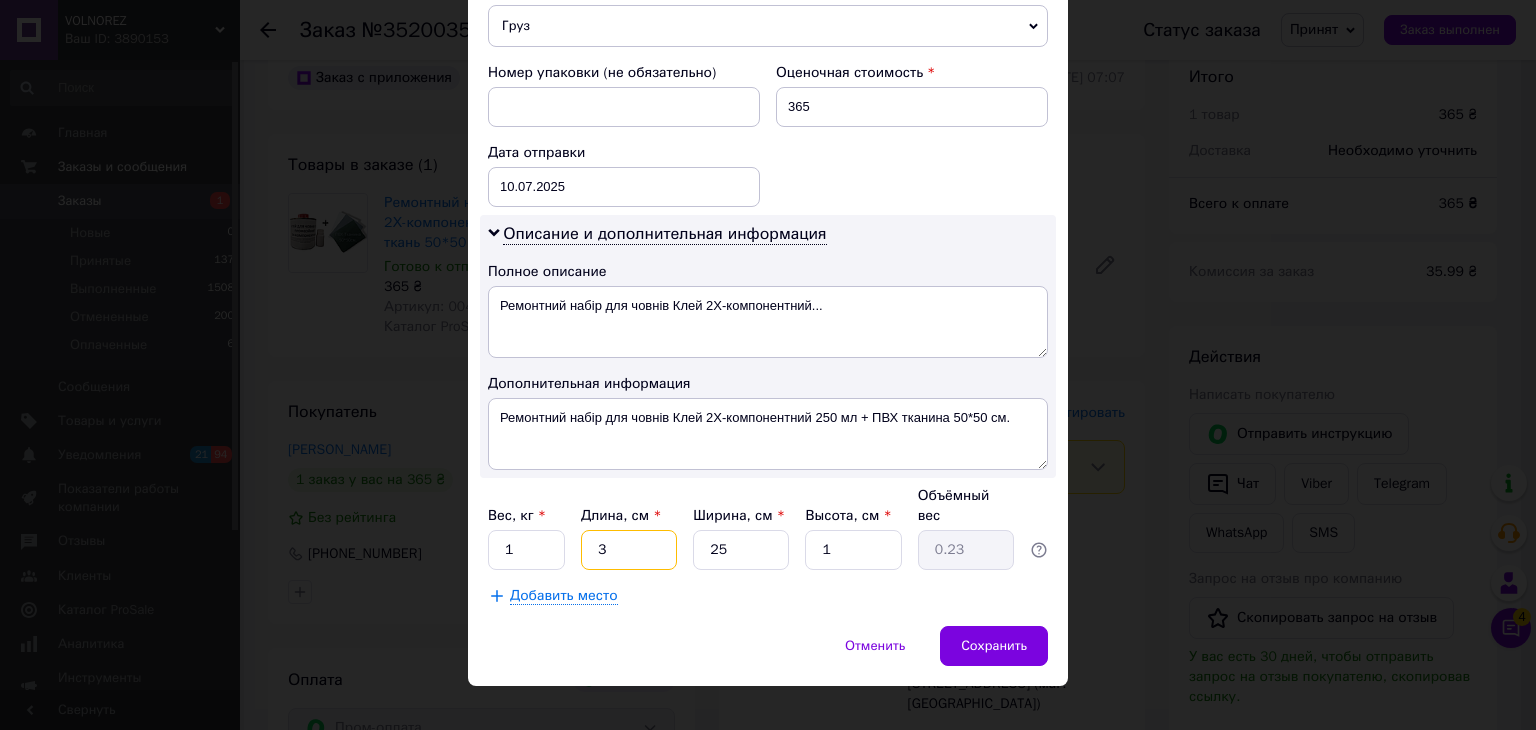type on "0.1" 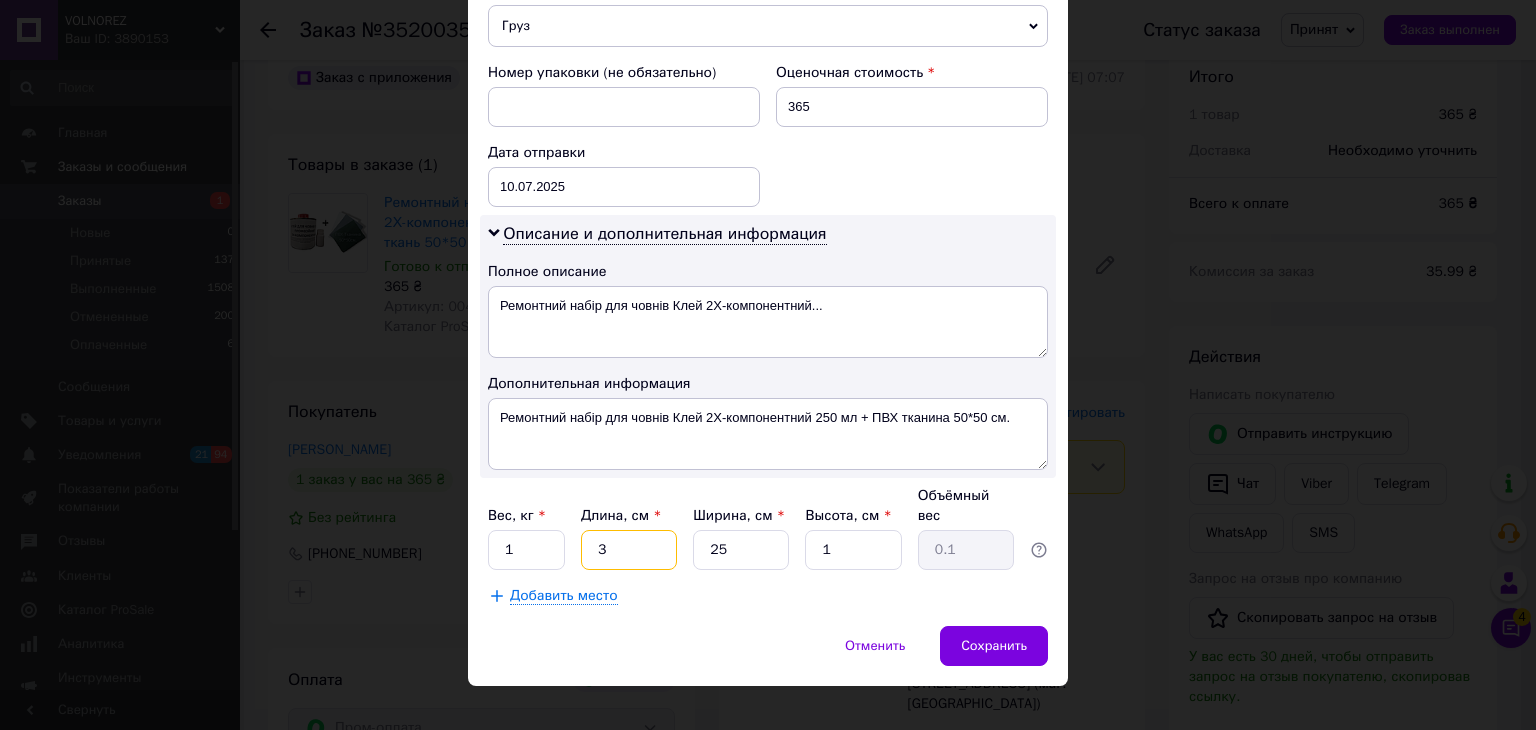 type on "3" 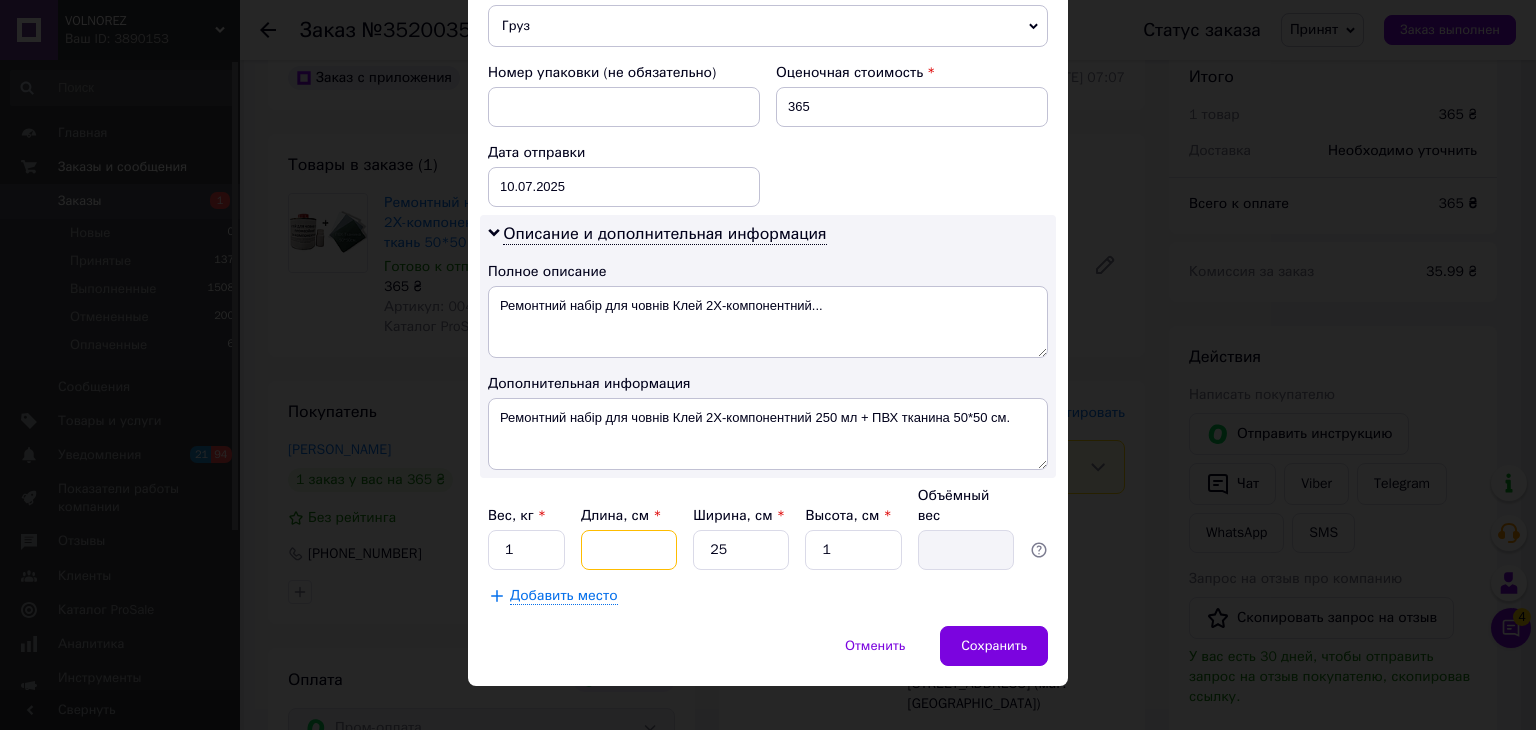 type on "2" 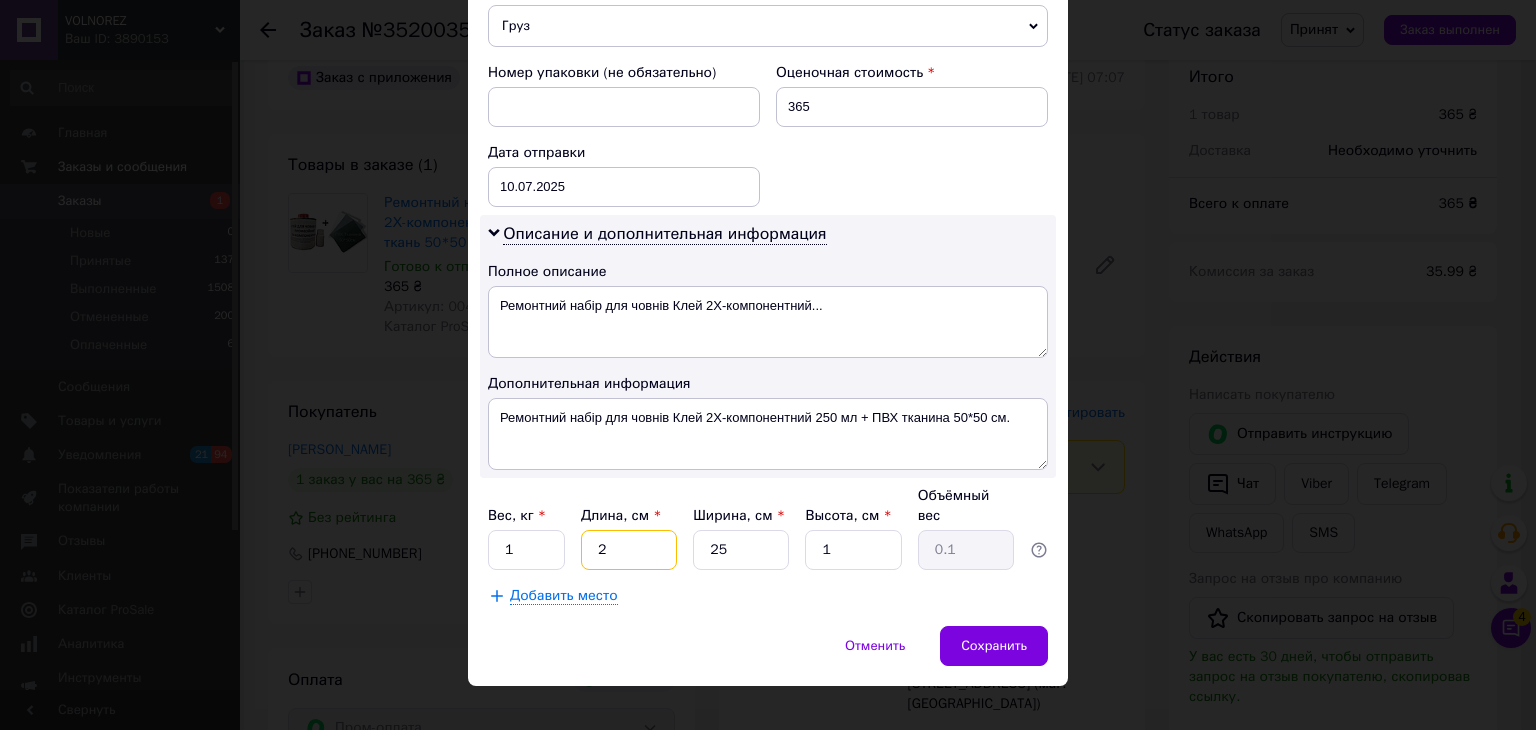 type on "20" 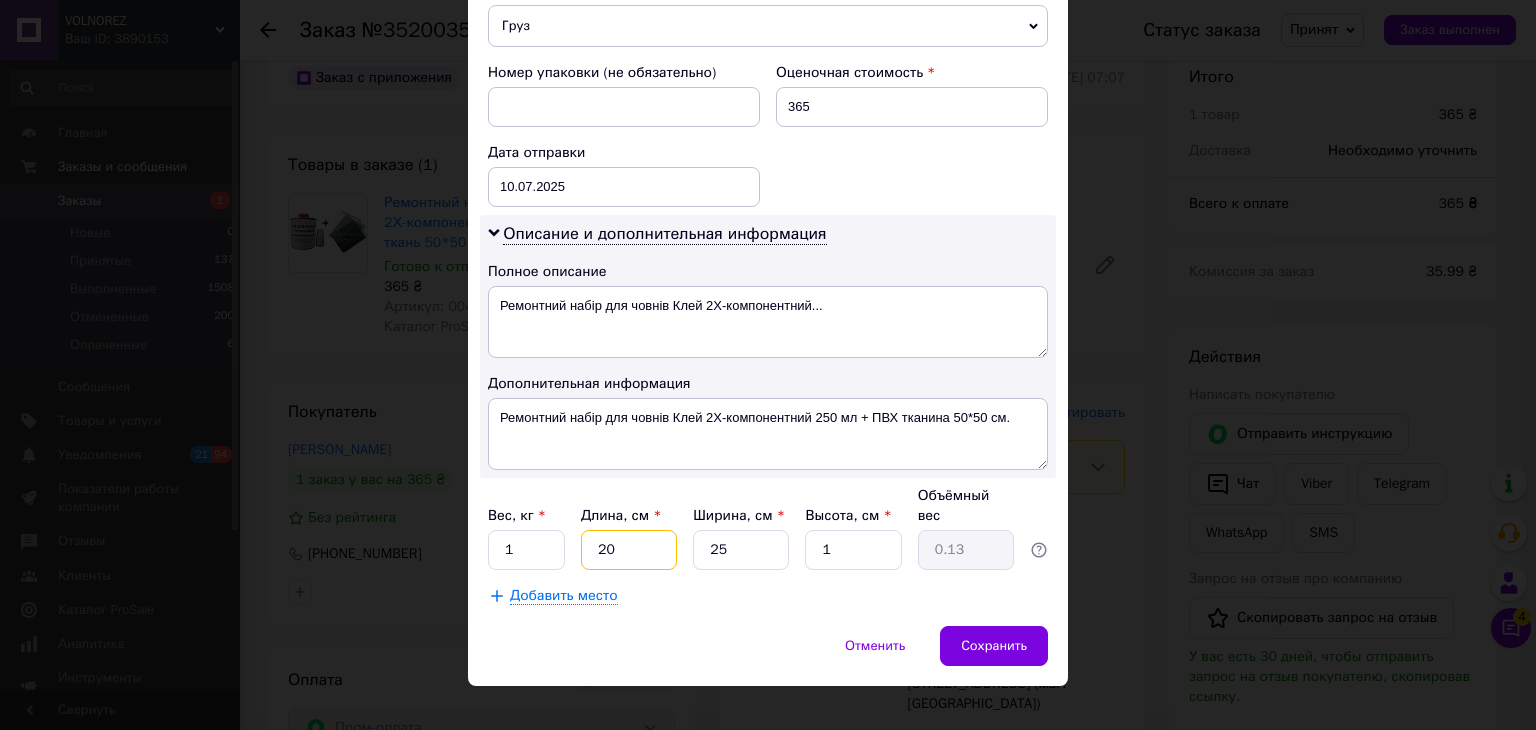 type on "20" 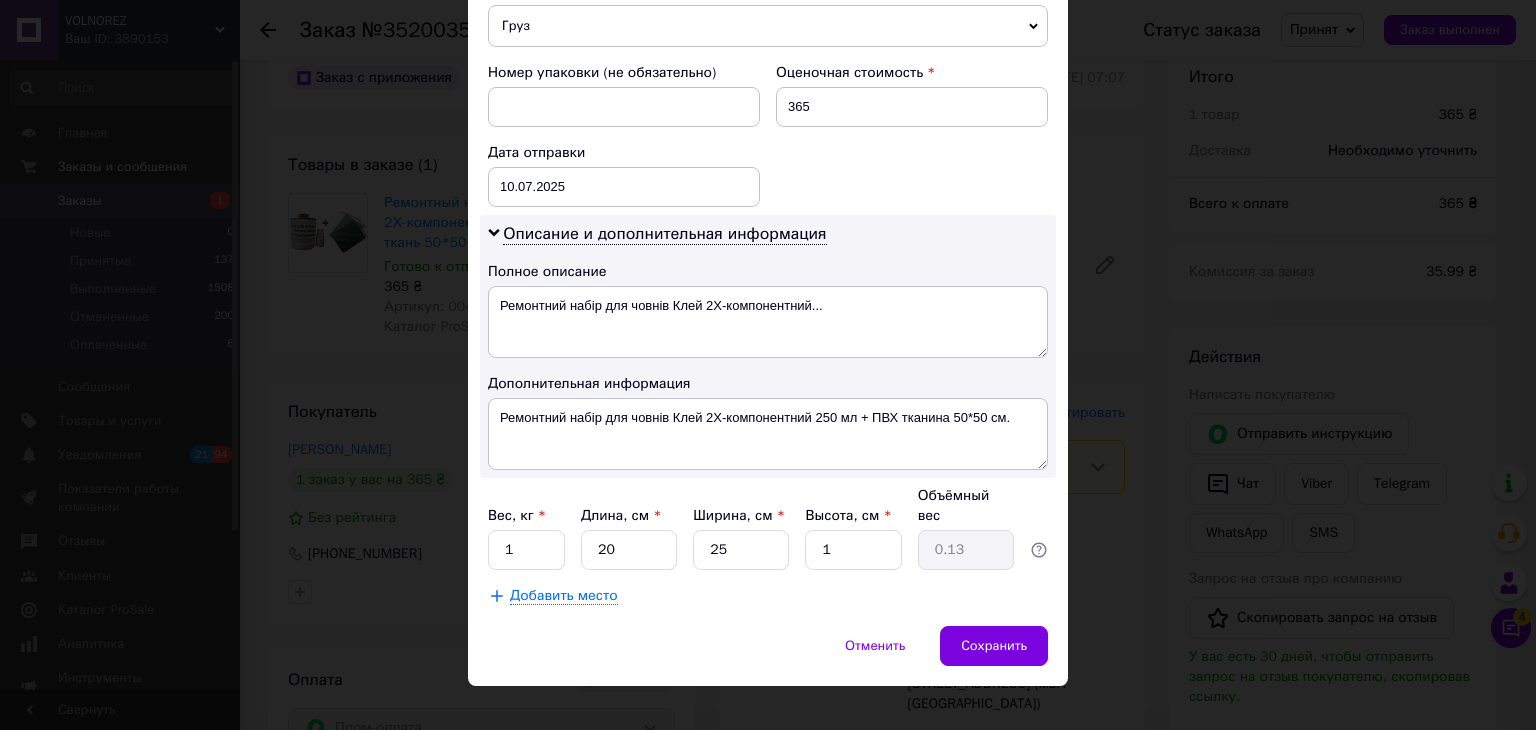 click on "Вес, кг   * 1 Длина, см   * 20 Ширина, см   * 25 Высота, см   * 1 Объёмный вес 0.13" at bounding box center (768, 528) 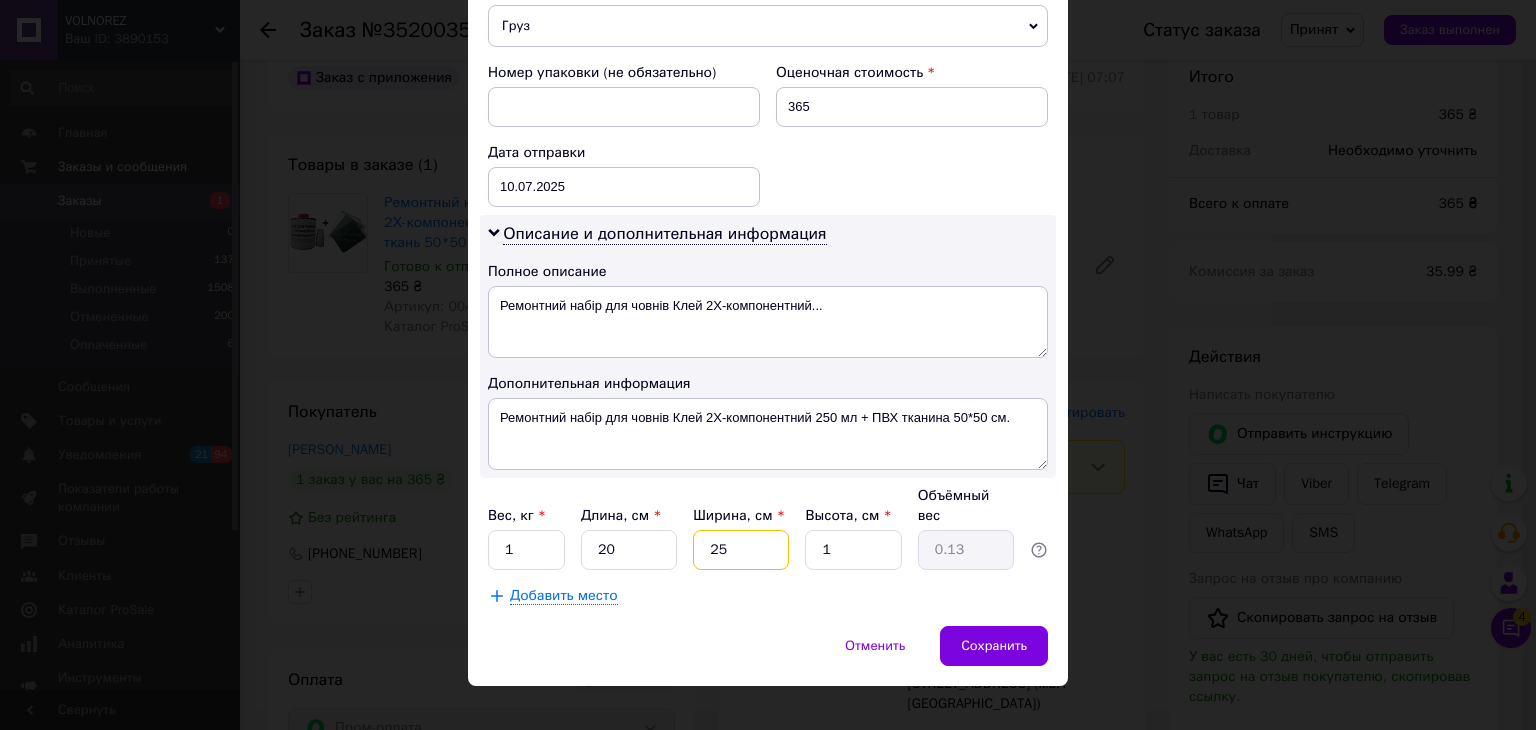 click on "25" at bounding box center [741, 550] 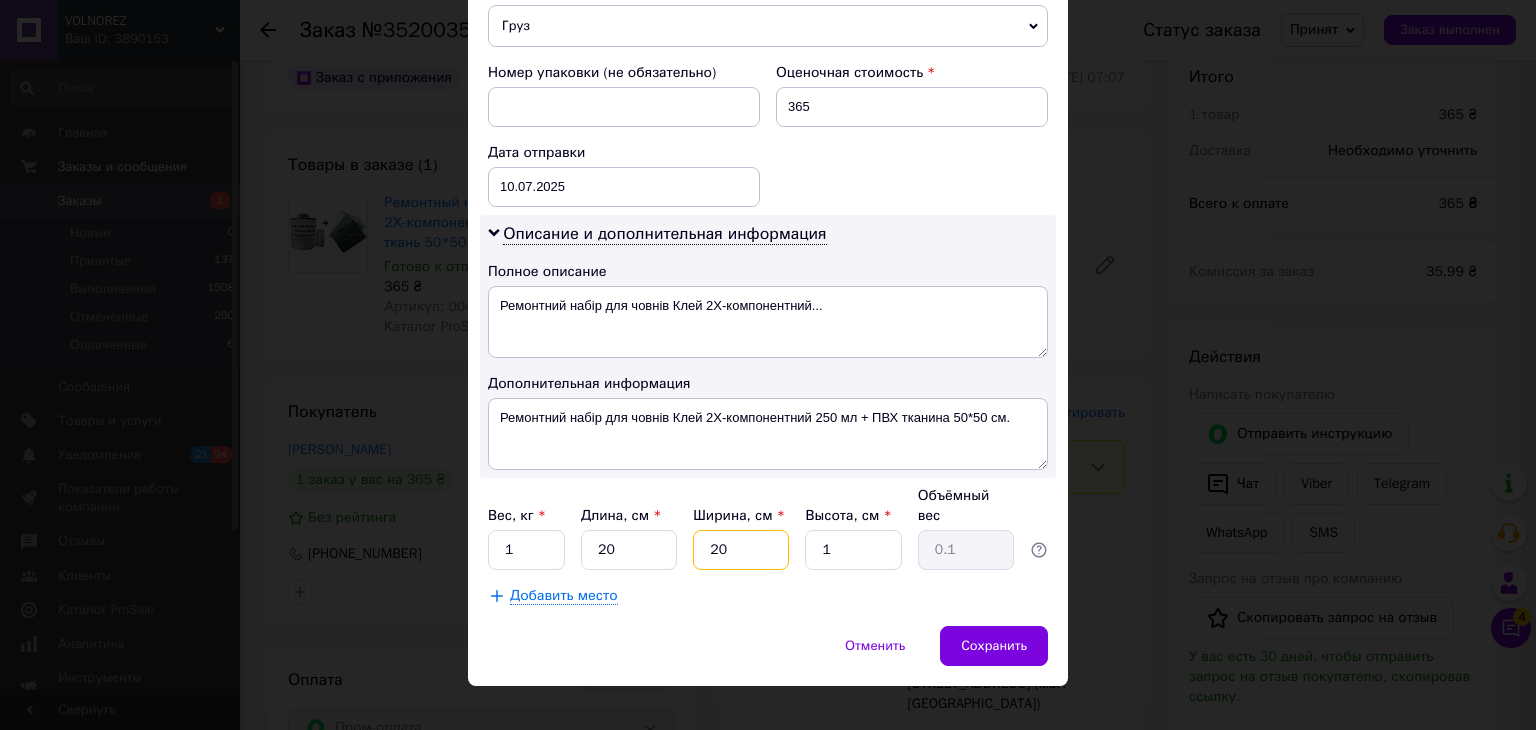 type on "20" 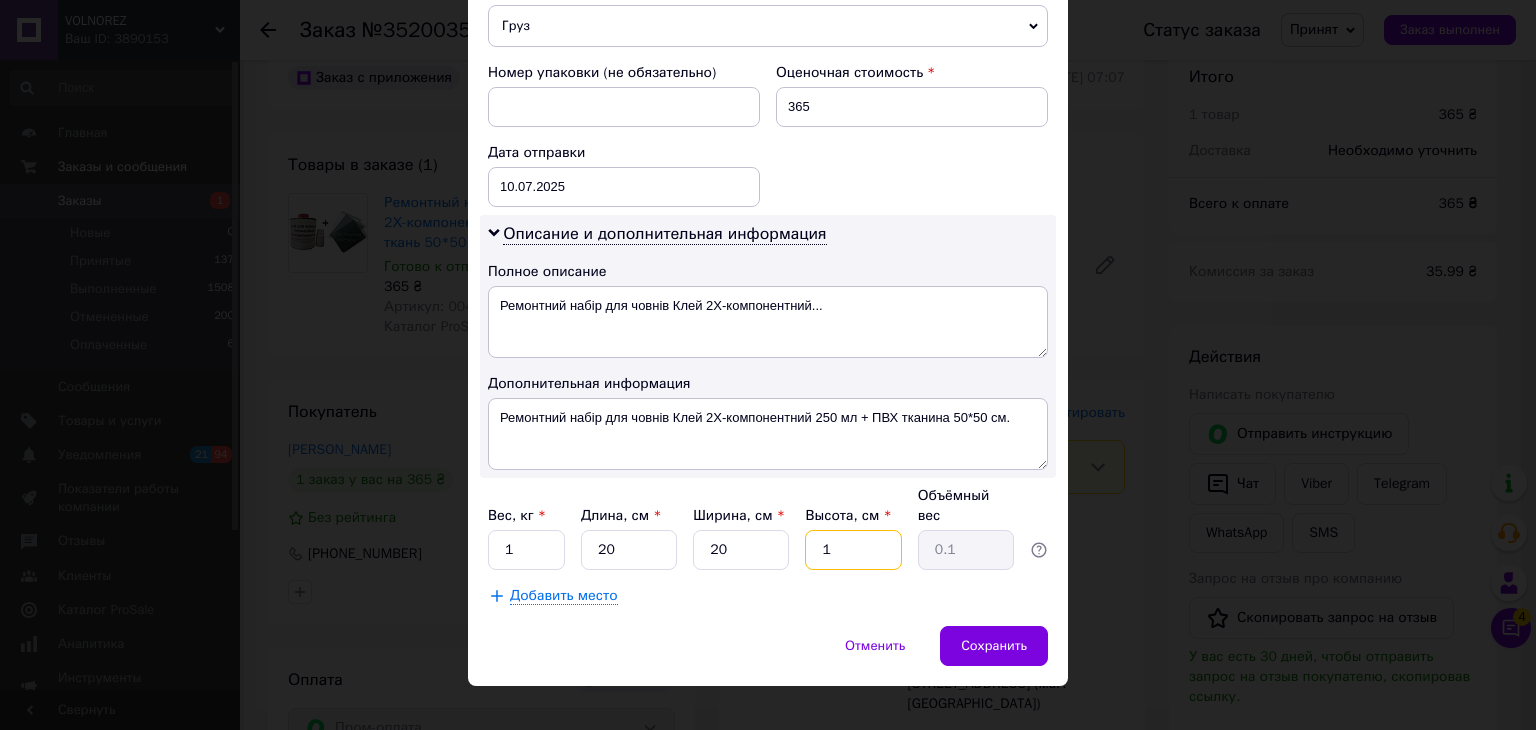 click on "1" at bounding box center [853, 550] 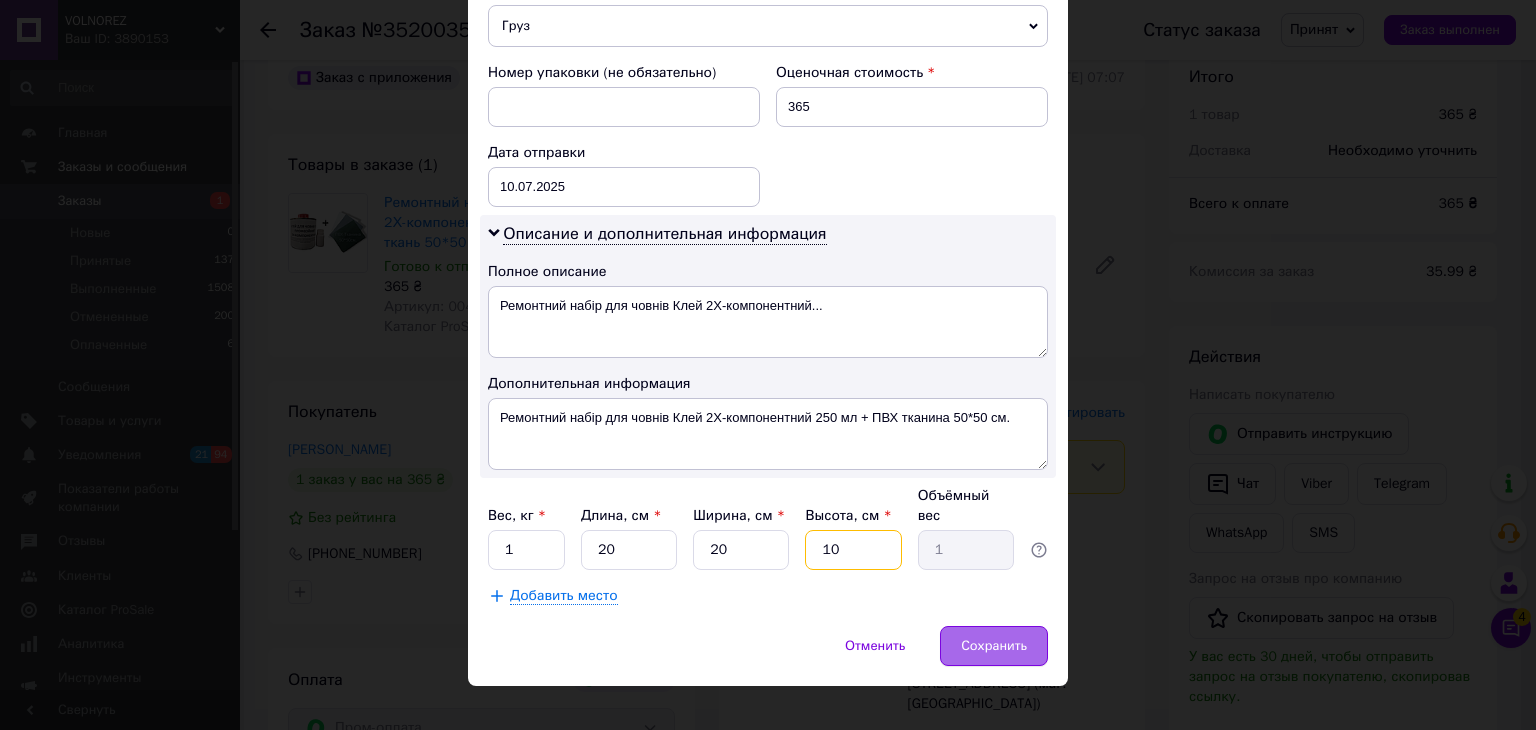 type on "10" 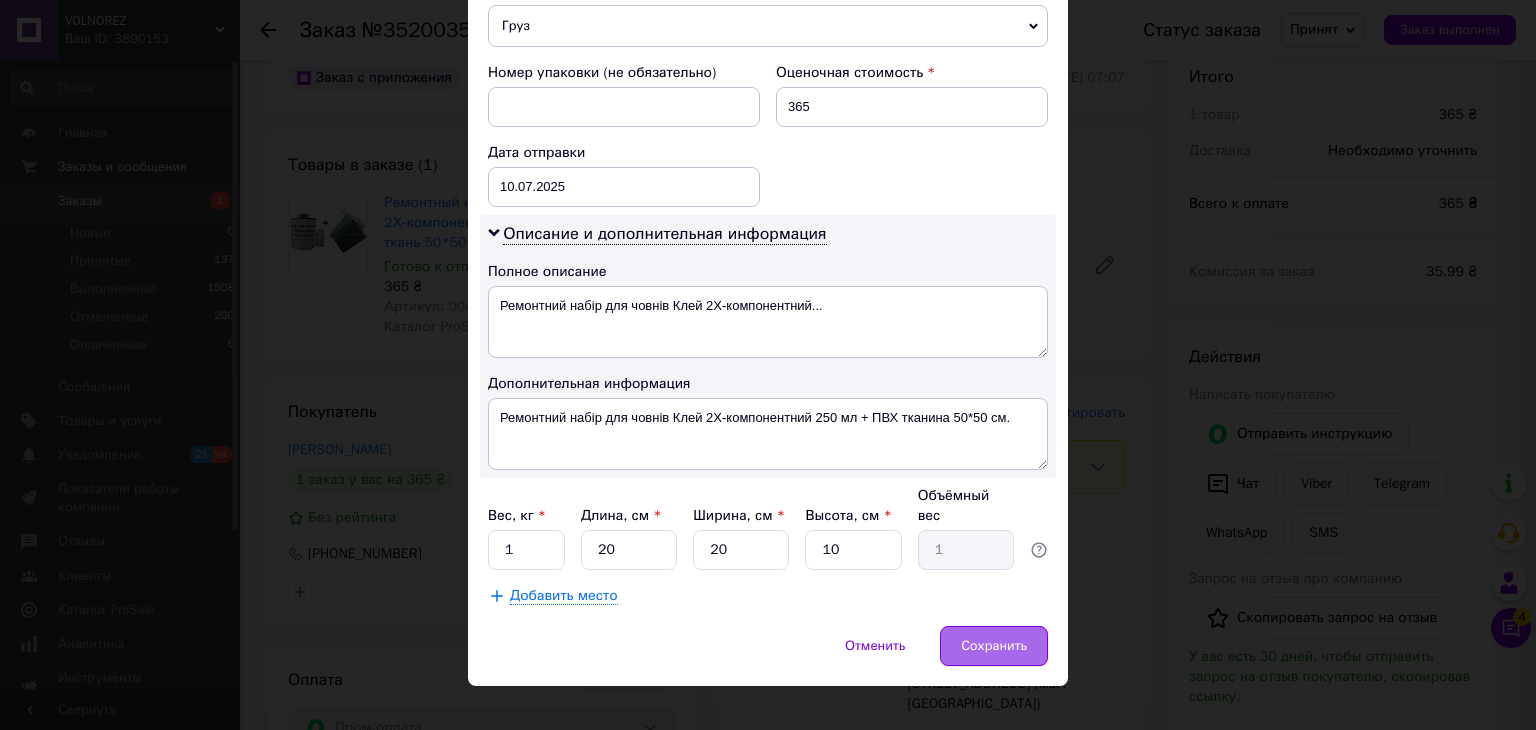 click on "Сохранить" at bounding box center (994, 646) 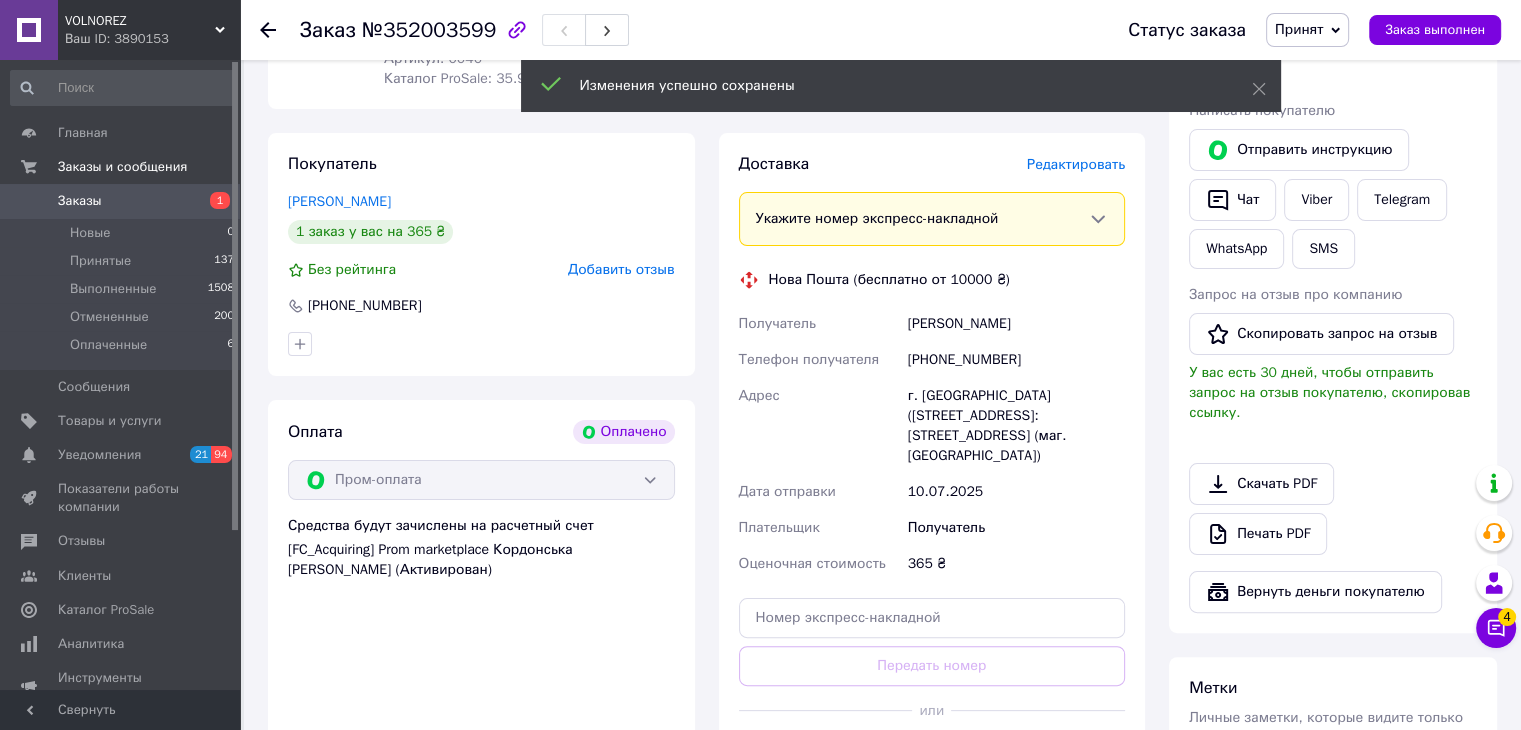 scroll, scrollTop: 500, scrollLeft: 0, axis: vertical 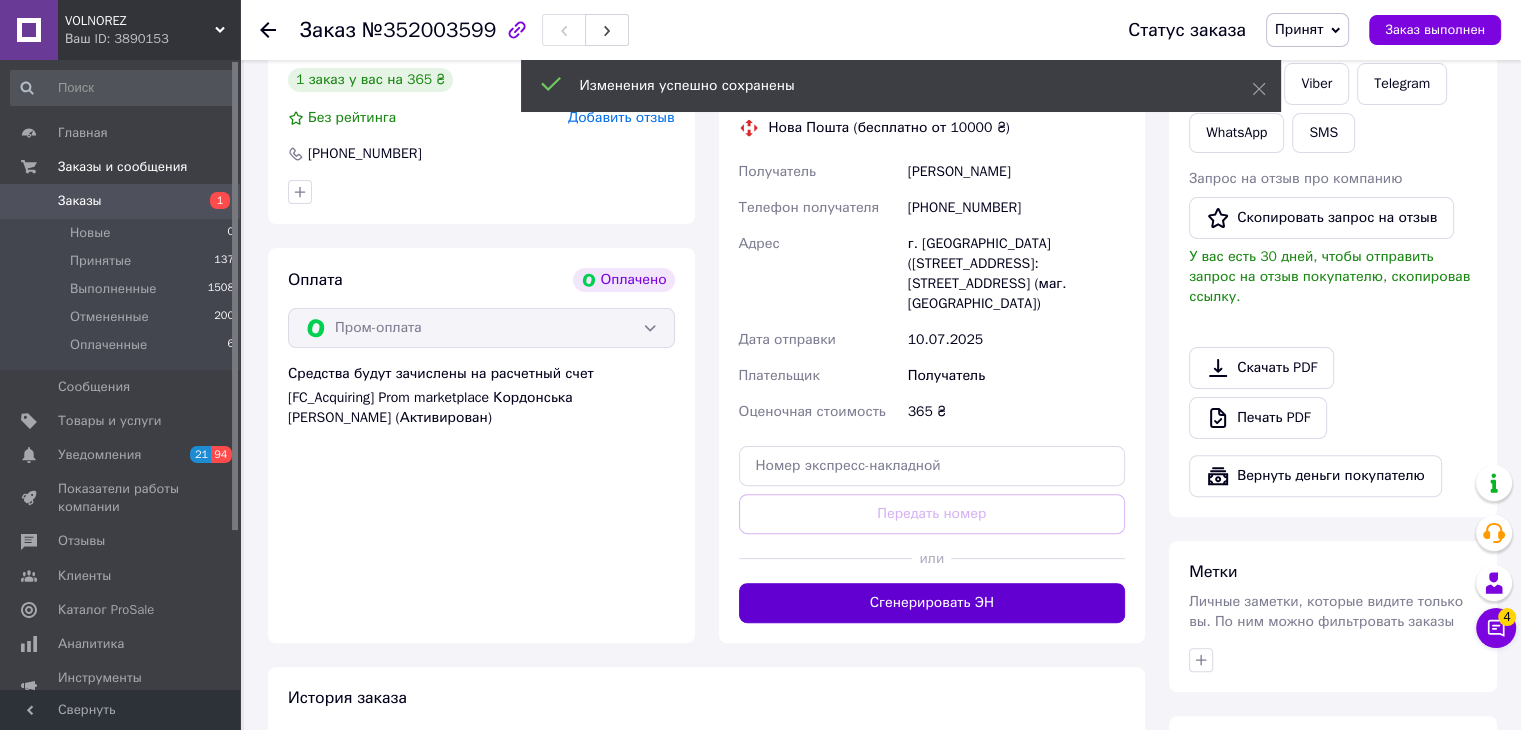 click on "Сгенерировать ЭН" at bounding box center [932, 603] 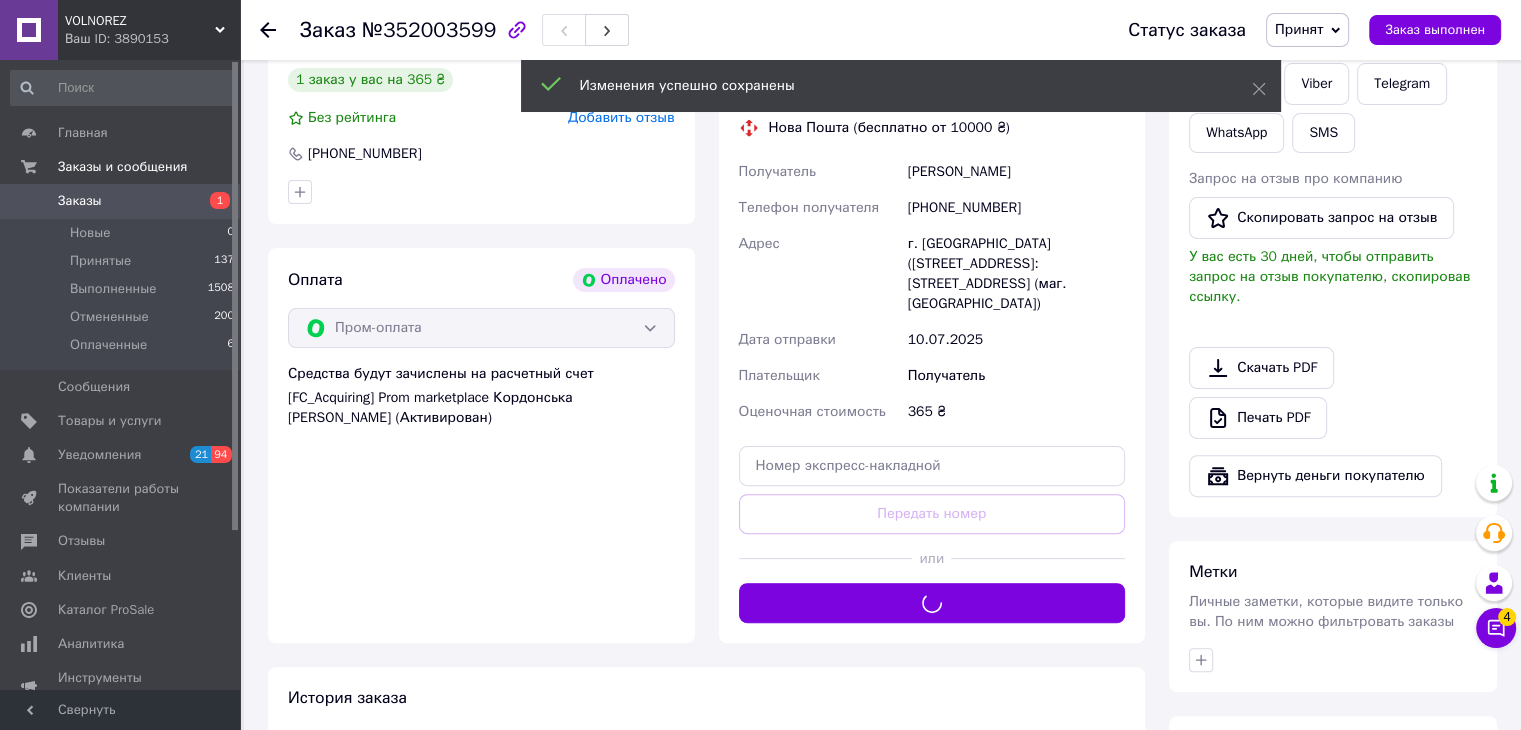 scroll, scrollTop: 300, scrollLeft: 0, axis: vertical 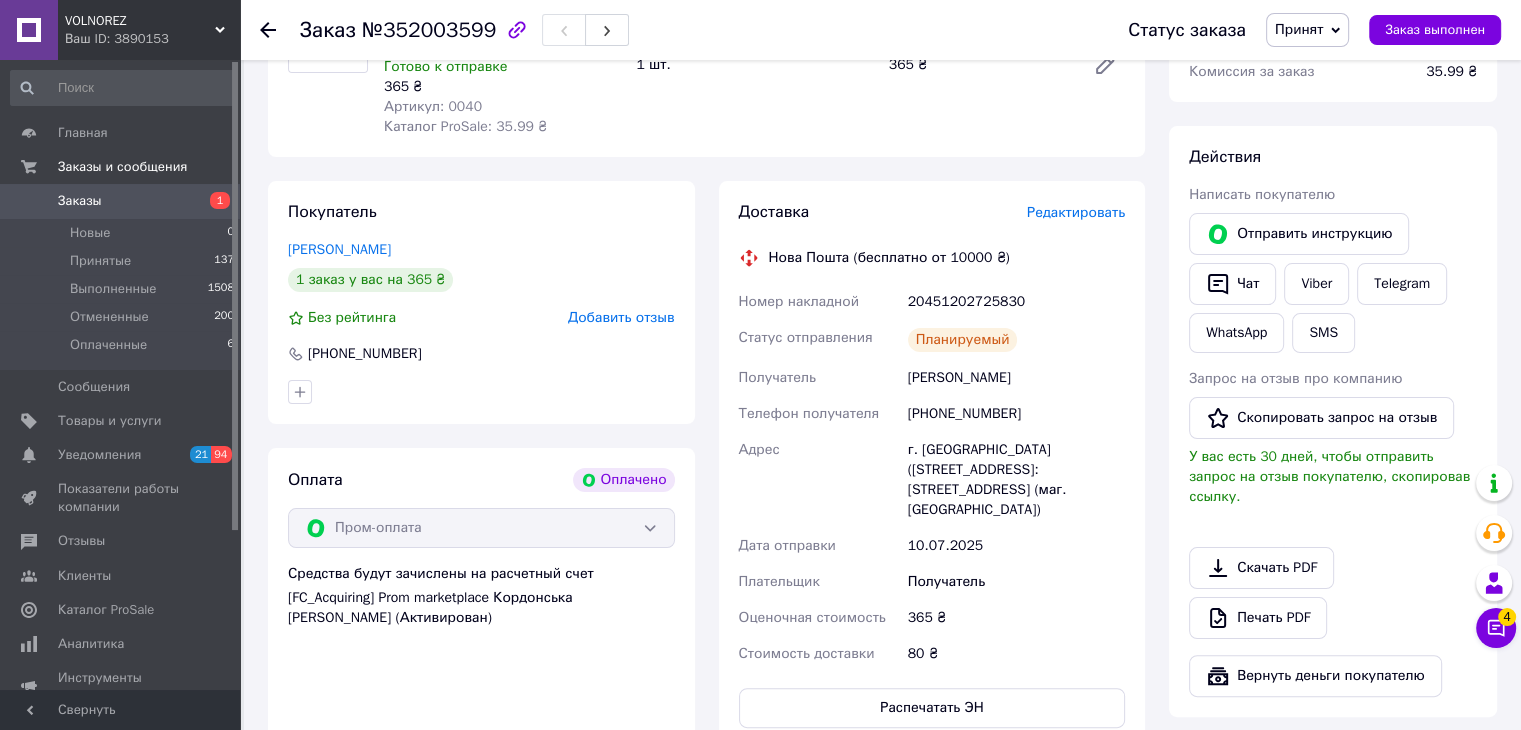 click 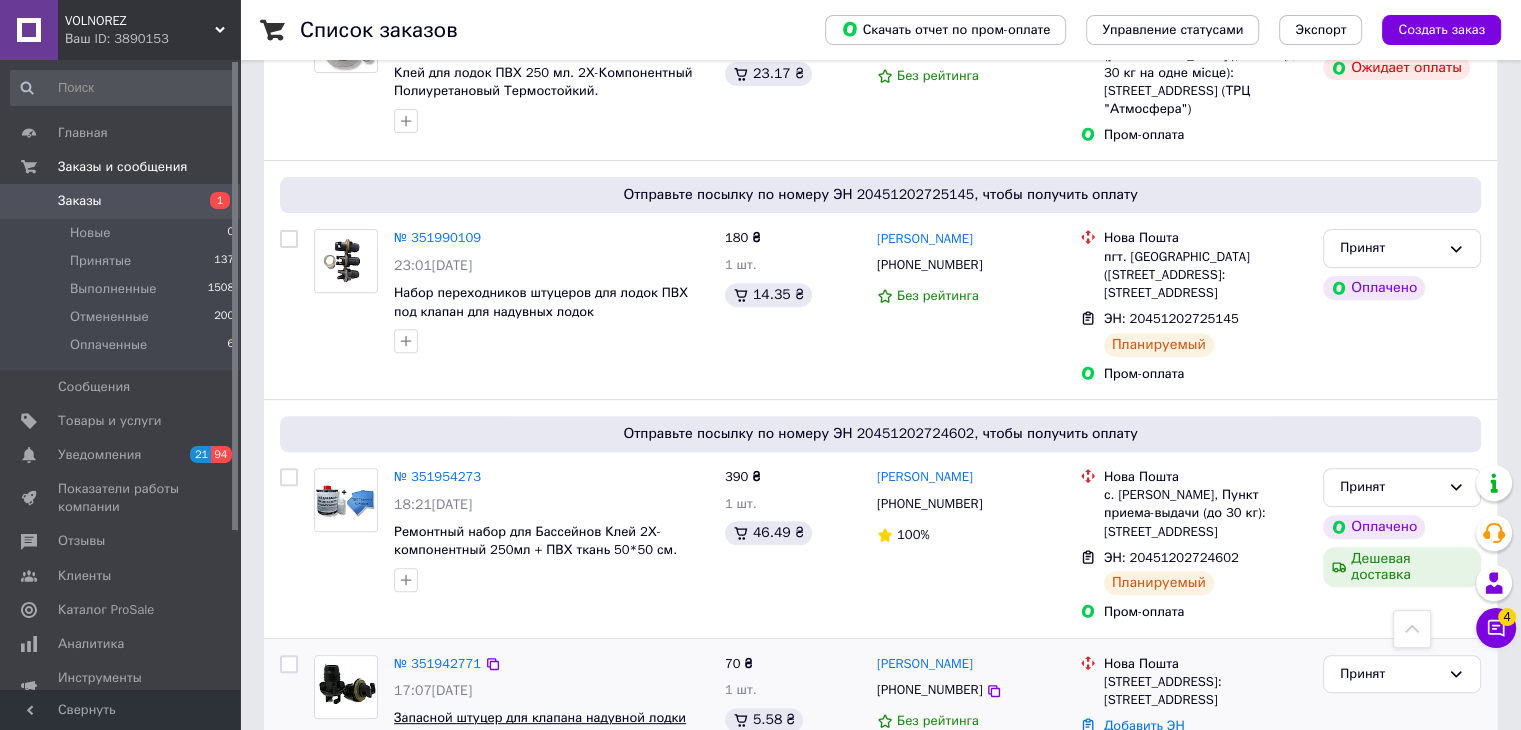 scroll, scrollTop: 800, scrollLeft: 0, axis: vertical 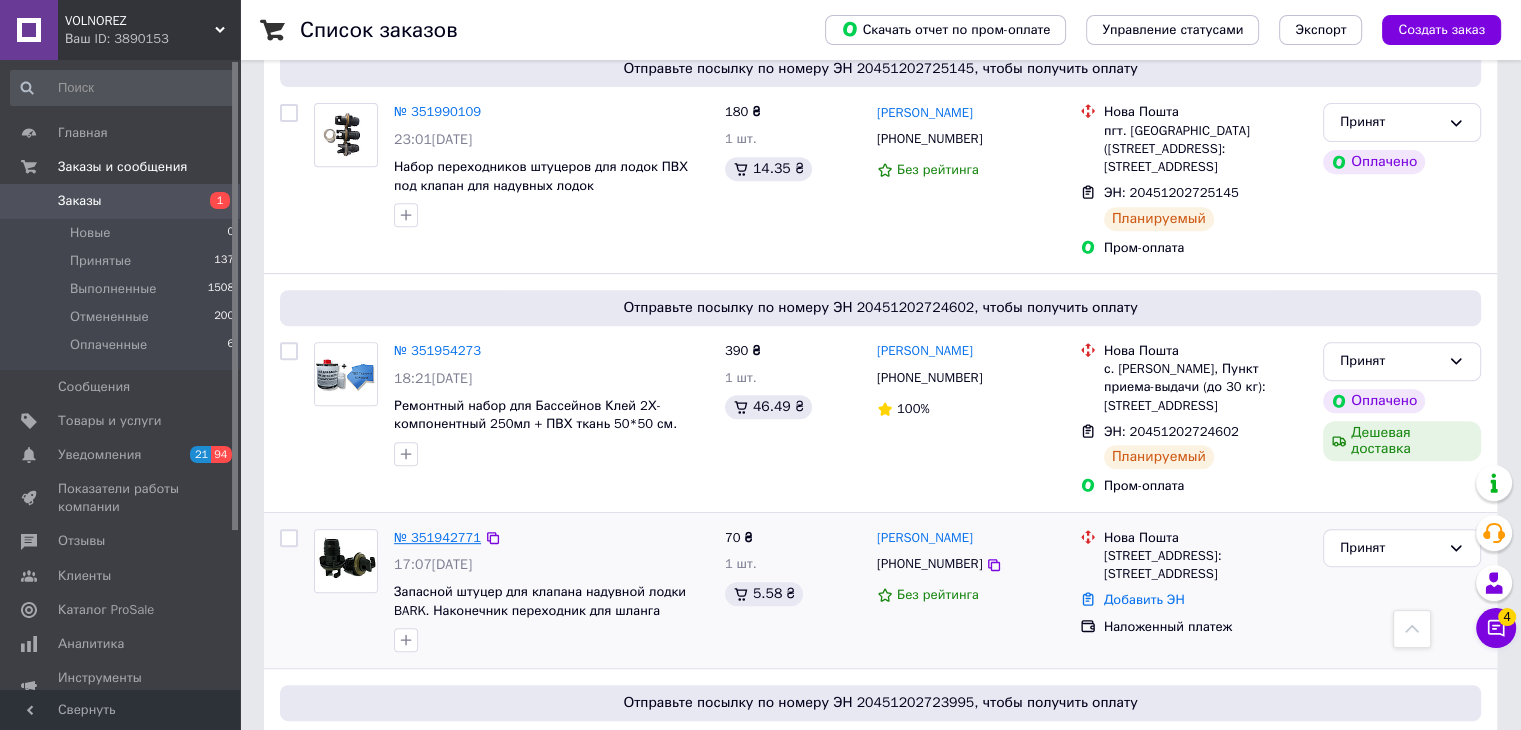 click on "№ 351942771" at bounding box center (437, 537) 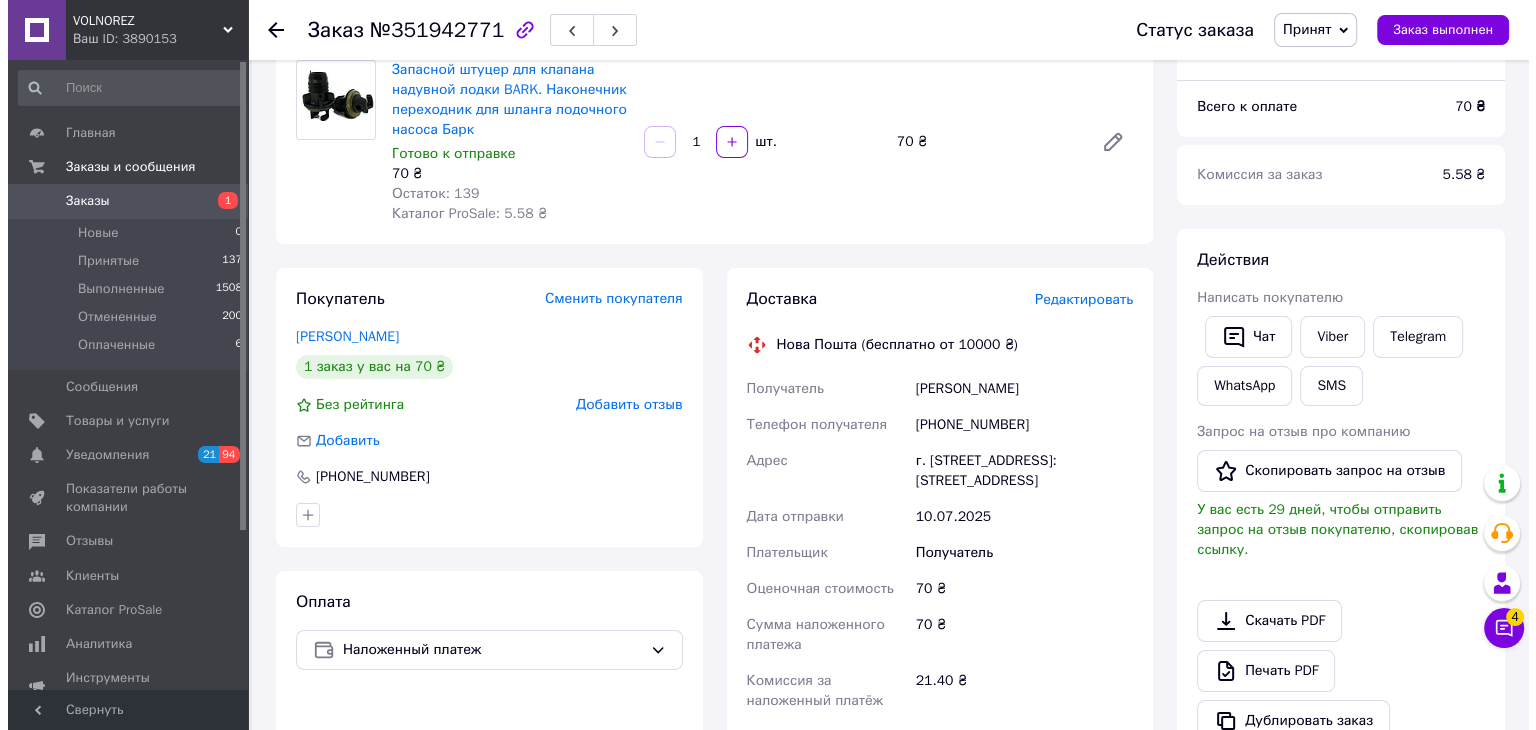 scroll, scrollTop: 168, scrollLeft: 0, axis: vertical 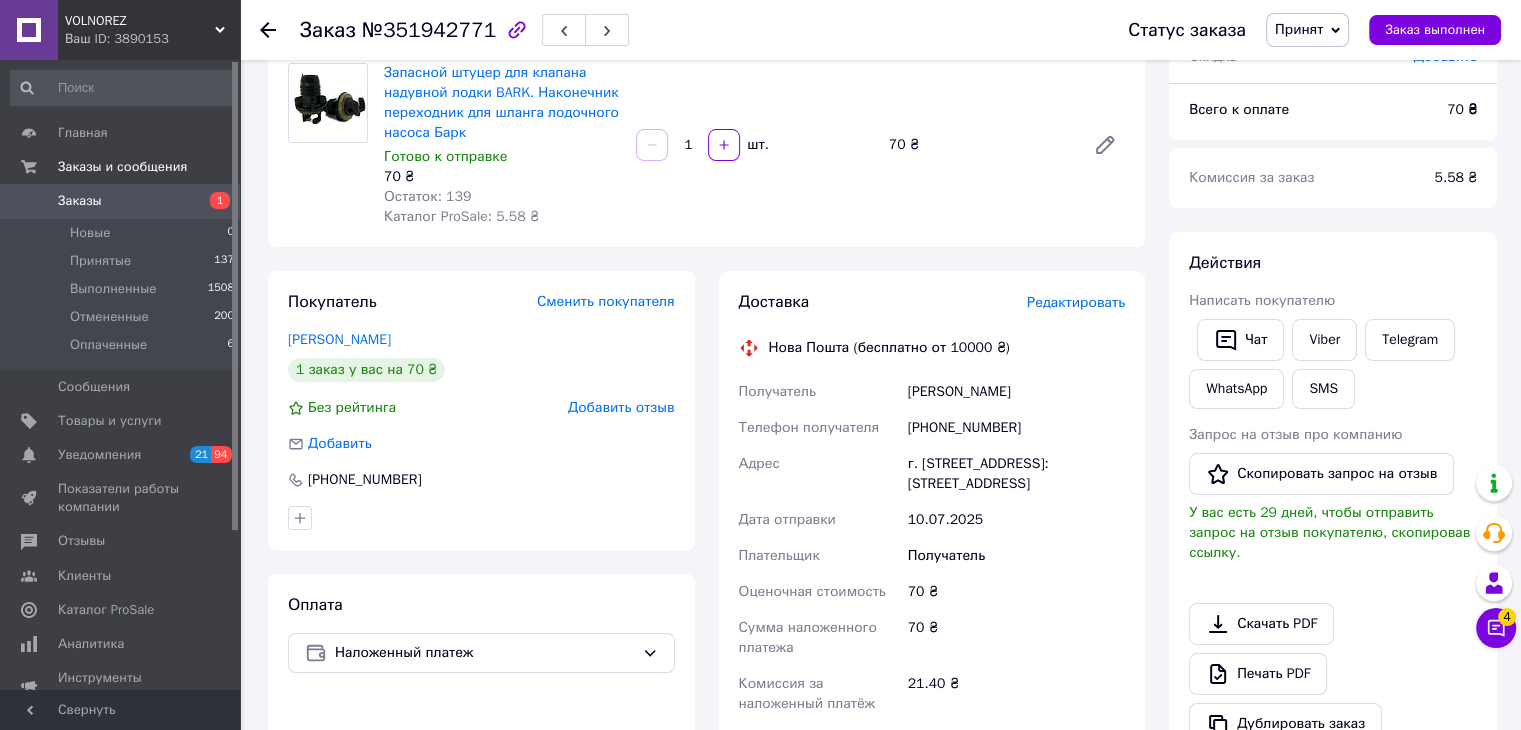 click on "Редактировать" at bounding box center (1076, 302) 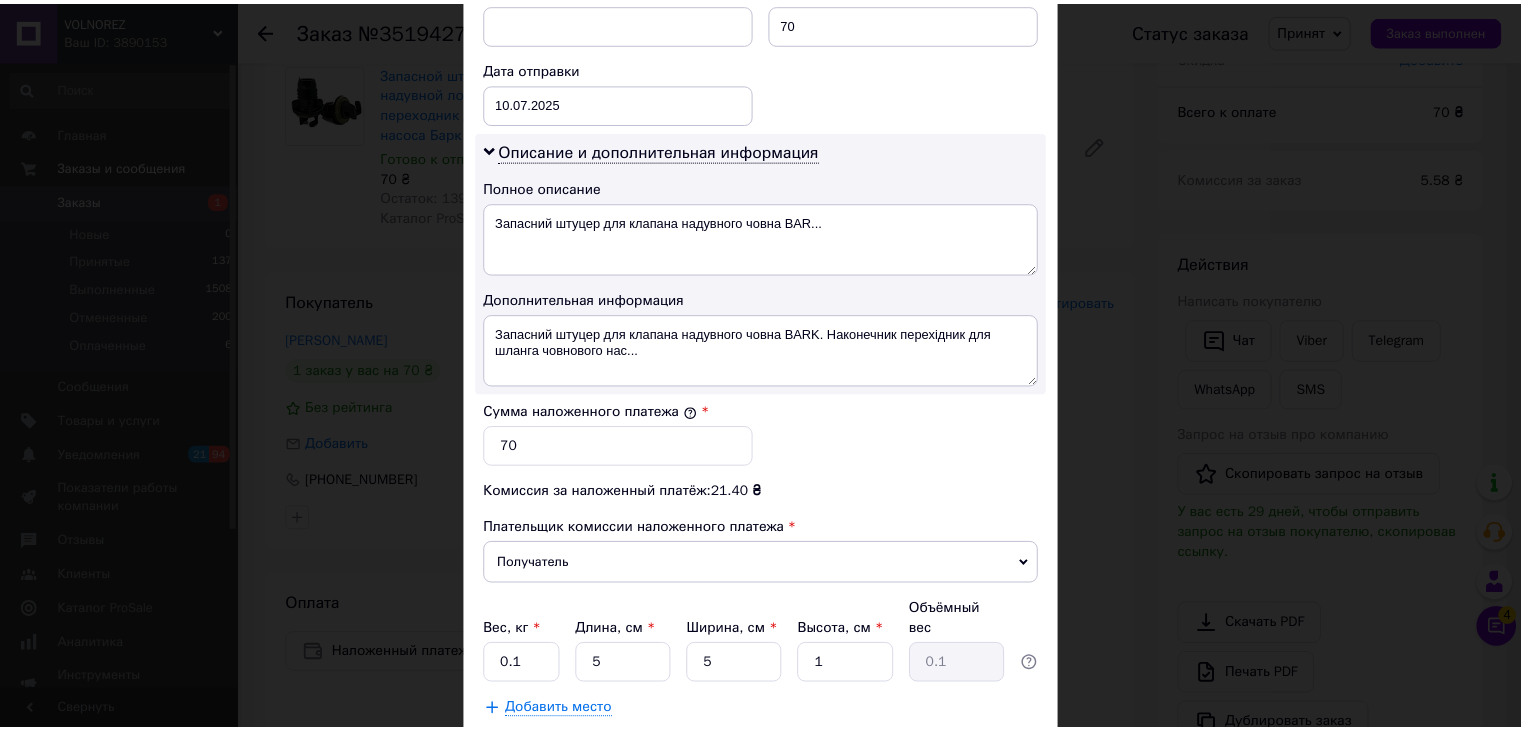 scroll, scrollTop: 1000, scrollLeft: 0, axis: vertical 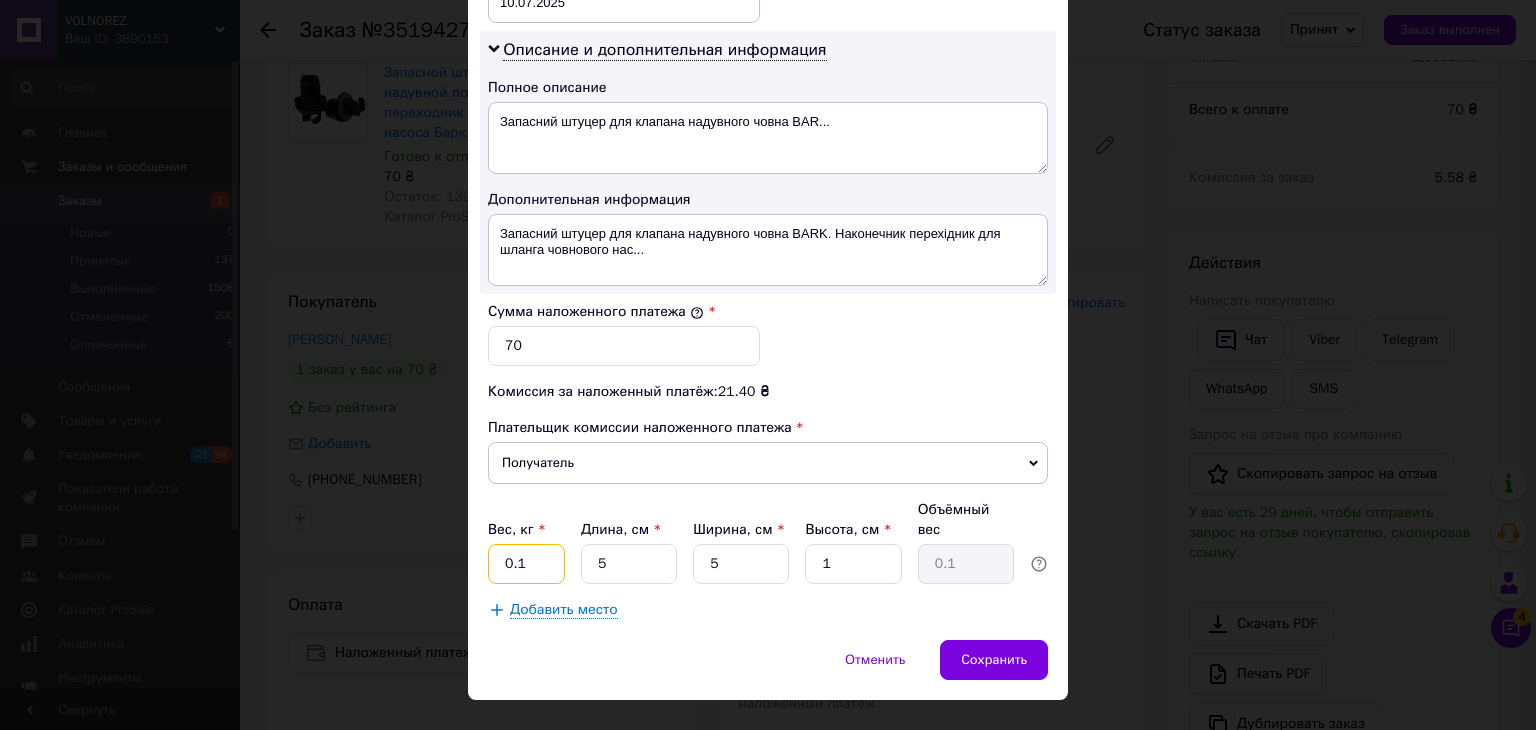 click on "0.1" at bounding box center (526, 564) 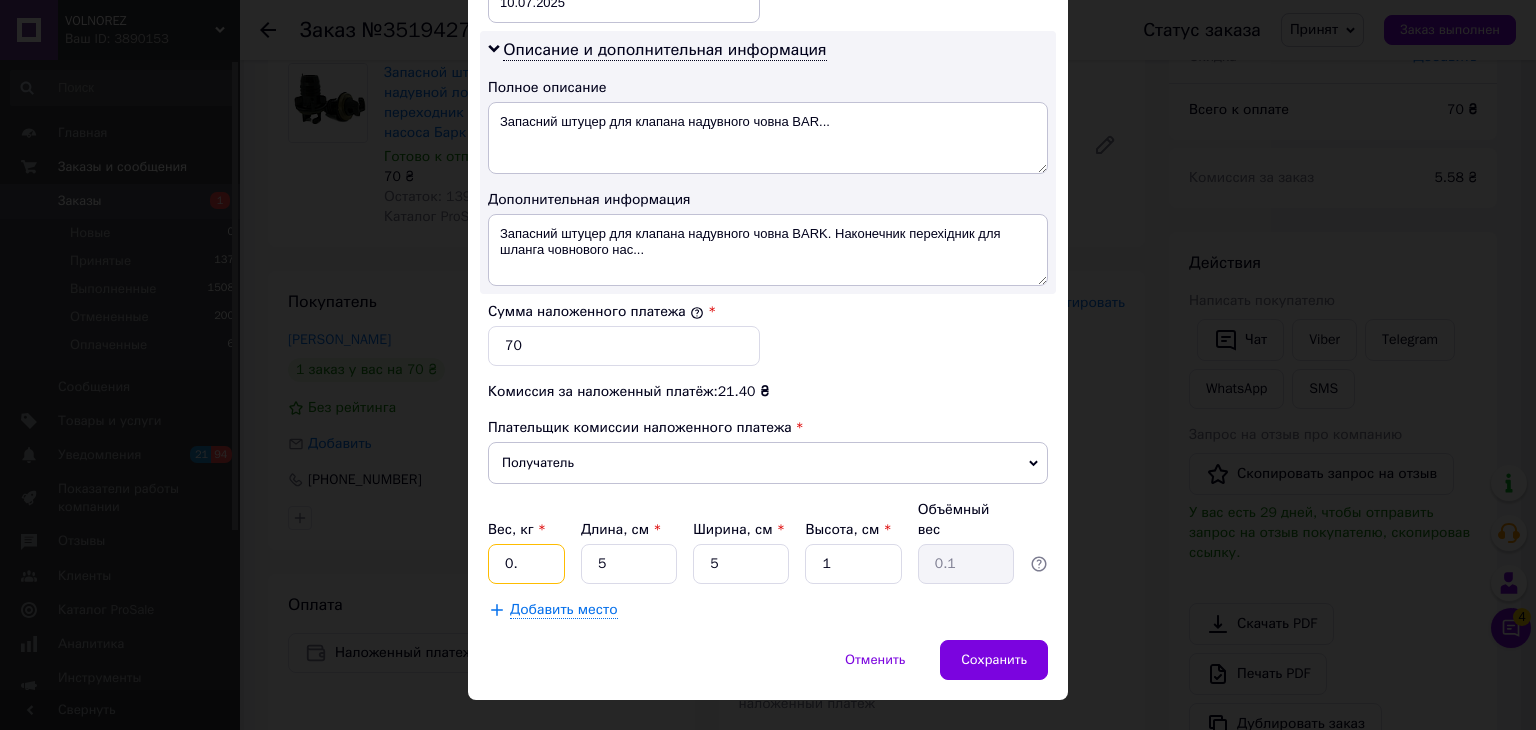 type on "0" 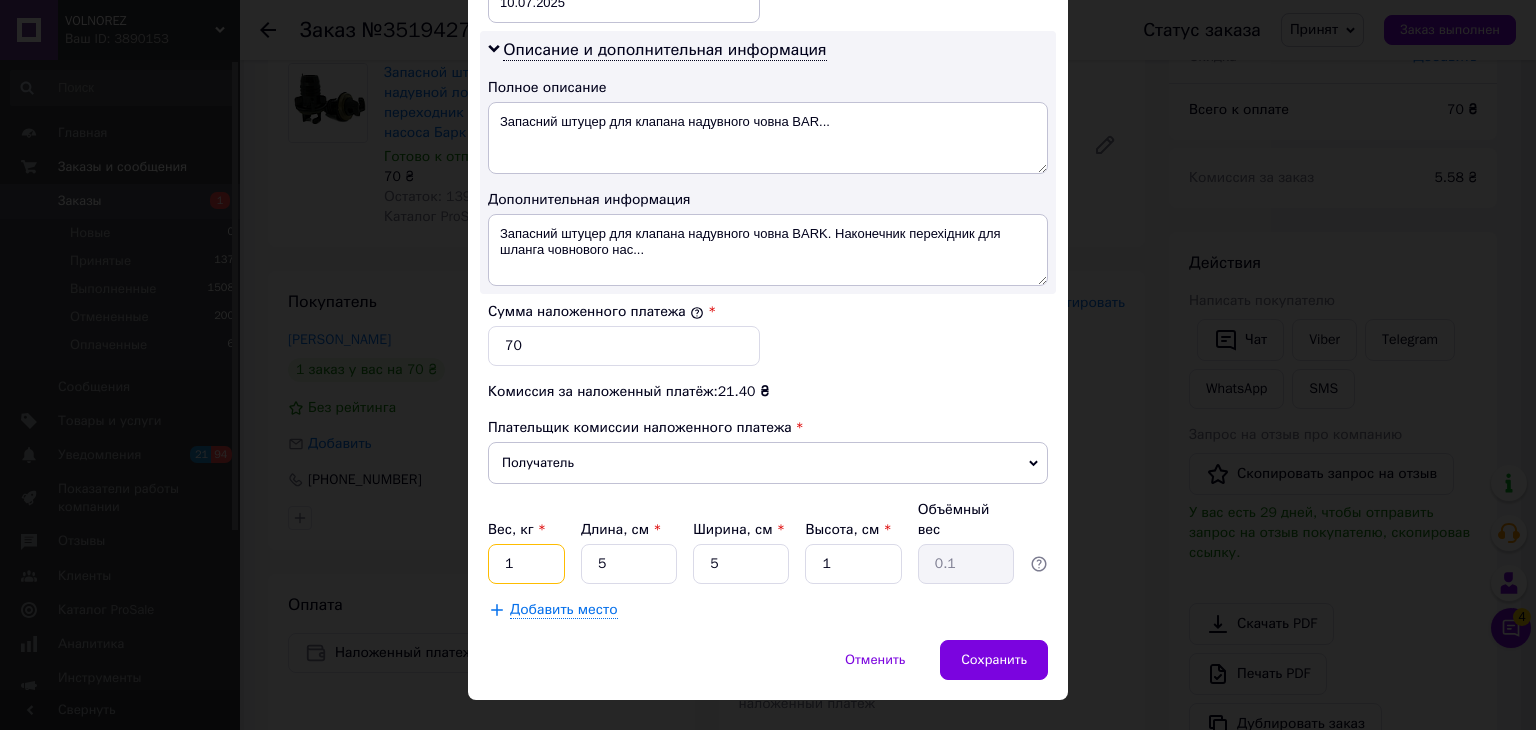 type on "1" 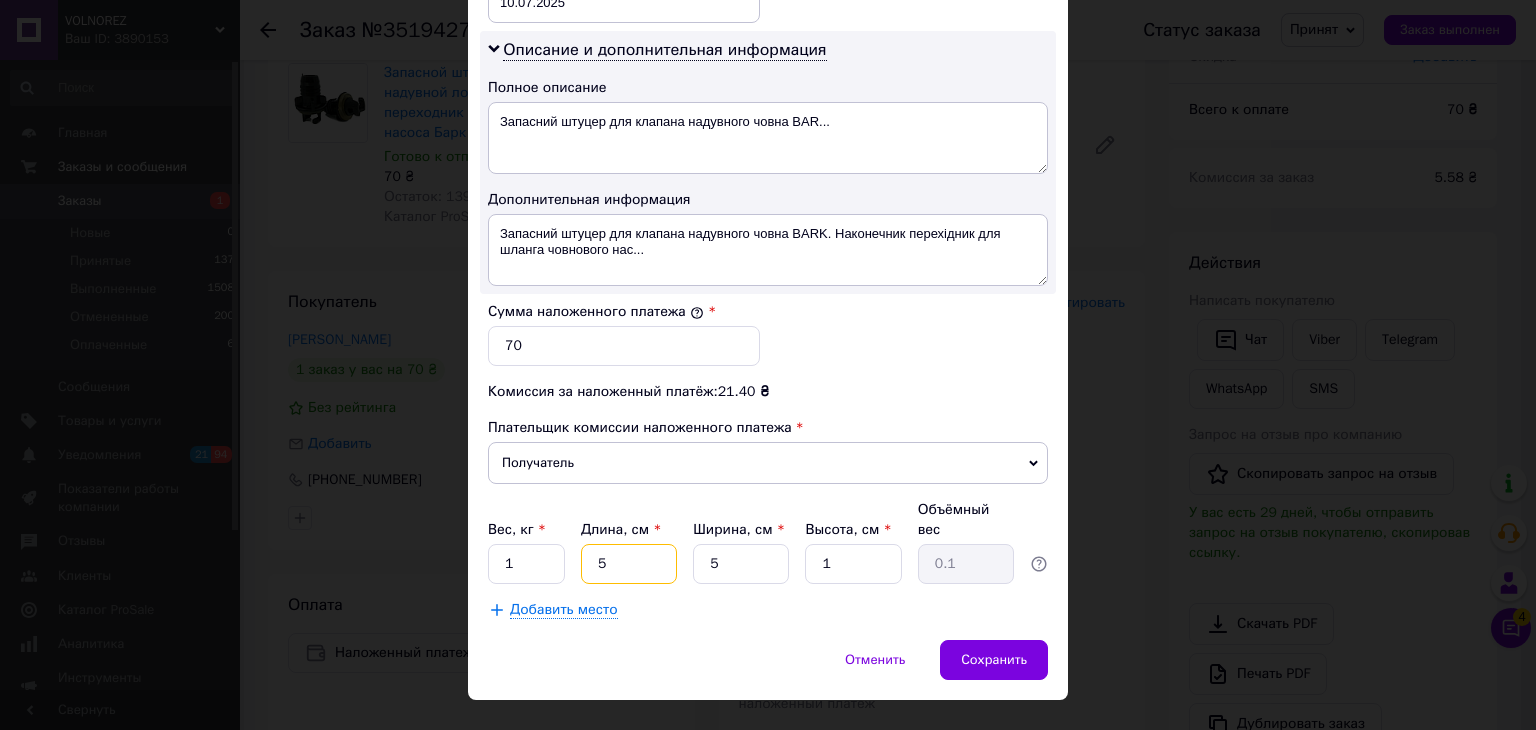 click on "5" at bounding box center (629, 564) 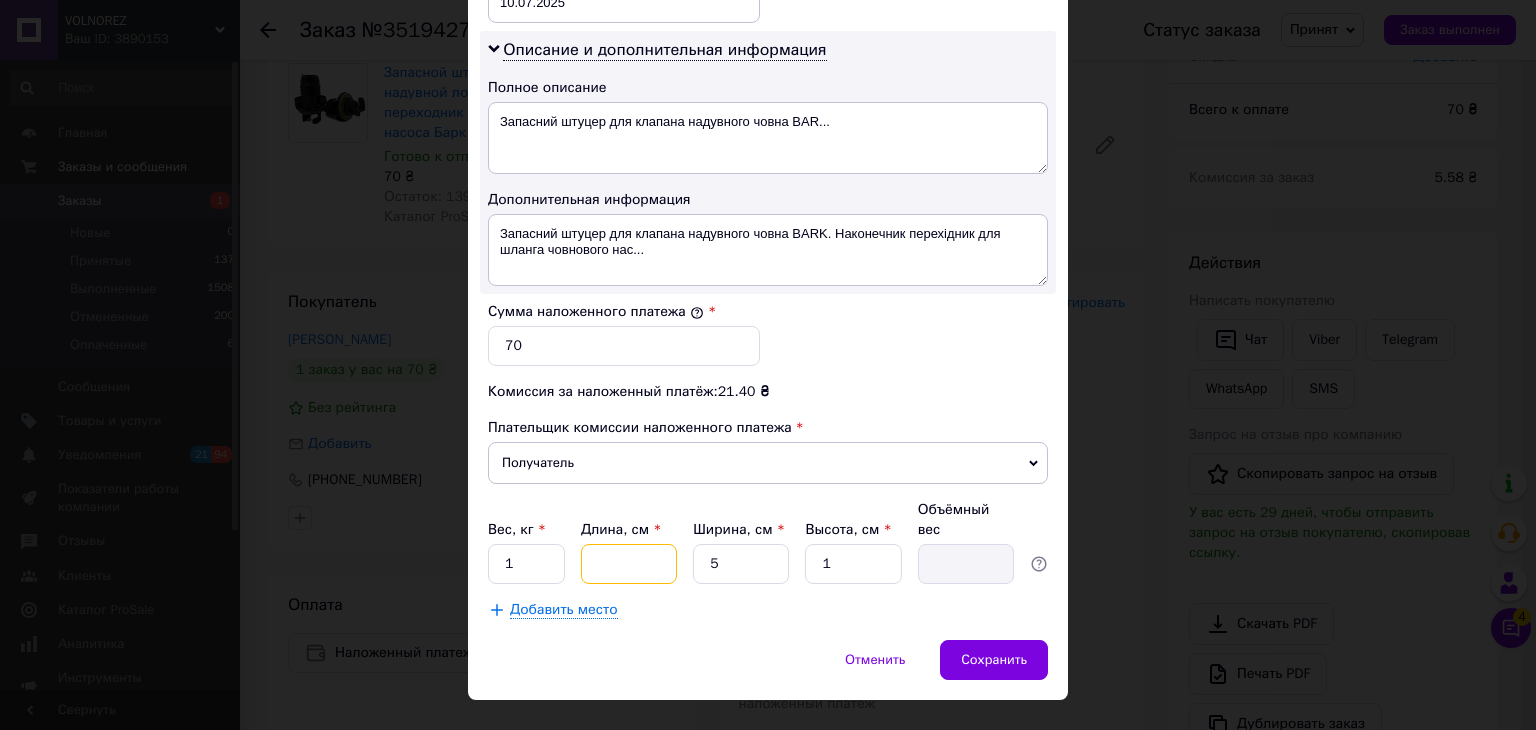 type on "2" 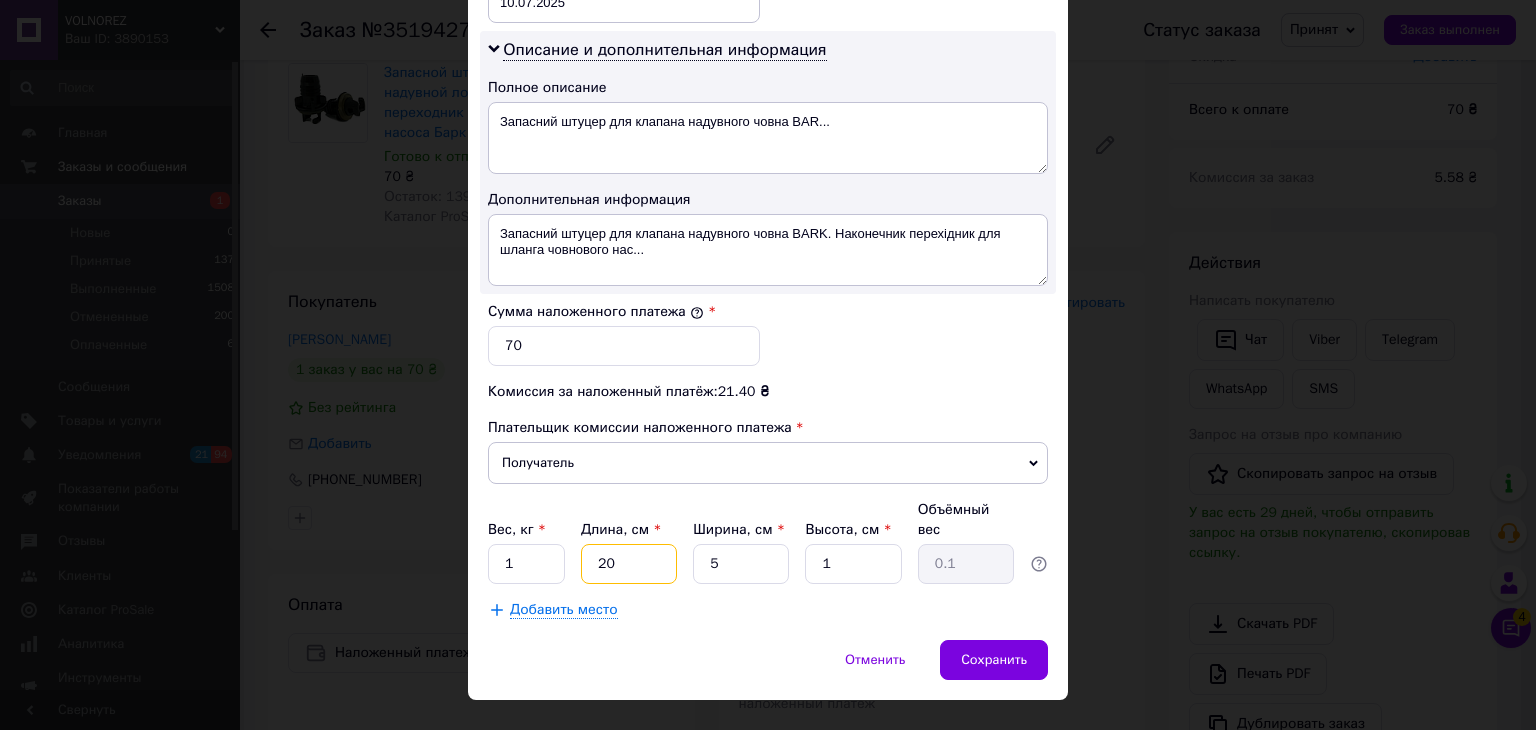type on "20" 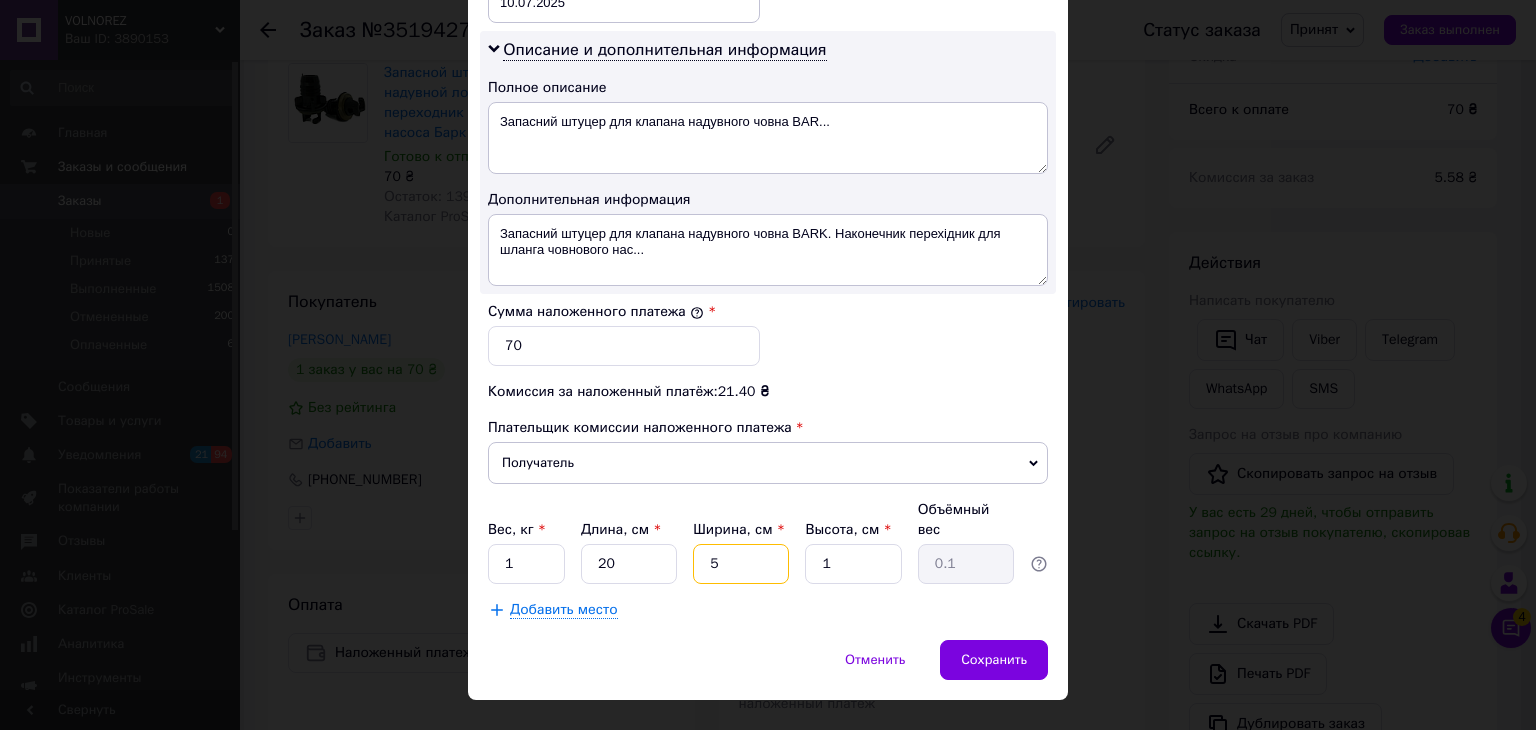 click on "5" at bounding box center (741, 564) 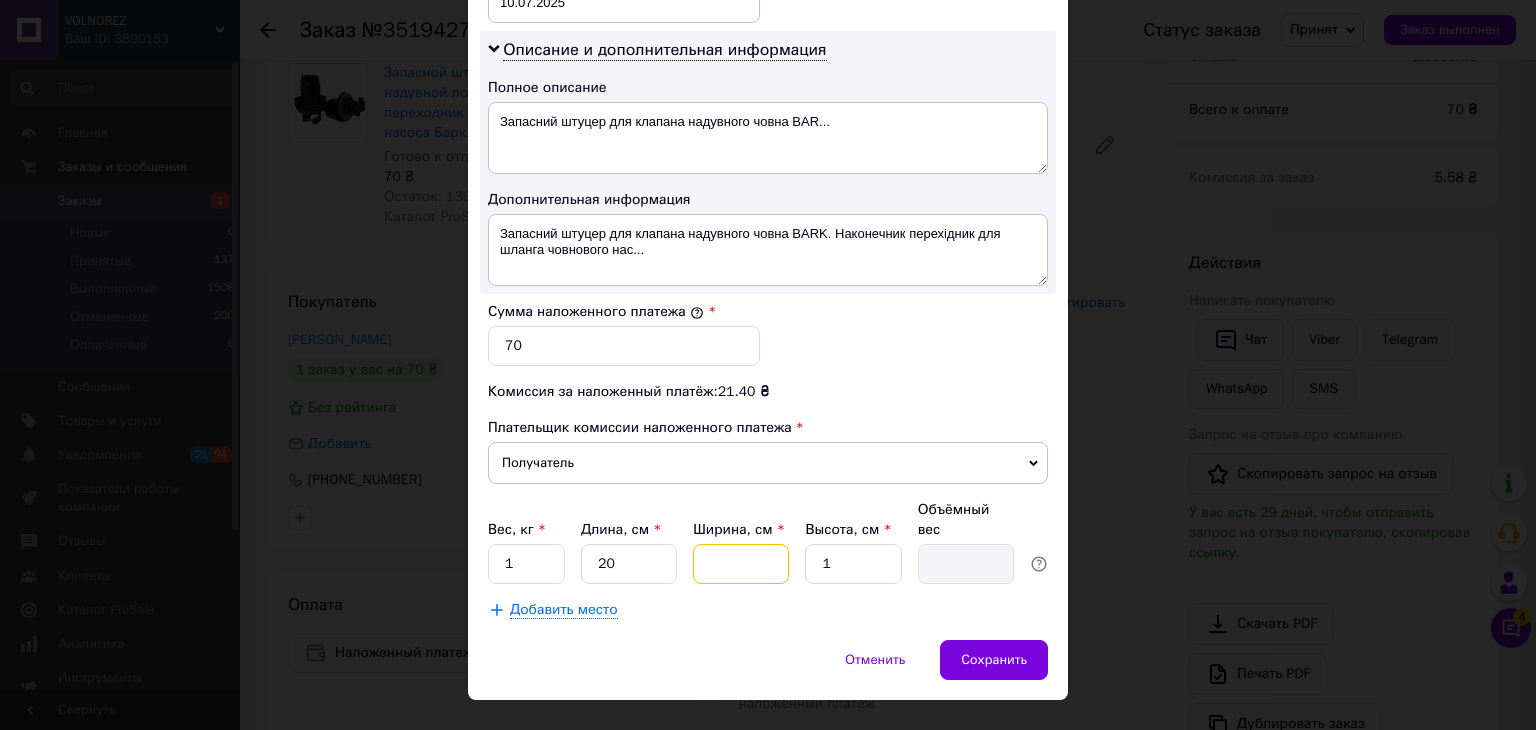 type on "2" 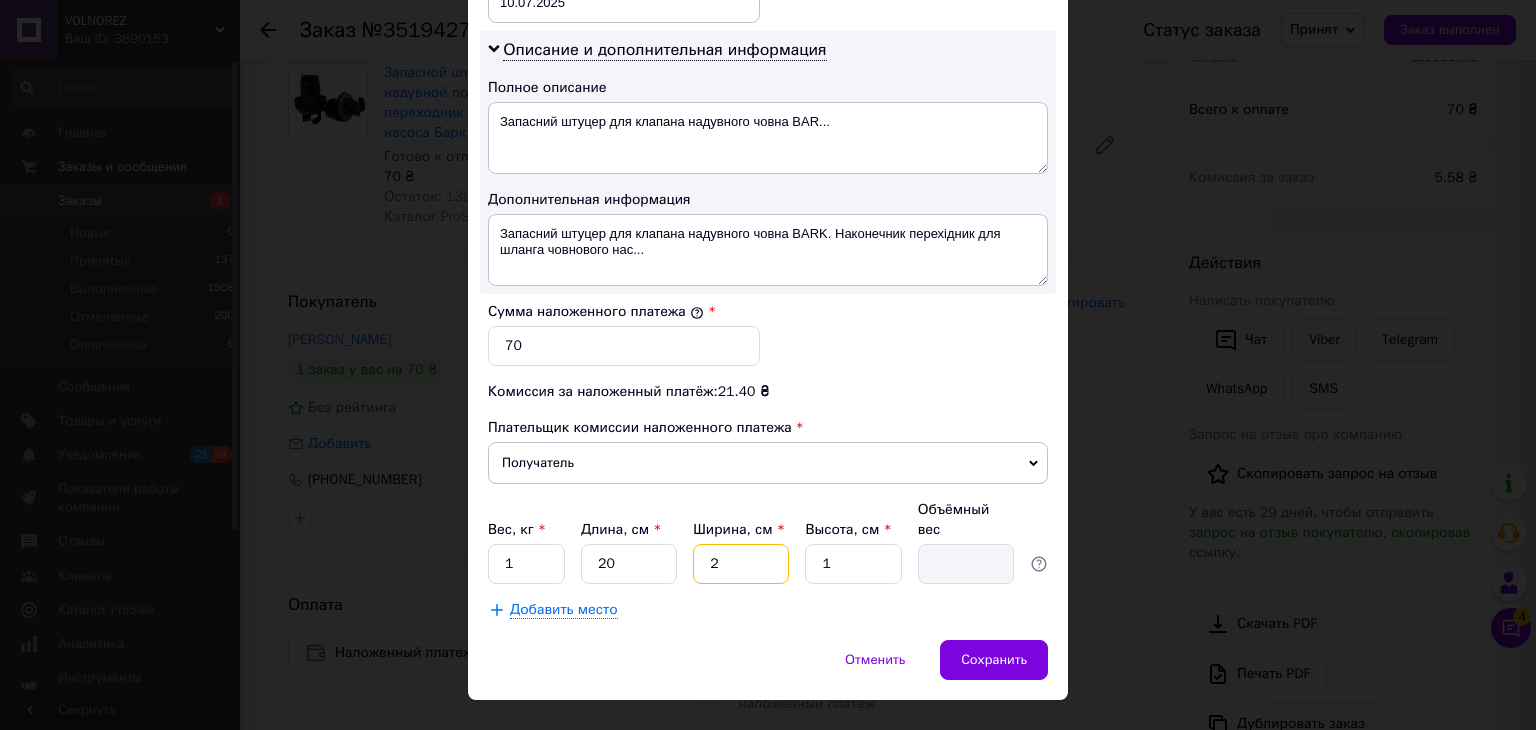 type on "0.1" 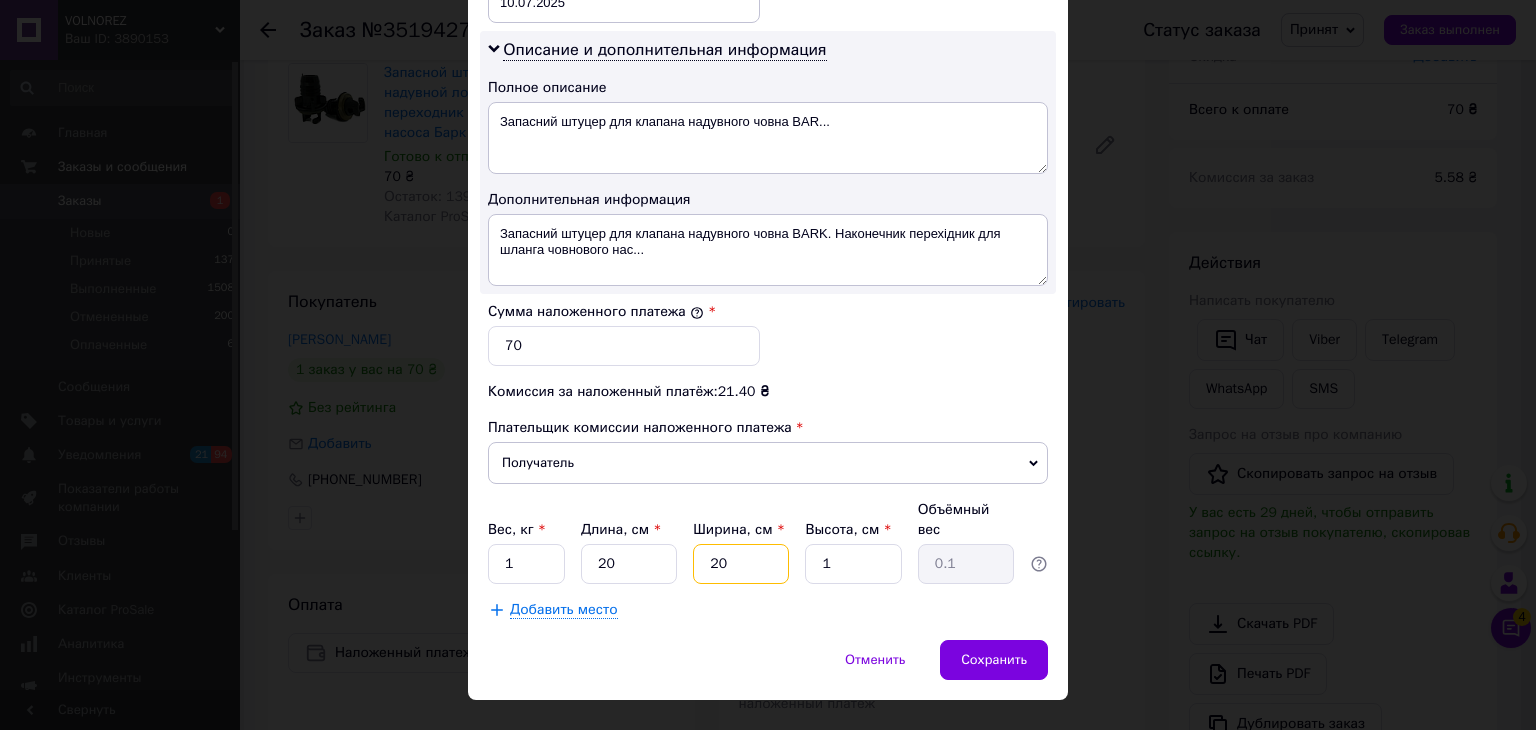type on "20" 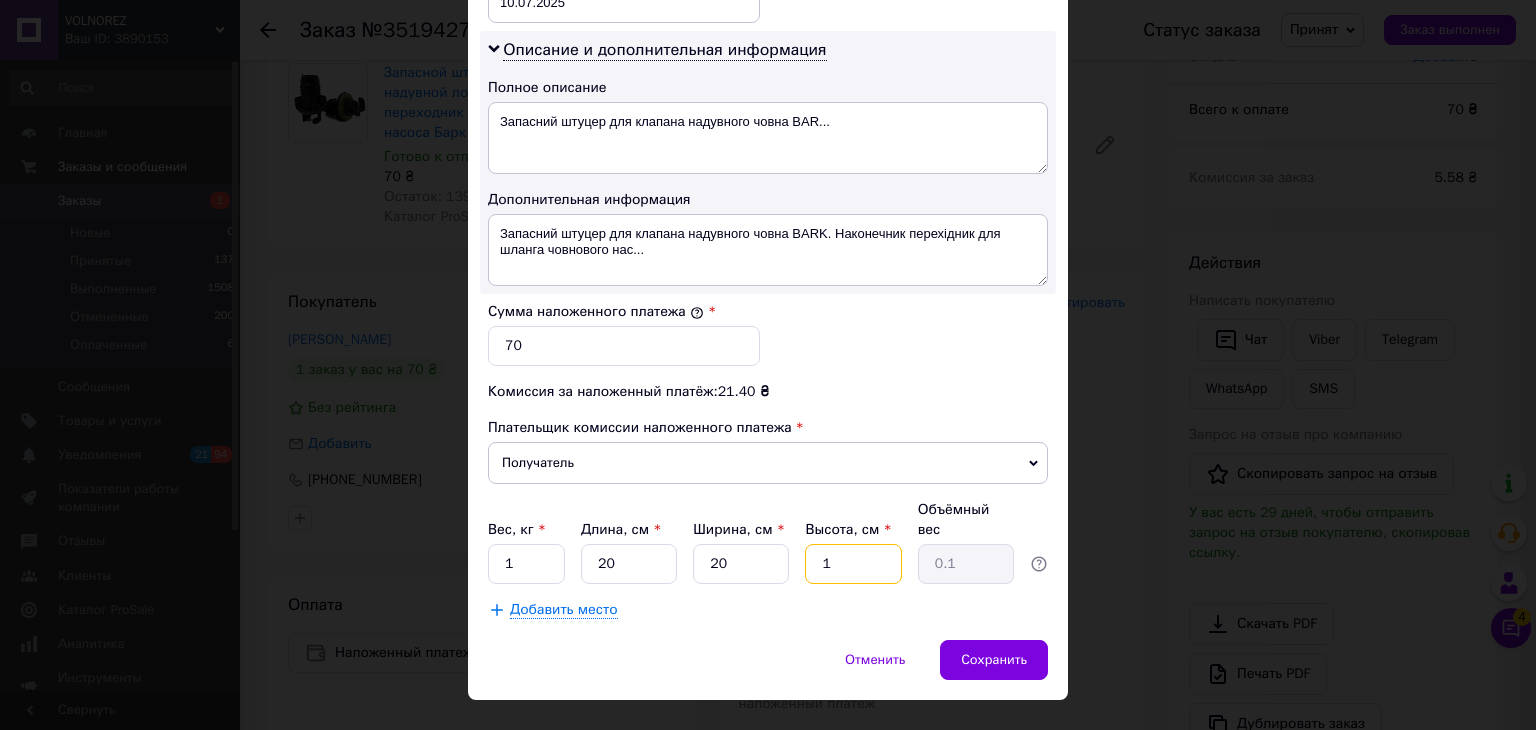 click on "1" at bounding box center [853, 564] 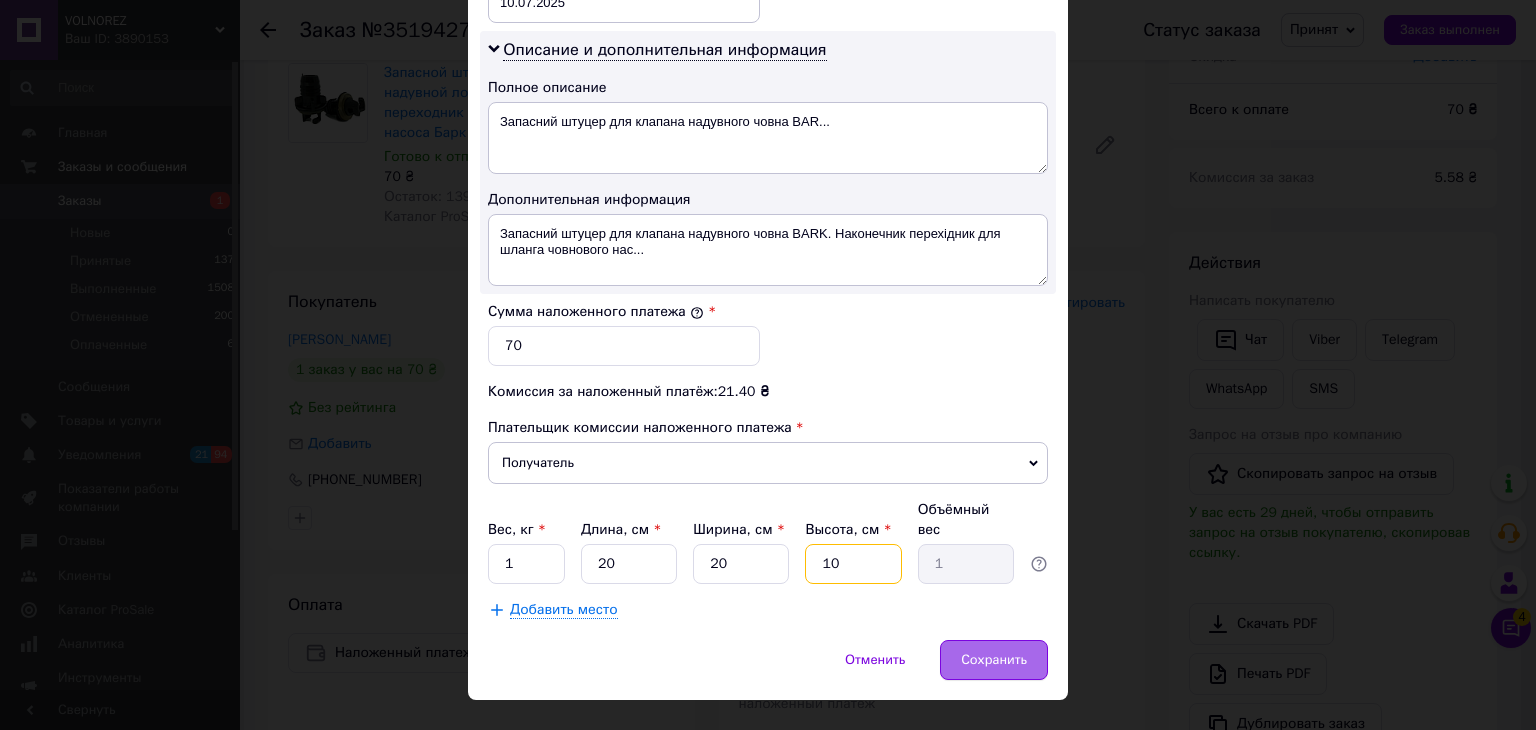 type on "10" 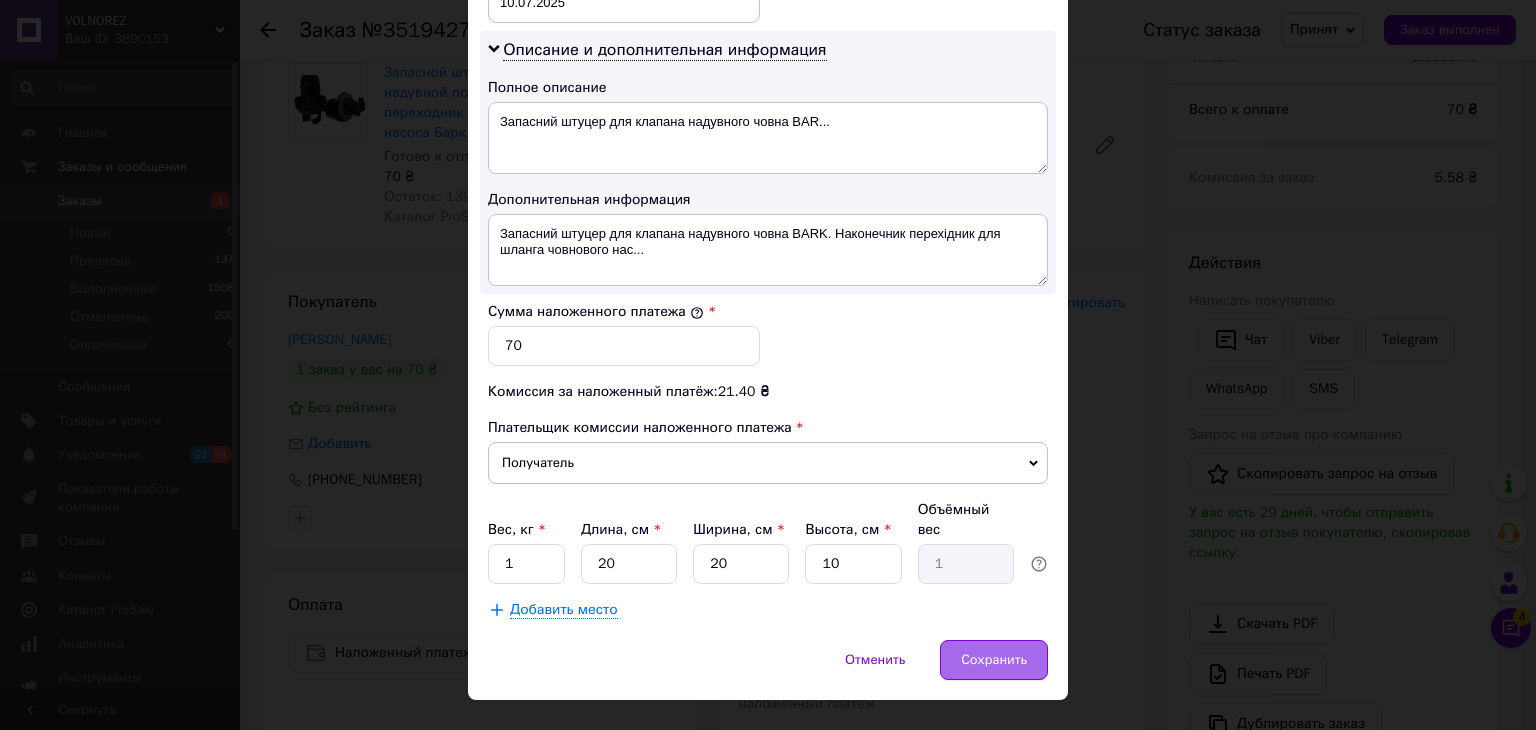 click on "Сохранить" at bounding box center [994, 660] 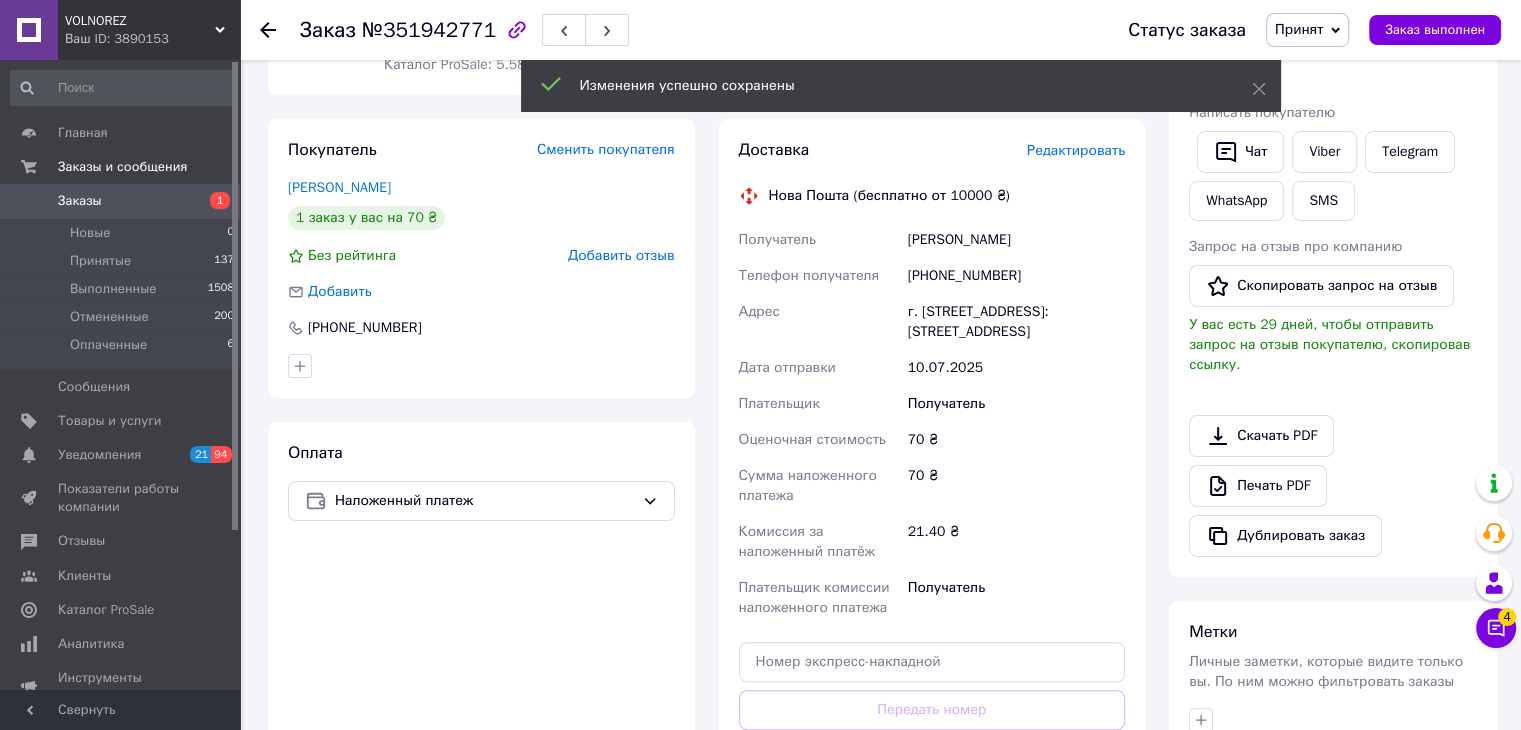 scroll, scrollTop: 468, scrollLeft: 0, axis: vertical 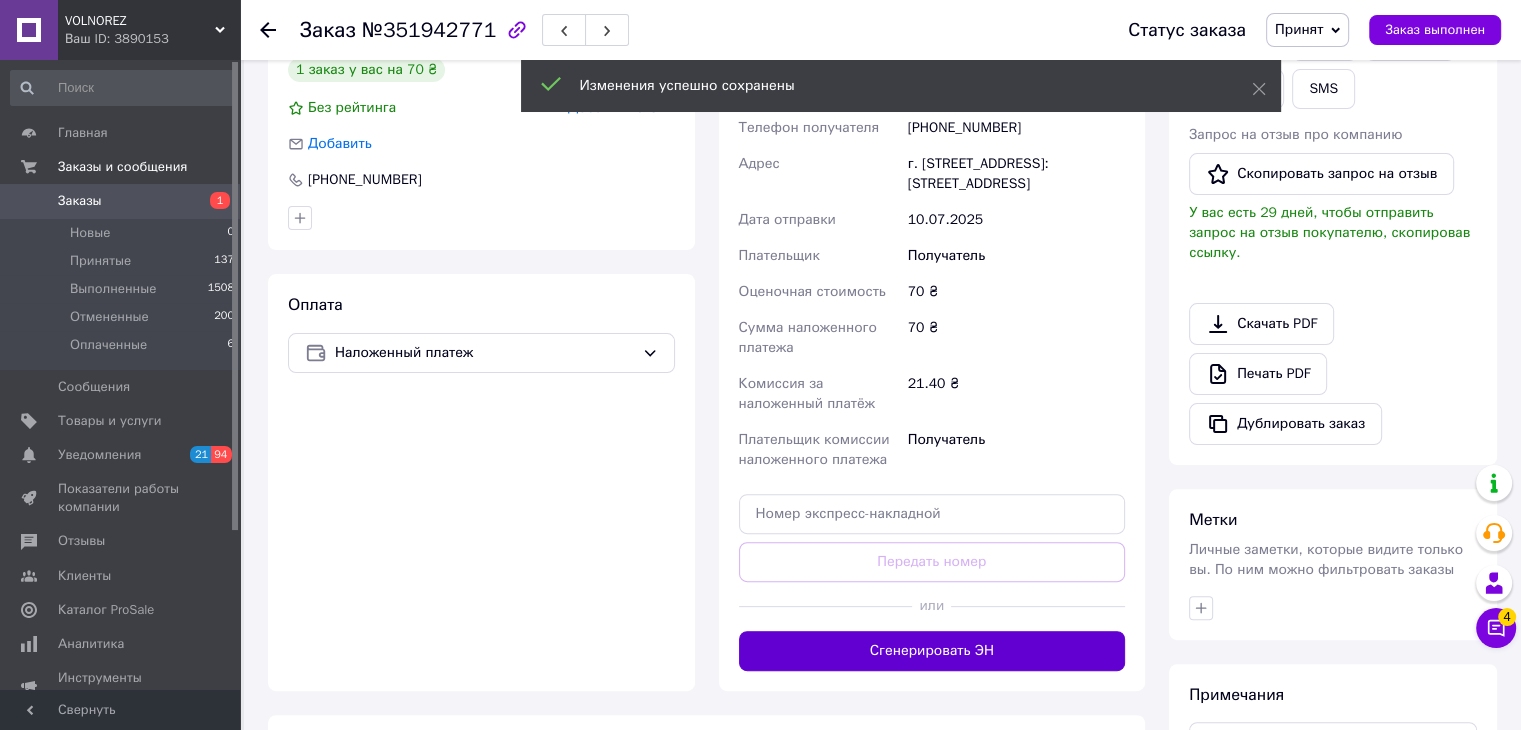 click on "Сгенерировать ЭН" at bounding box center [932, 651] 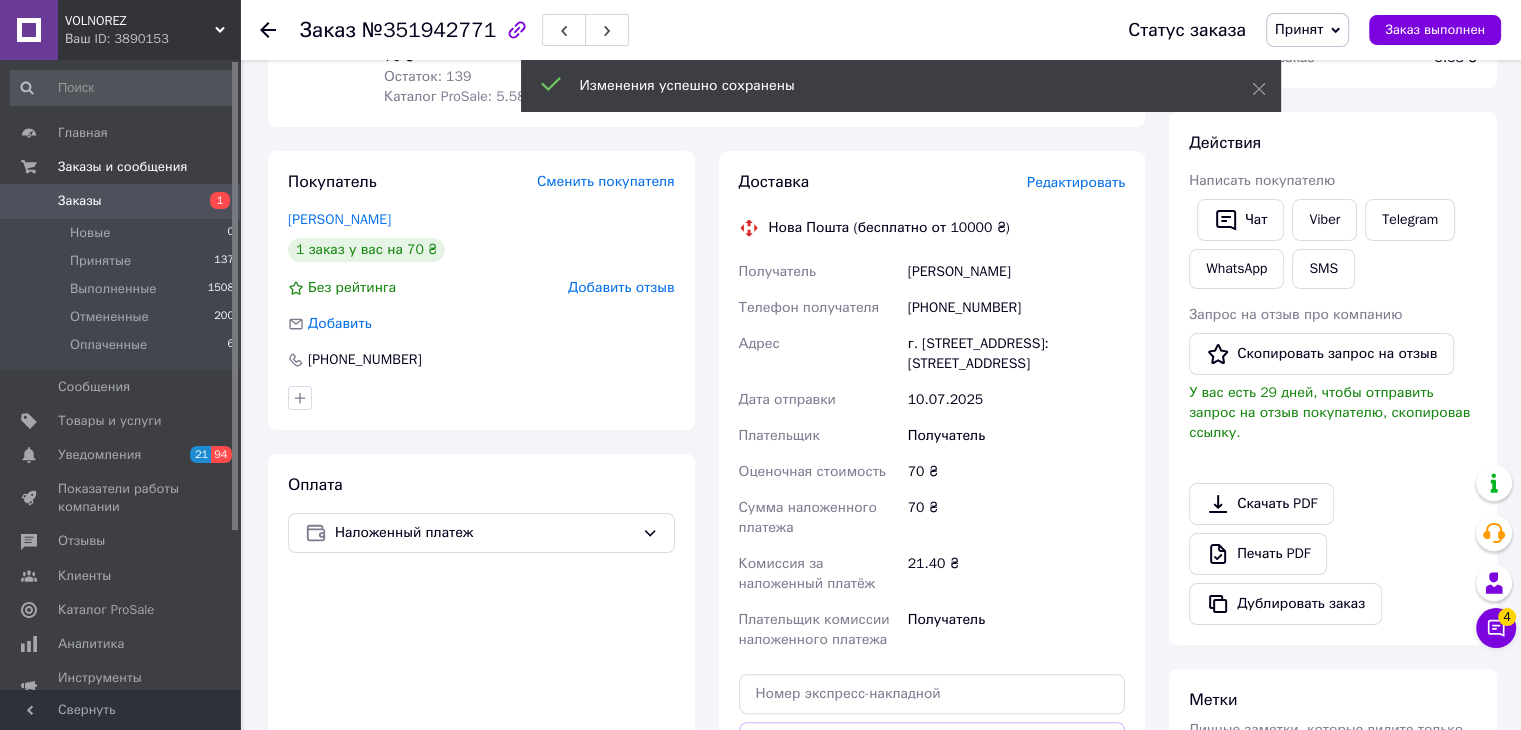 scroll, scrollTop: 68, scrollLeft: 0, axis: vertical 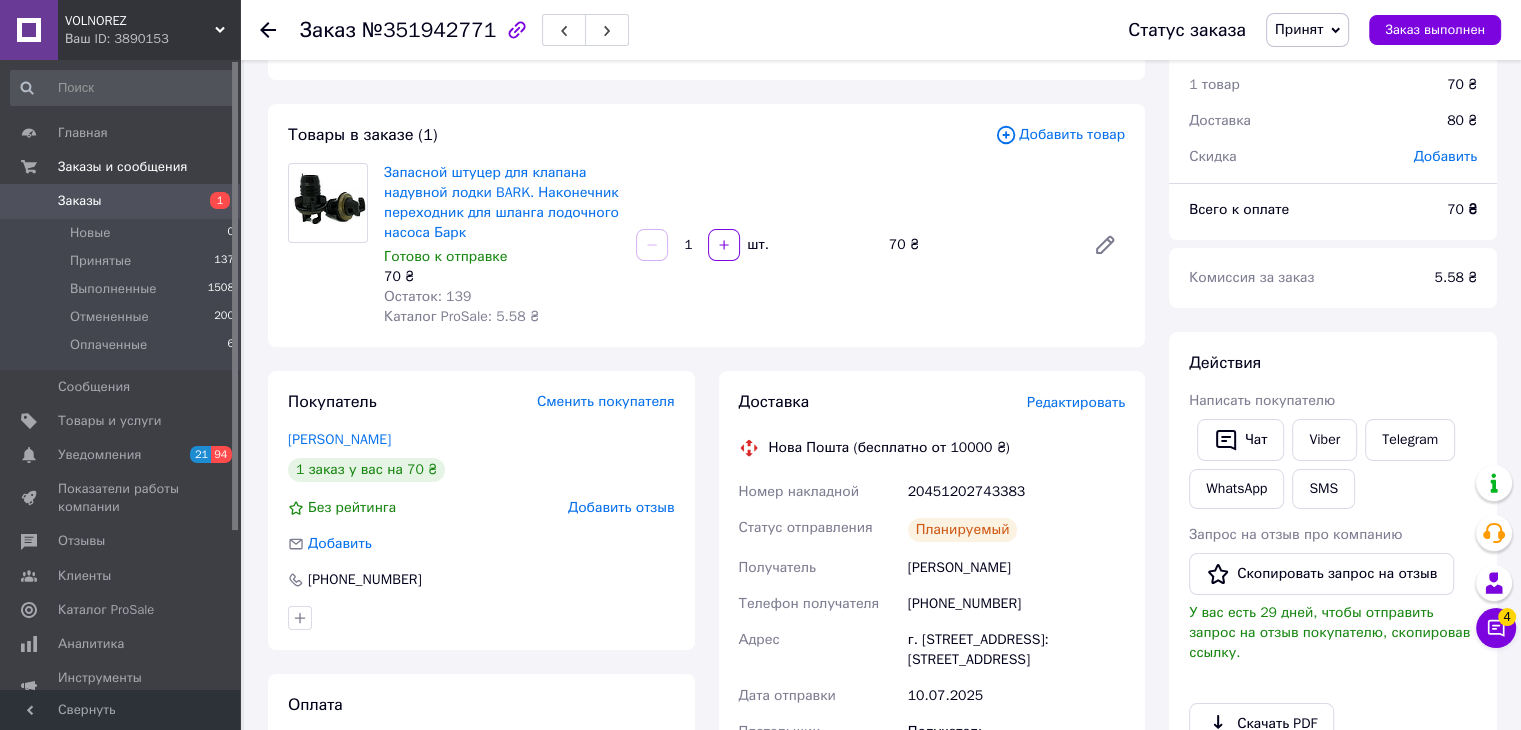 click on "Заказ №351942771 Статус заказа Принят Выполнен Отменен Оплаченный Заказ выполнен" at bounding box center [880, 30] 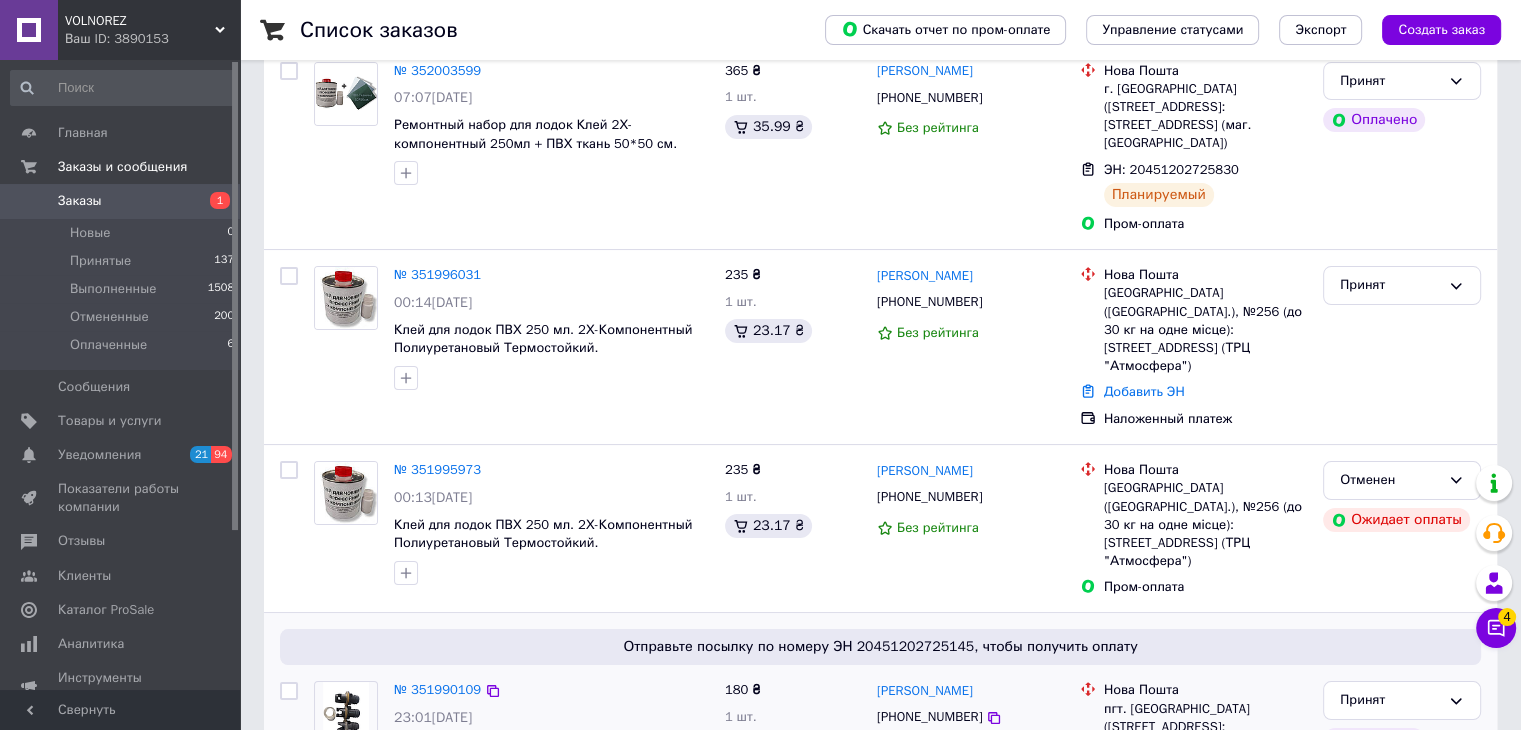 scroll, scrollTop: 200, scrollLeft: 0, axis: vertical 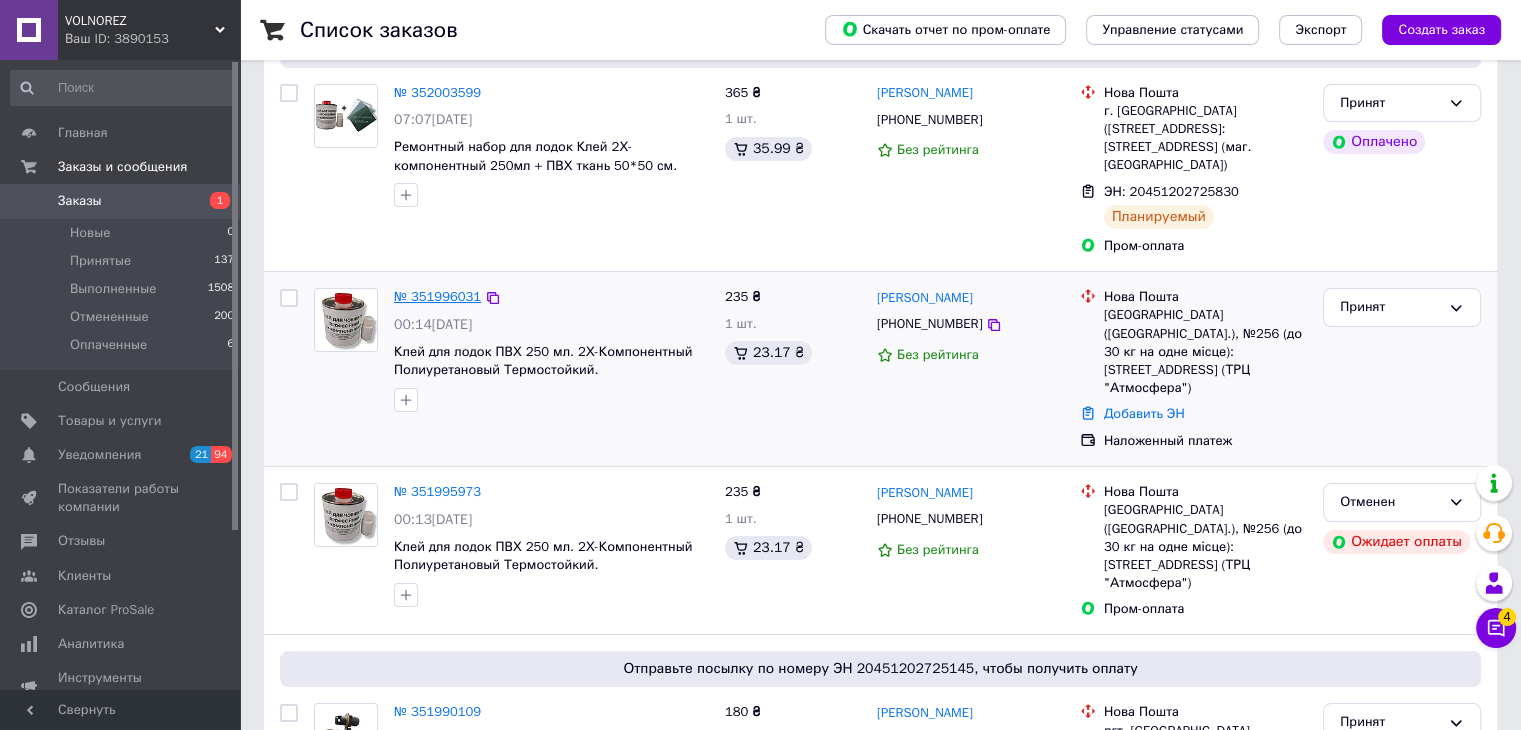click on "№ 351996031" at bounding box center [437, 296] 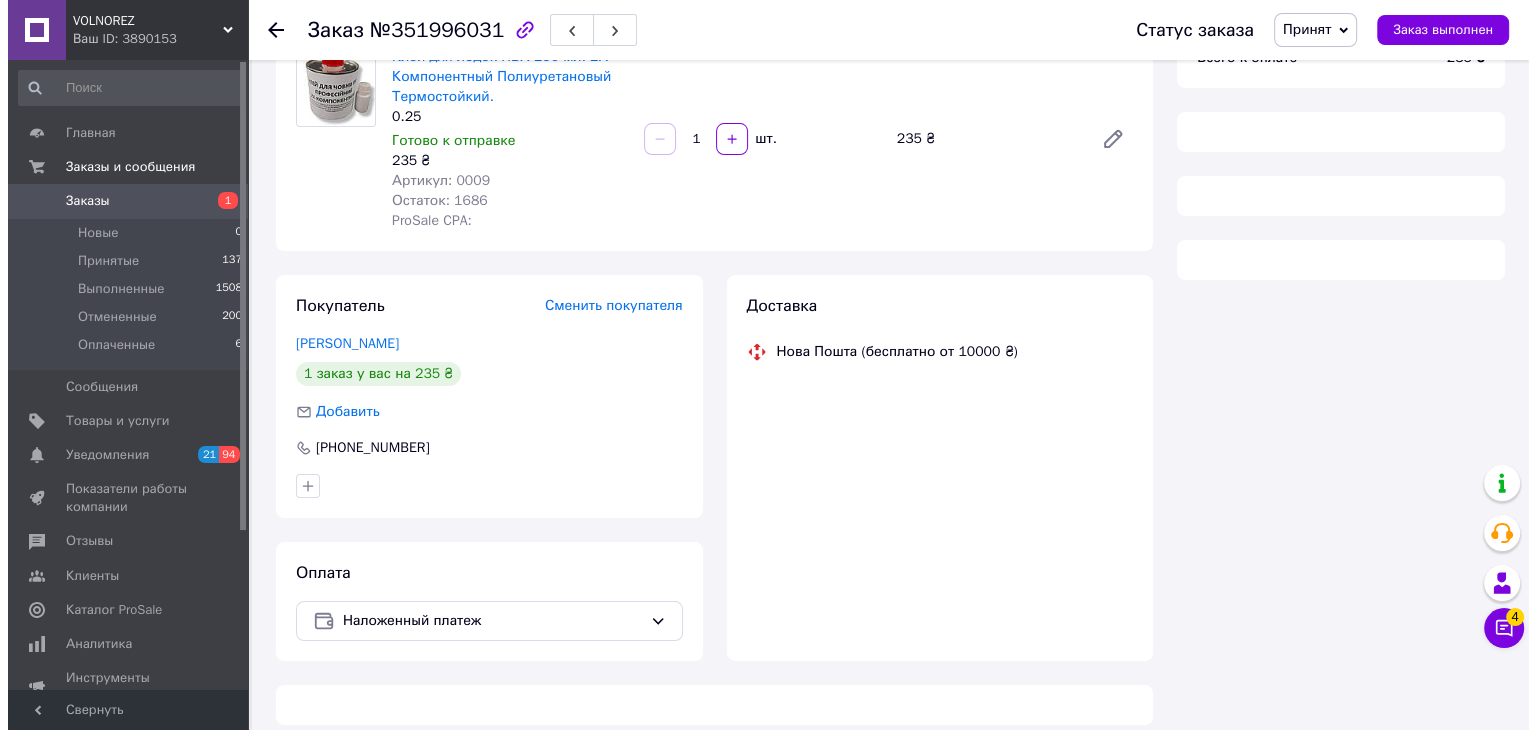 scroll, scrollTop: 200, scrollLeft: 0, axis: vertical 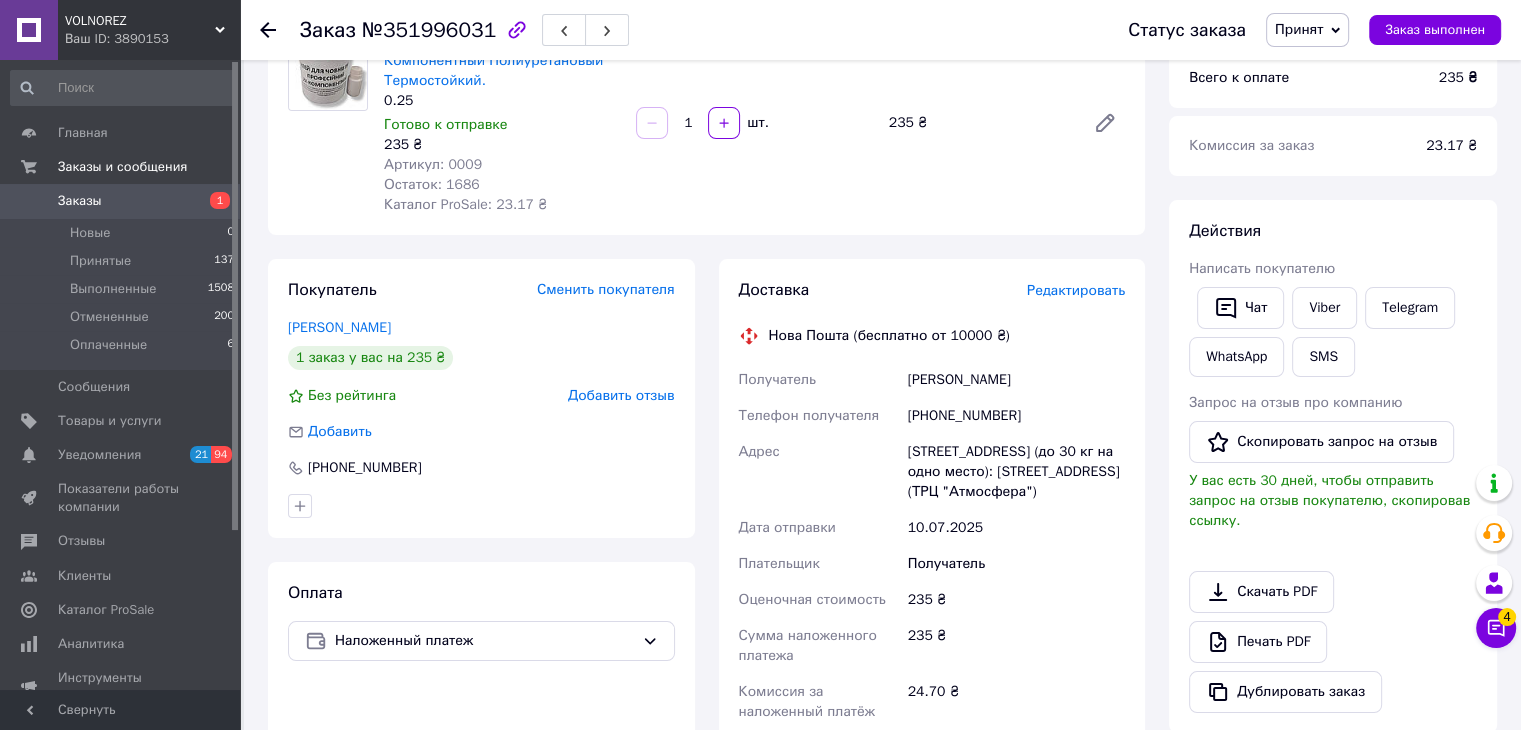 click on "Редактировать" at bounding box center [1076, 290] 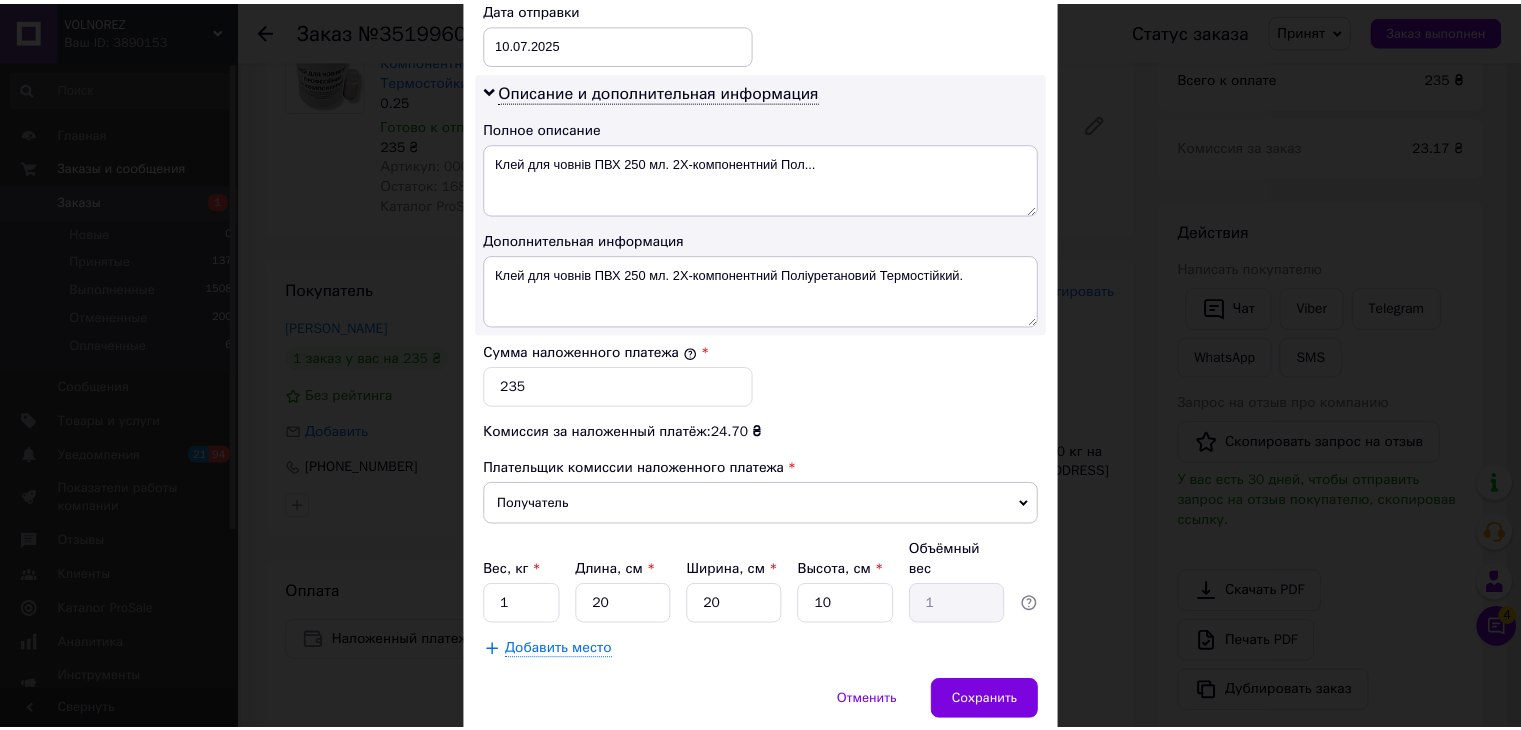 scroll, scrollTop: 1013, scrollLeft: 0, axis: vertical 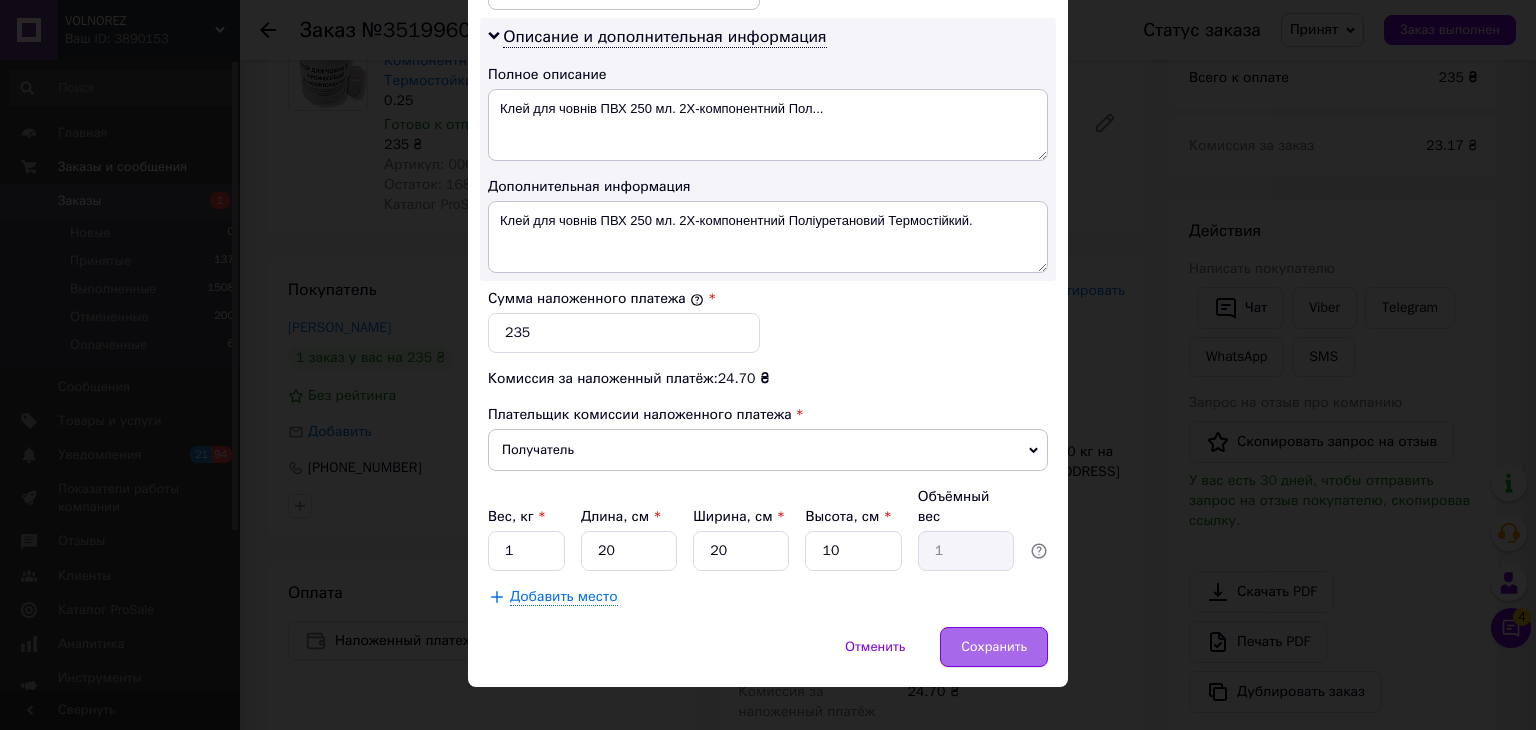 click on "Сохранить" at bounding box center (994, 647) 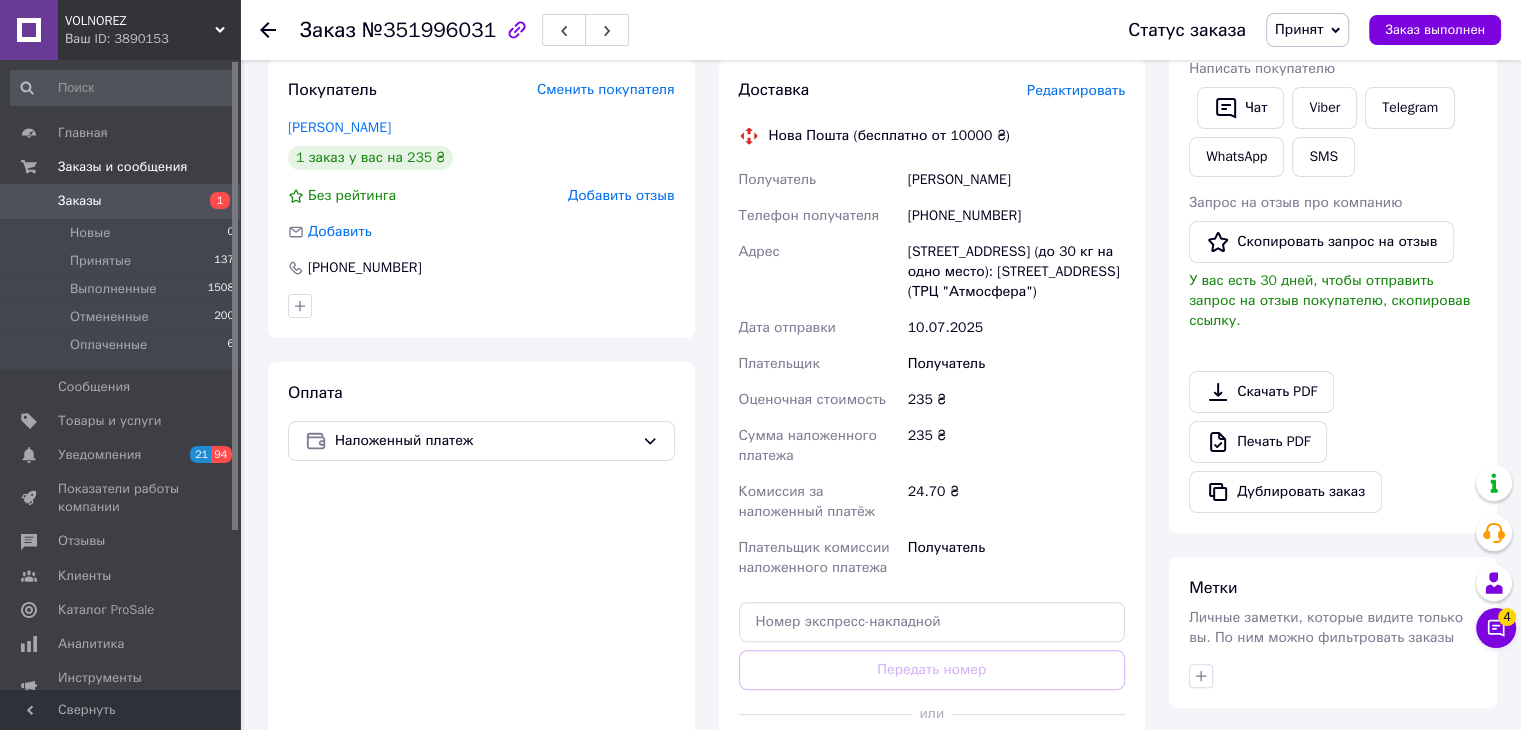 scroll, scrollTop: 600, scrollLeft: 0, axis: vertical 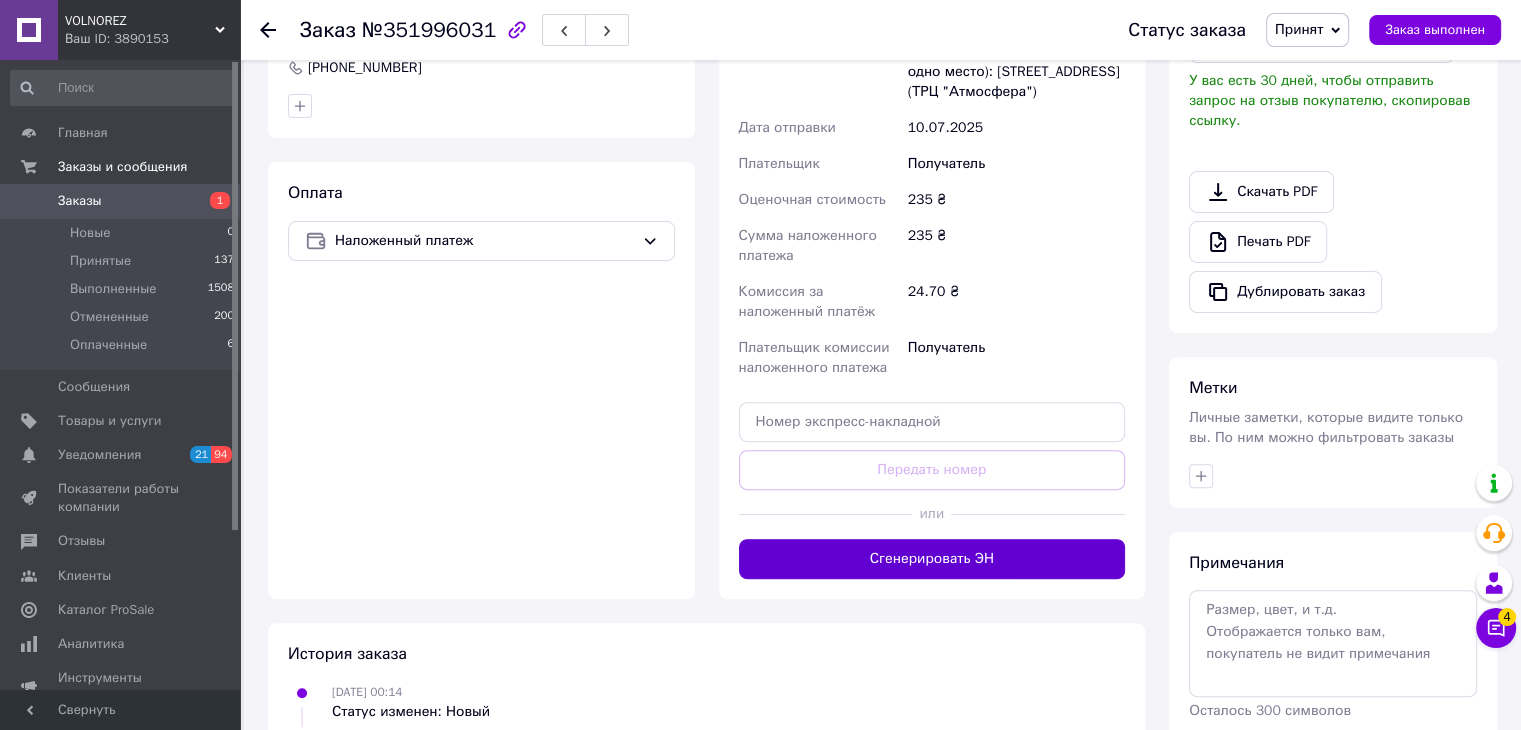 click on "Сгенерировать ЭН" at bounding box center [932, 559] 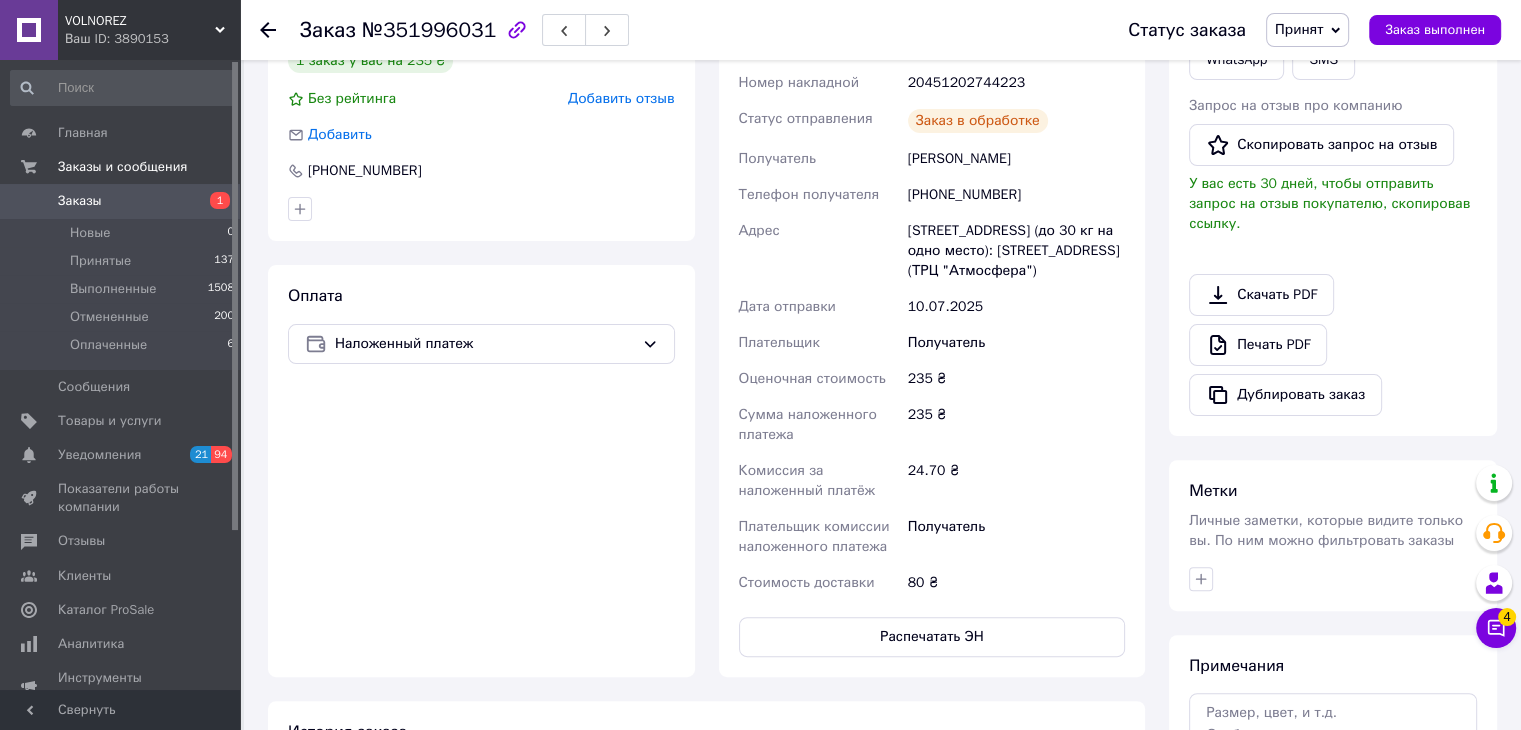 scroll, scrollTop: 400, scrollLeft: 0, axis: vertical 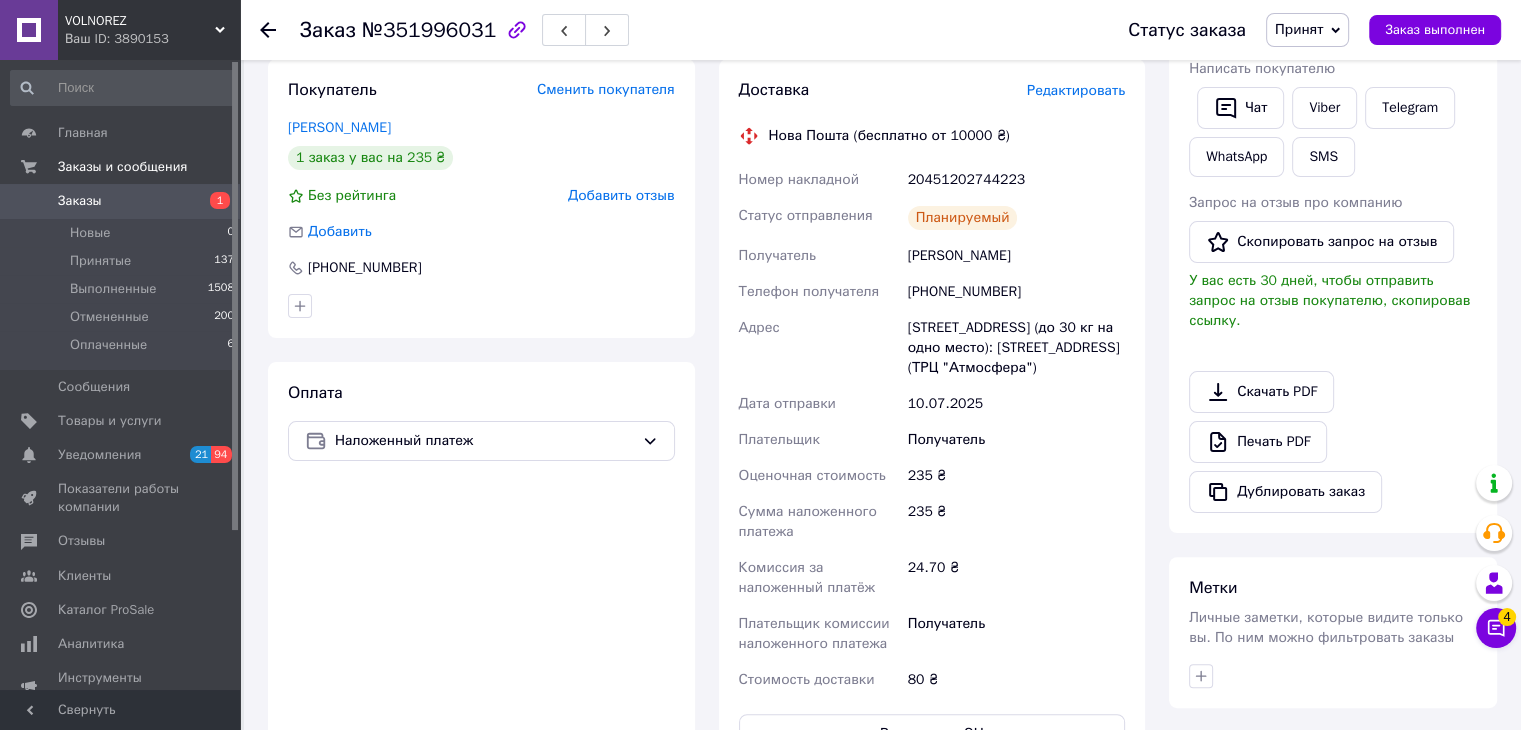click on "Заказ №351996031 Статус заказа Принят Выполнен Отменен Оплаченный Заказ выполнен" at bounding box center (880, 30) 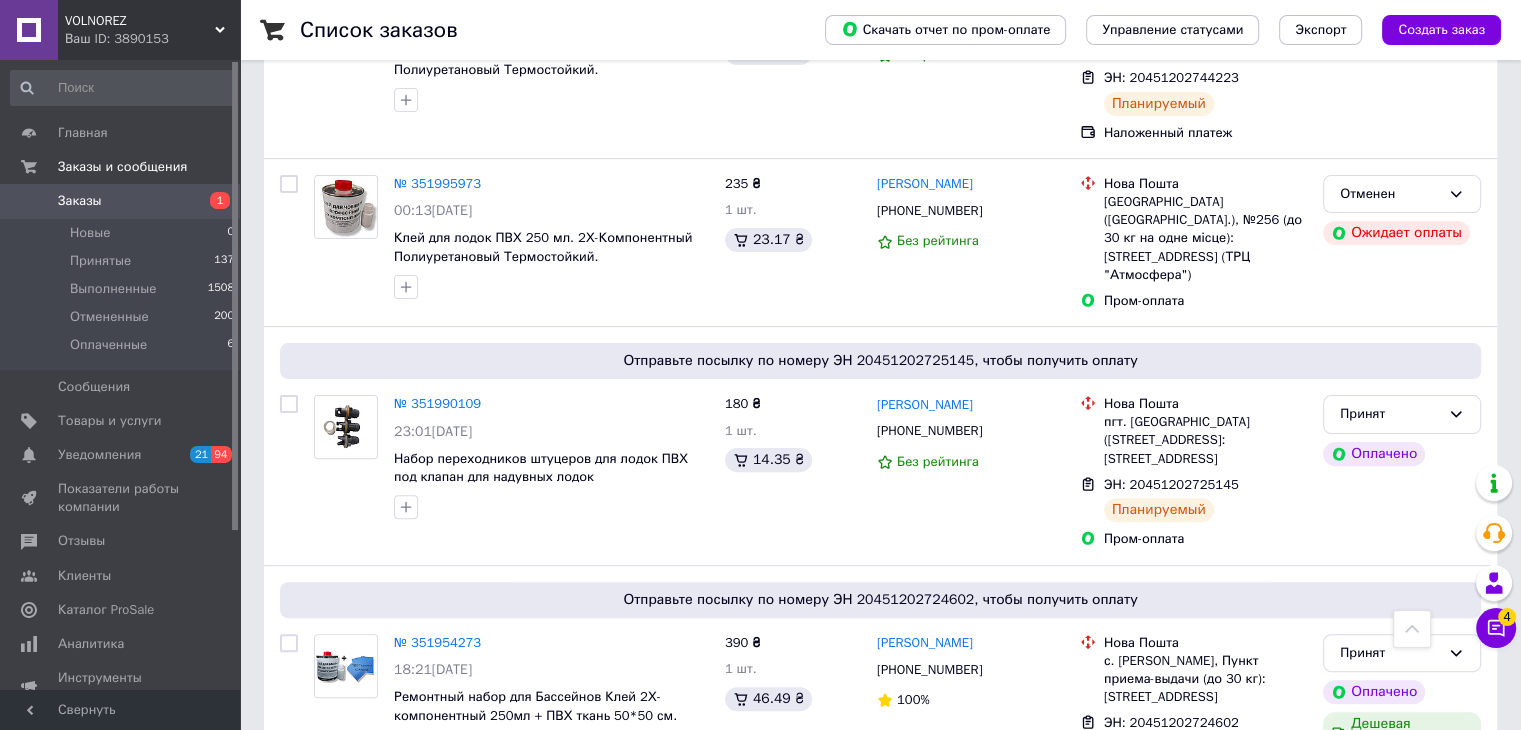 scroll, scrollTop: 700, scrollLeft: 0, axis: vertical 